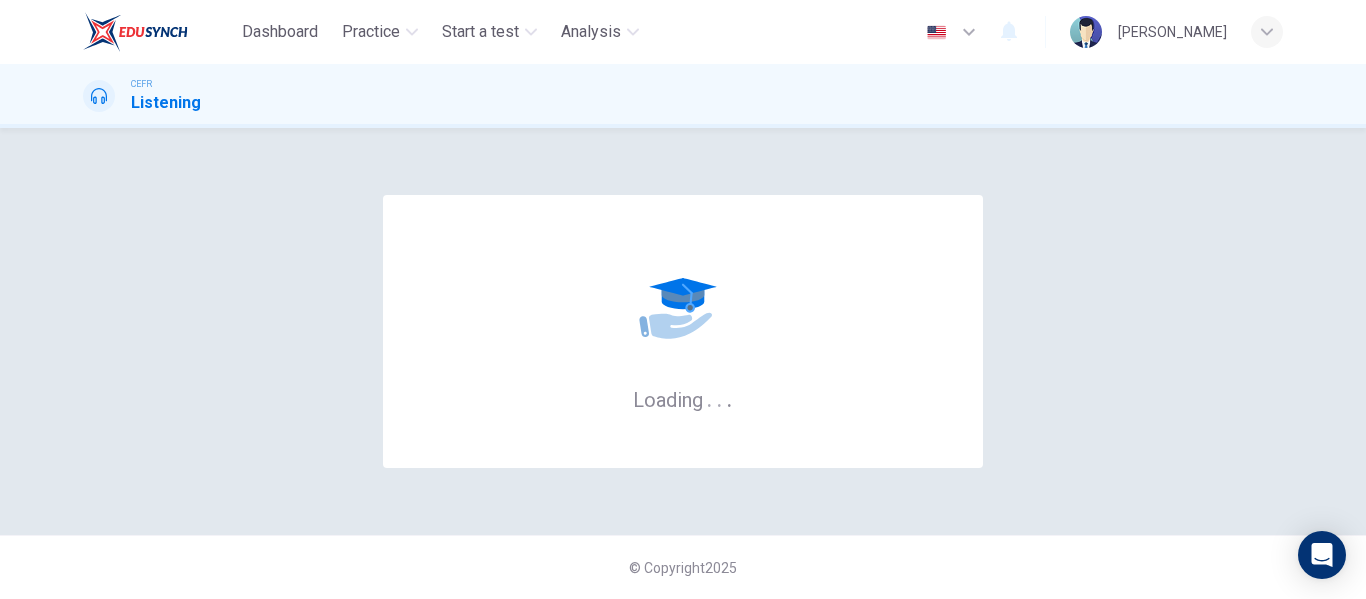 scroll, scrollTop: 0, scrollLeft: 0, axis: both 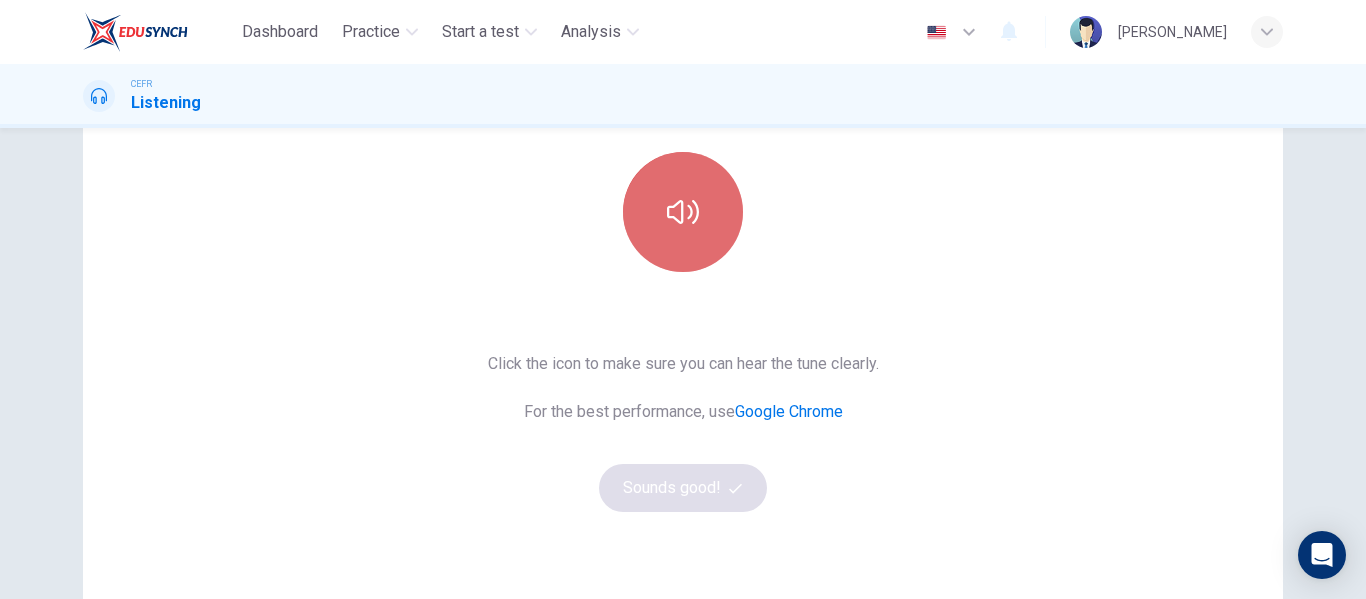 click at bounding box center [683, 212] 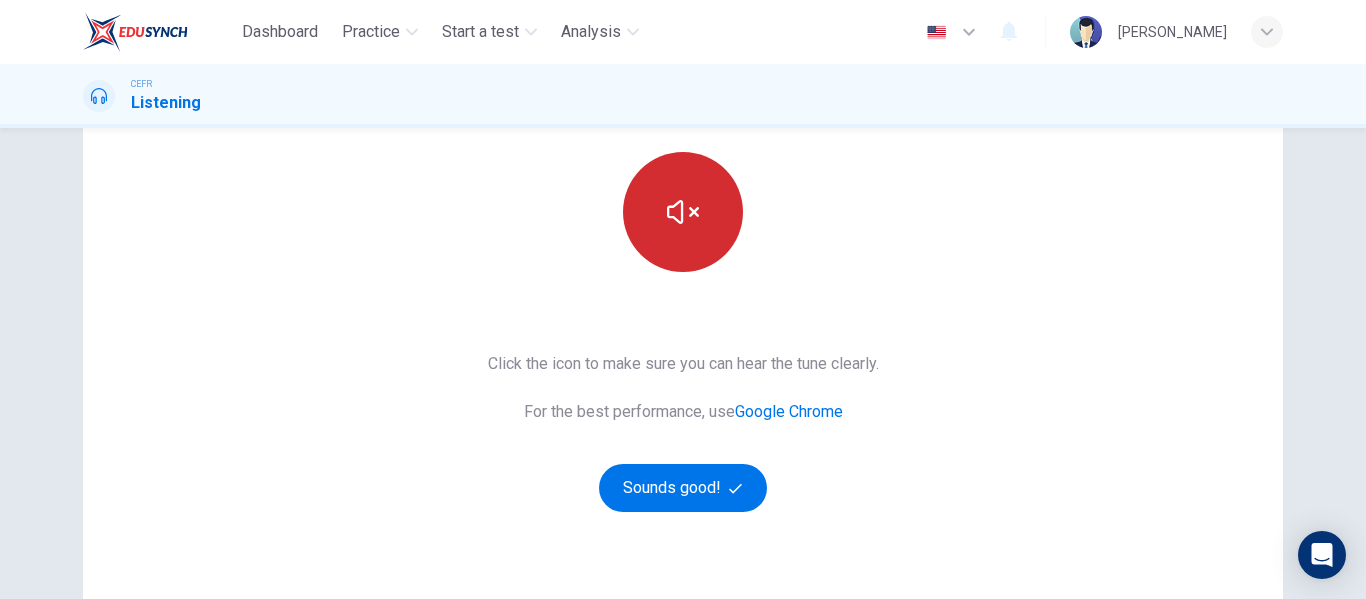 click at bounding box center (683, 212) 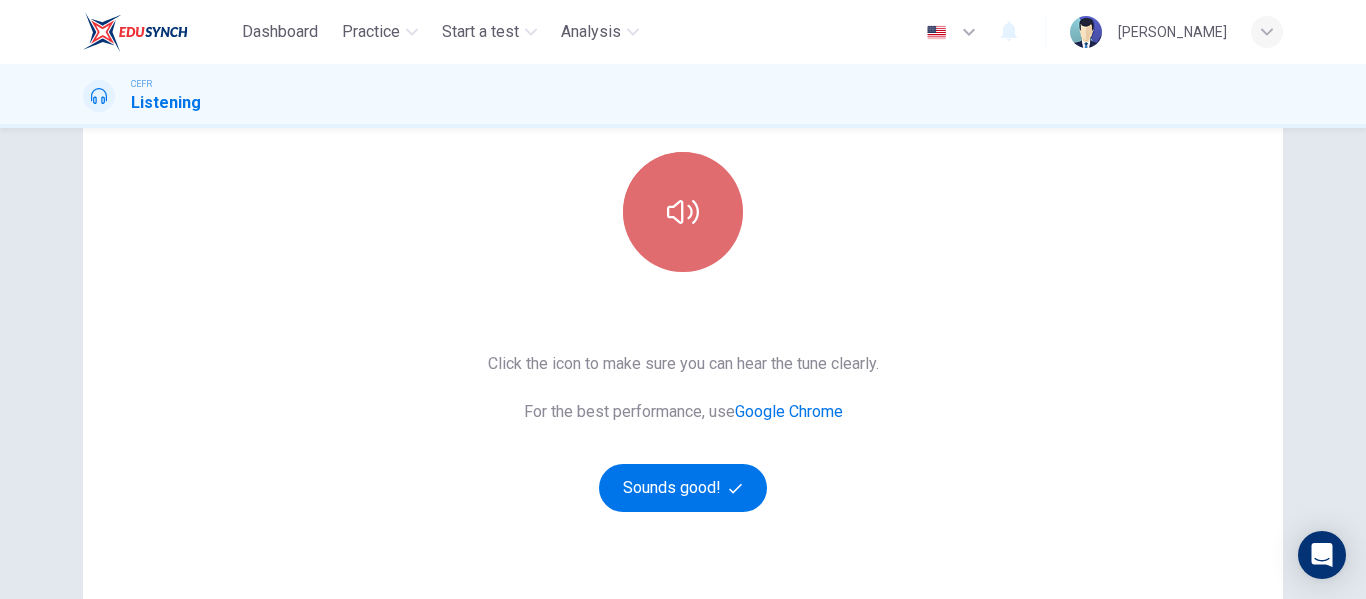 click at bounding box center (683, 212) 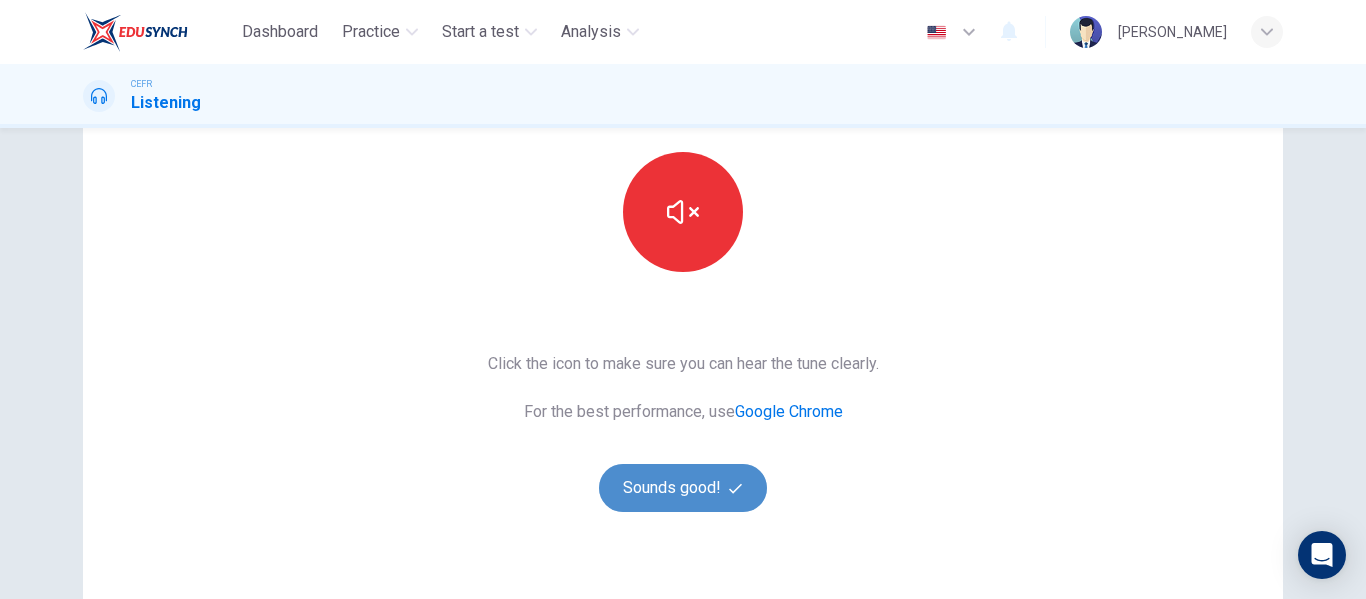 click on "Sounds good!" at bounding box center (683, 488) 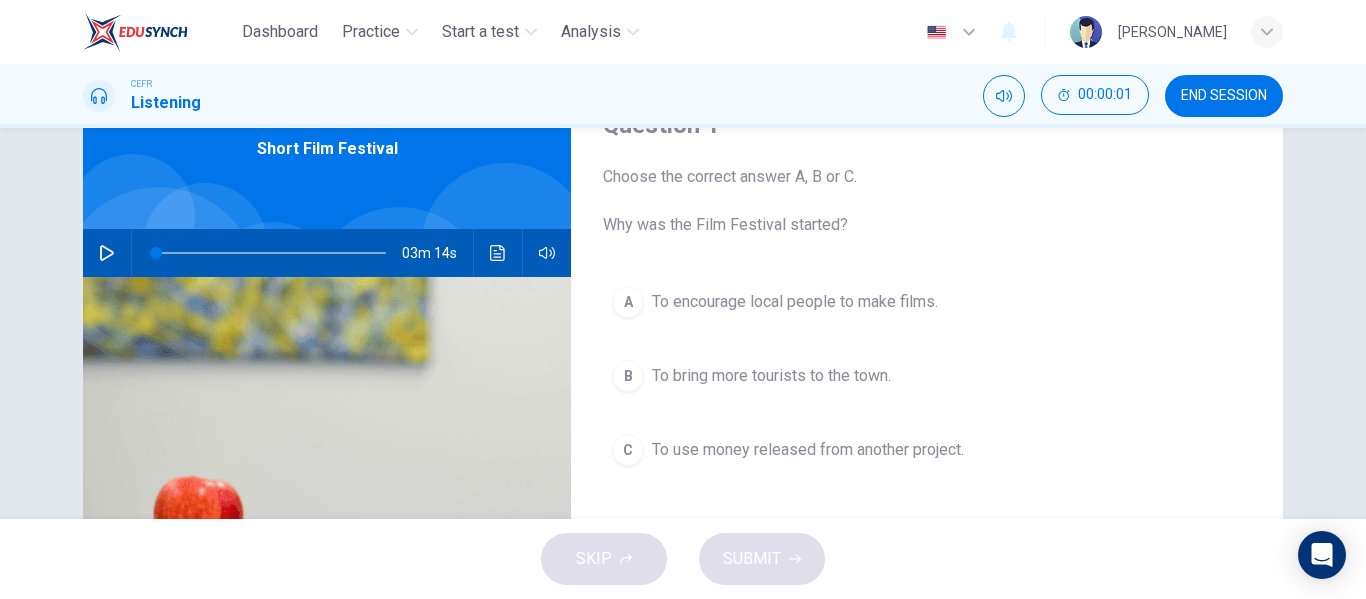 scroll, scrollTop: 100, scrollLeft: 0, axis: vertical 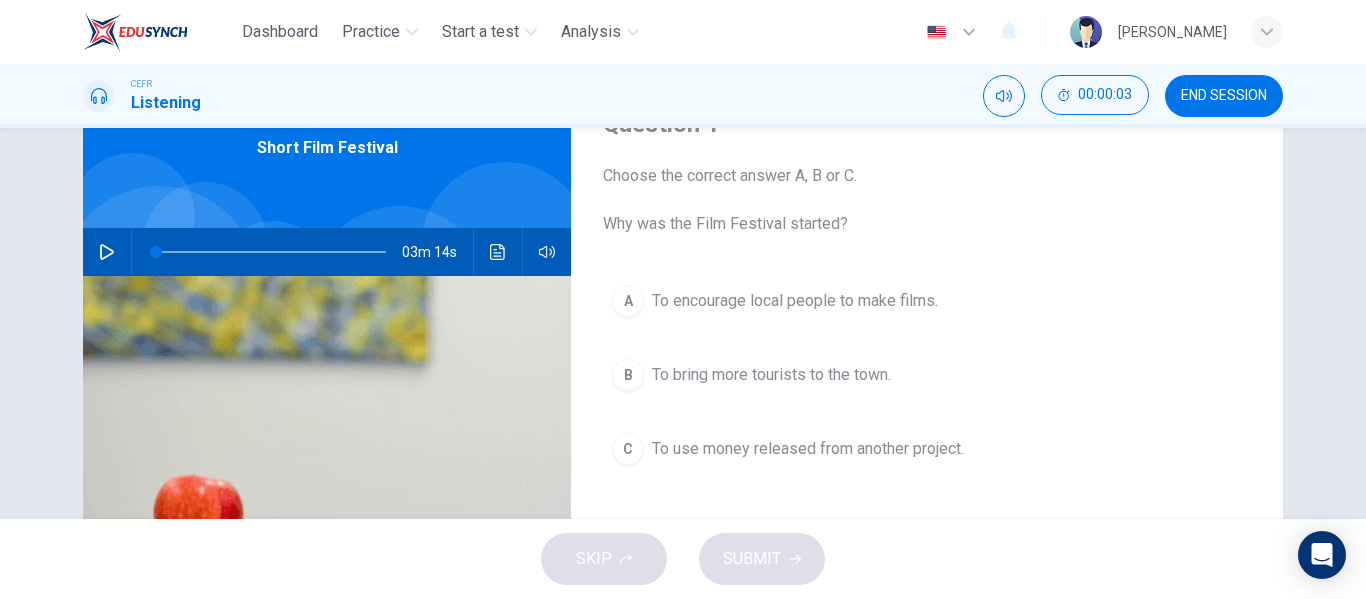 click 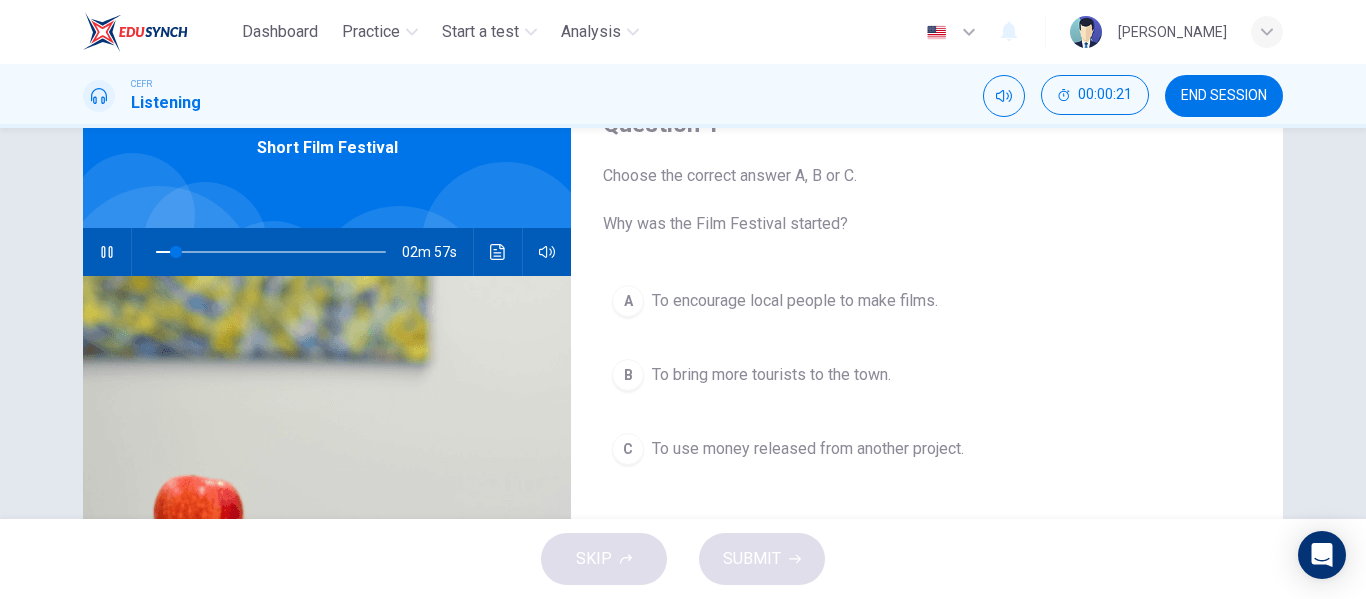 click on "To use money released from another project." at bounding box center [808, 449] 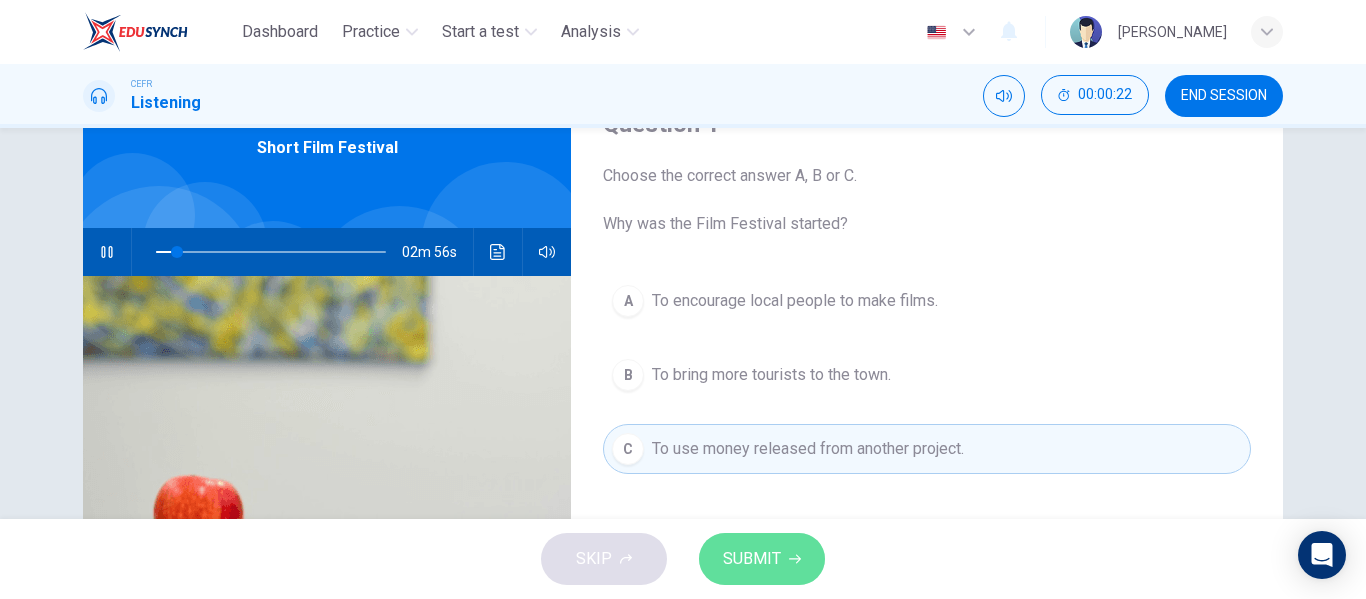 click on "SUBMIT" at bounding box center (752, 559) 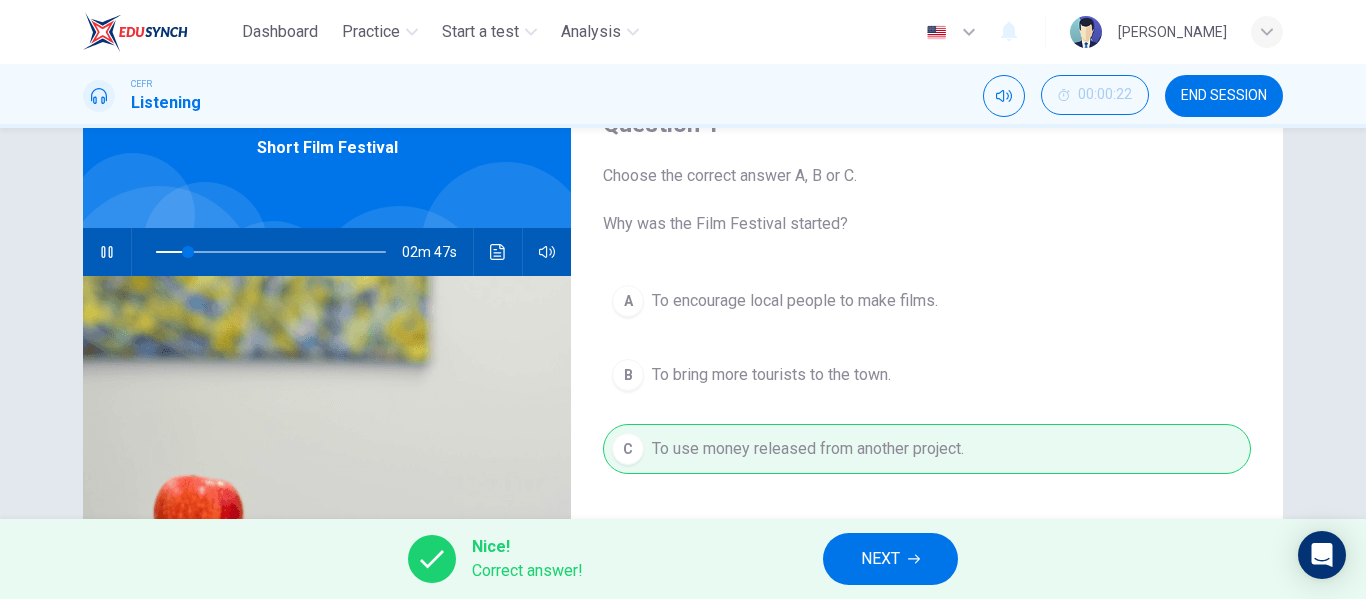 click on "NEXT" at bounding box center (890, 559) 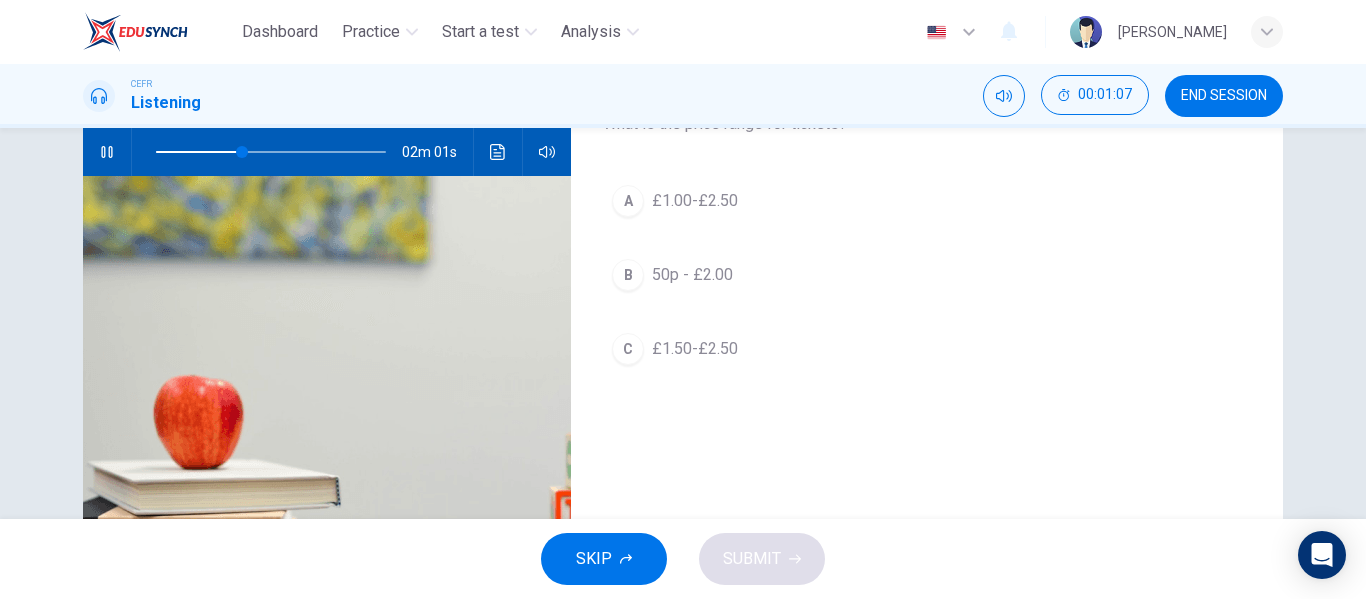 scroll, scrollTop: 100, scrollLeft: 0, axis: vertical 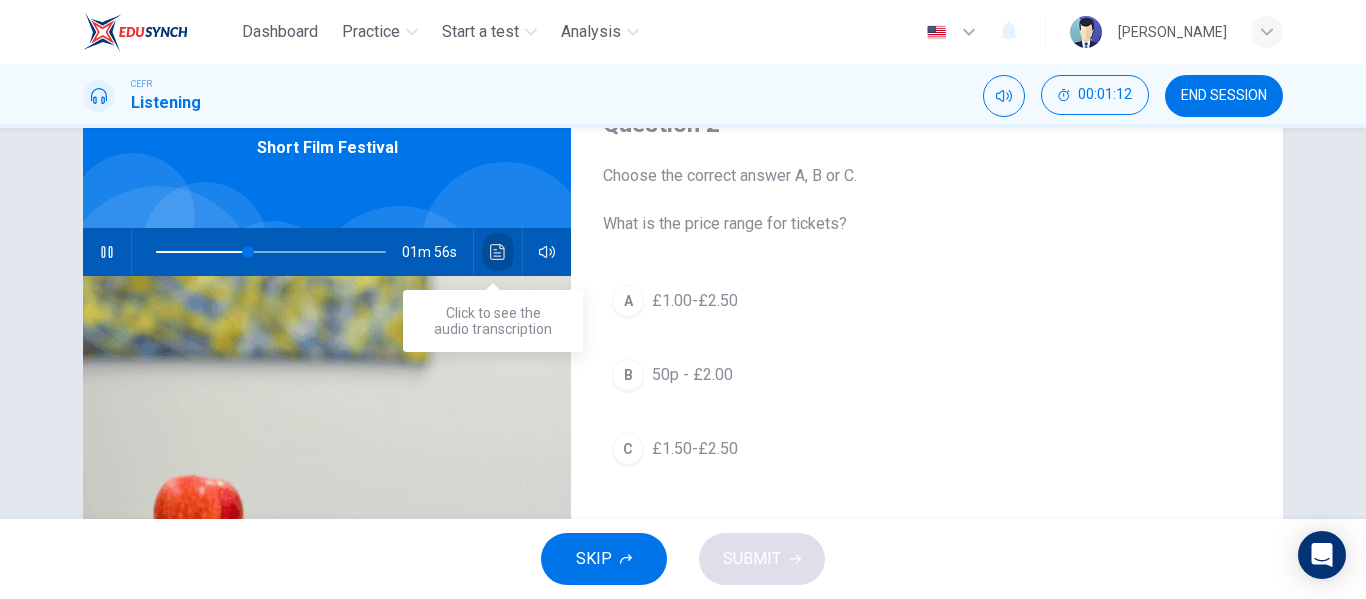 click at bounding box center [498, 252] 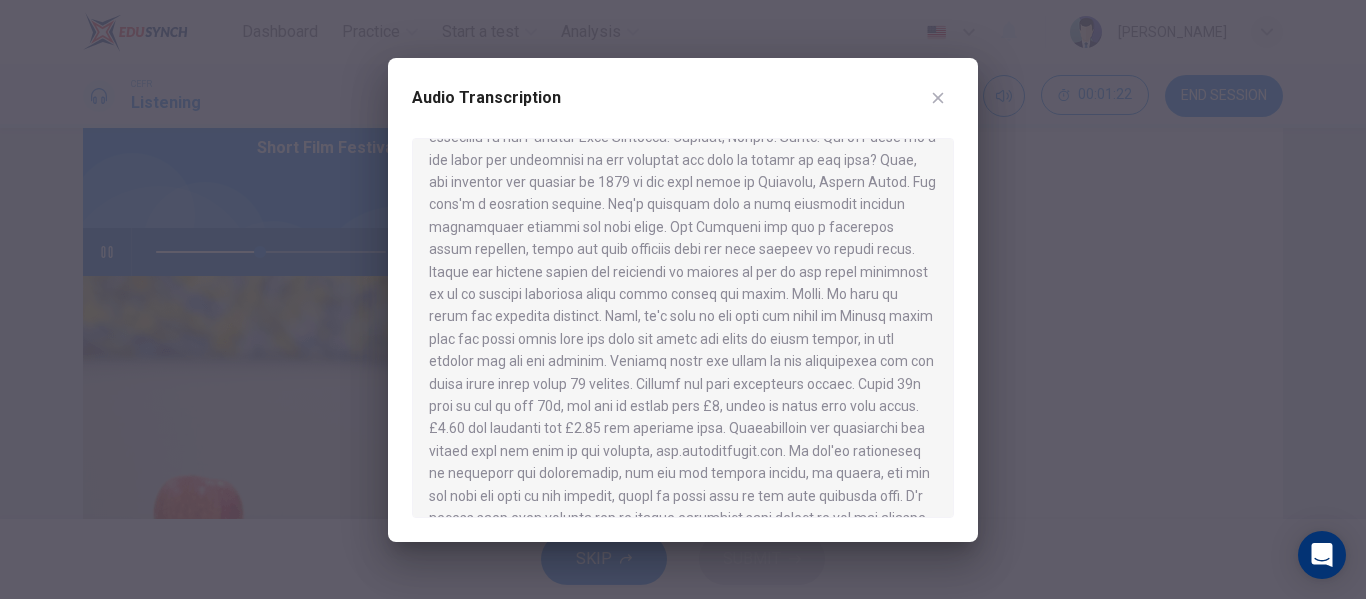 scroll, scrollTop: 100, scrollLeft: 0, axis: vertical 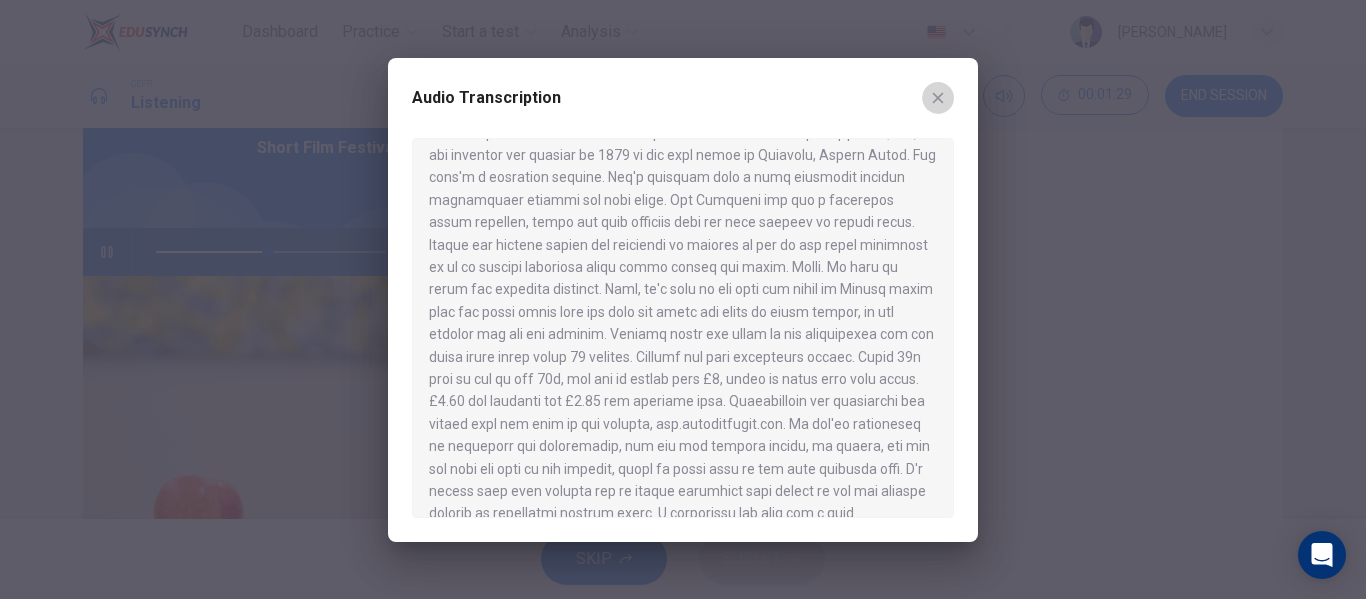 click 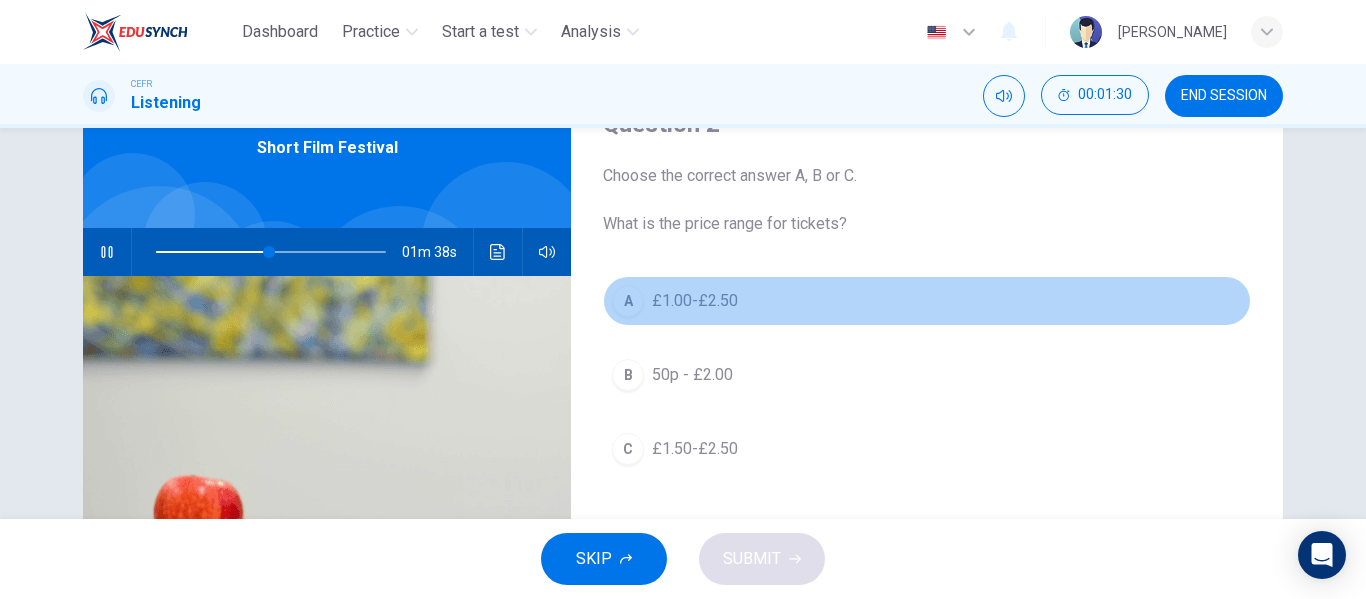 click on "£1.00-£2.50" at bounding box center (695, 301) 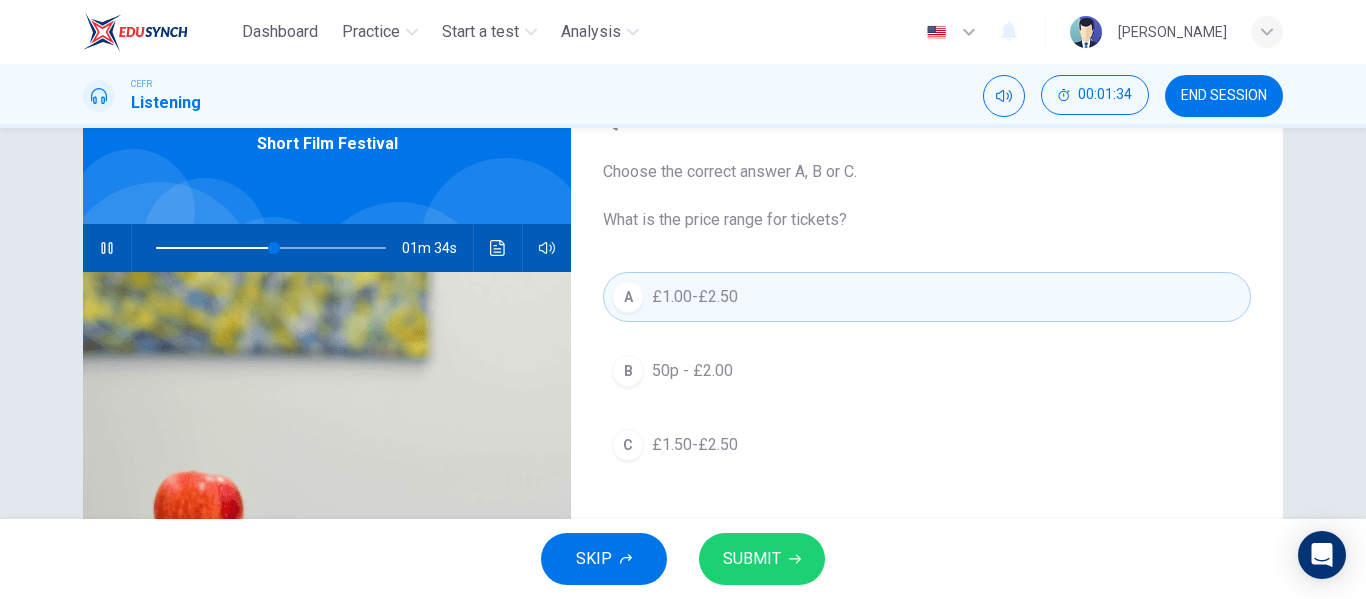scroll, scrollTop: 100, scrollLeft: 0, axis: vertical 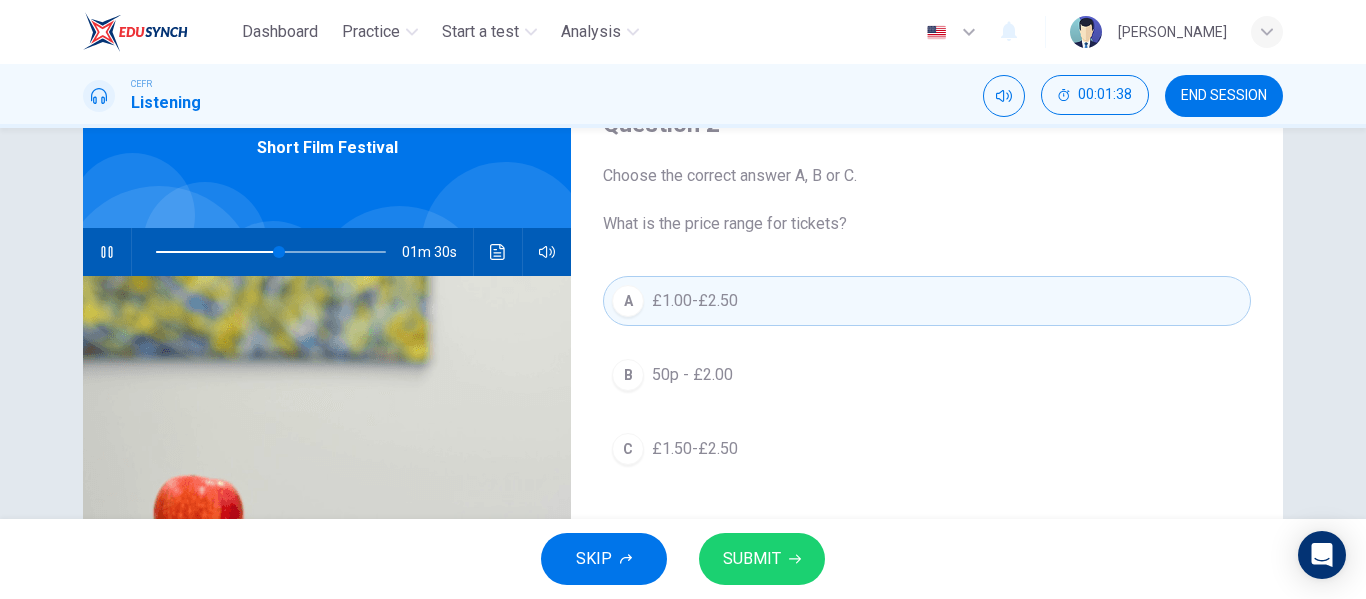 click on "SUBMIT" at bounding box center [752, 559] 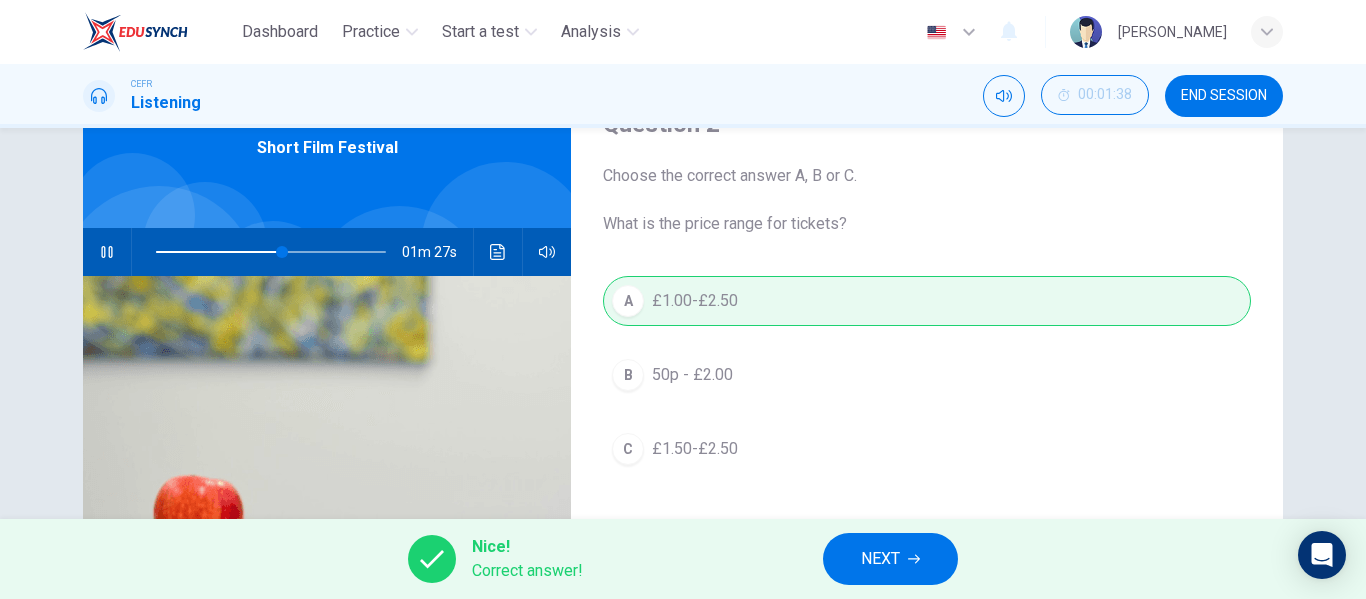 click on "NEXT" at bounding box center [890, 559] 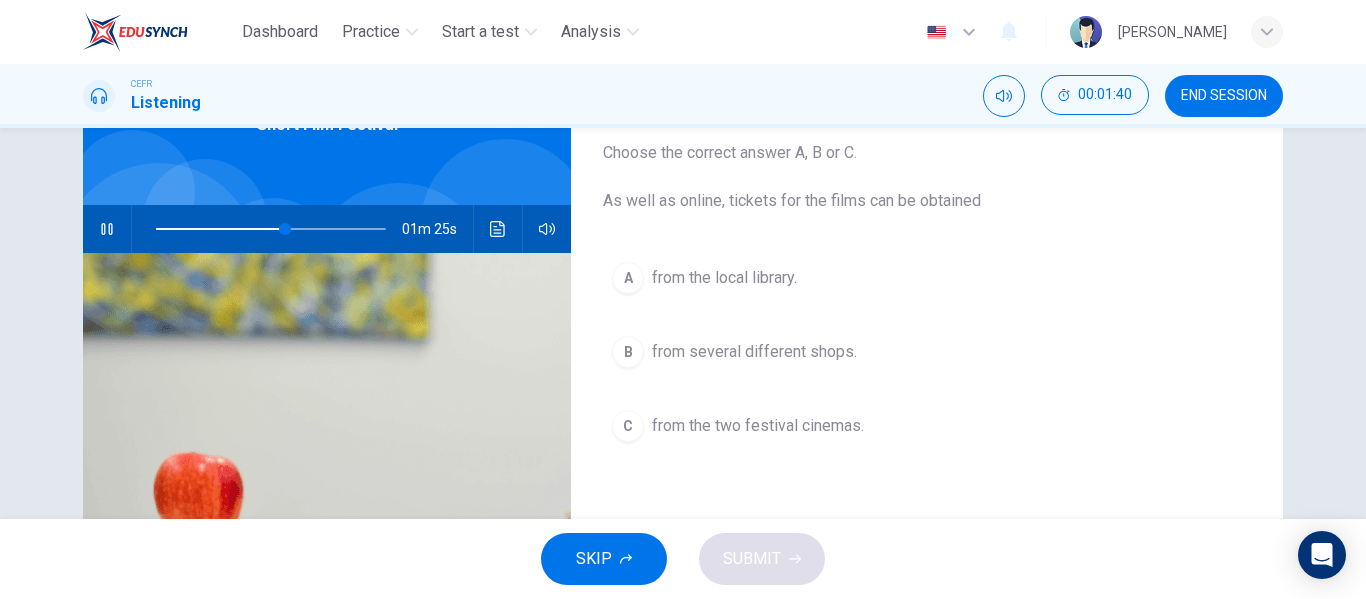 scroll, scrollTop: 100, scrollLeft: 0, axis: vertical 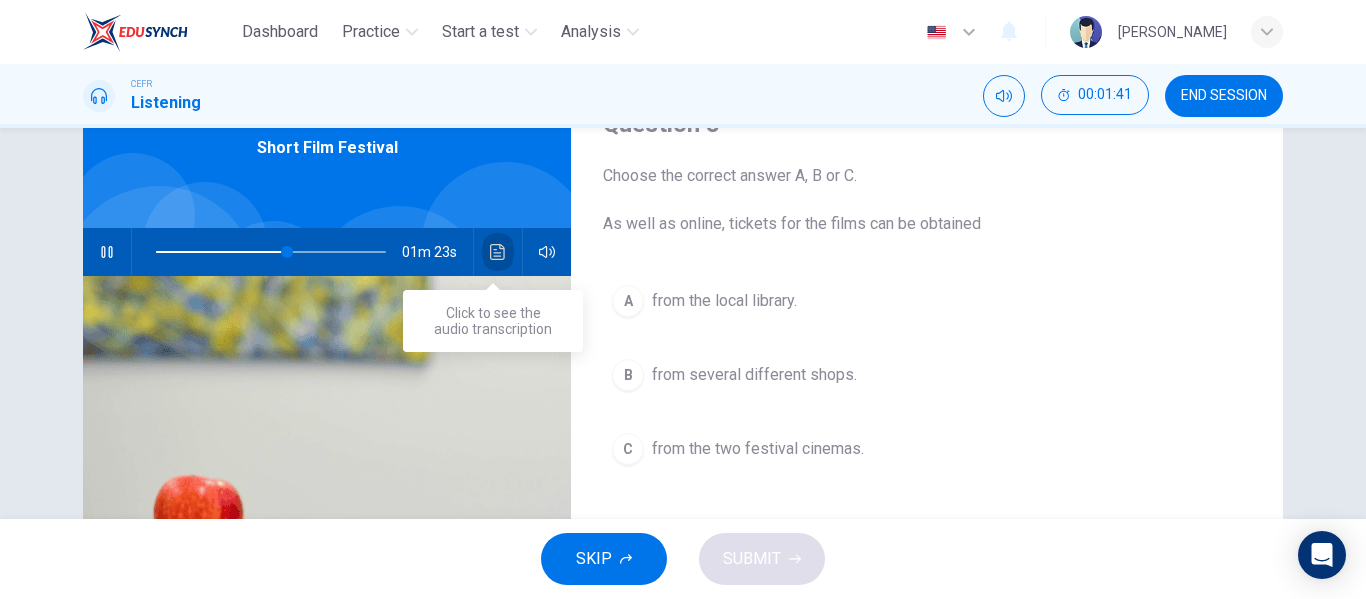click 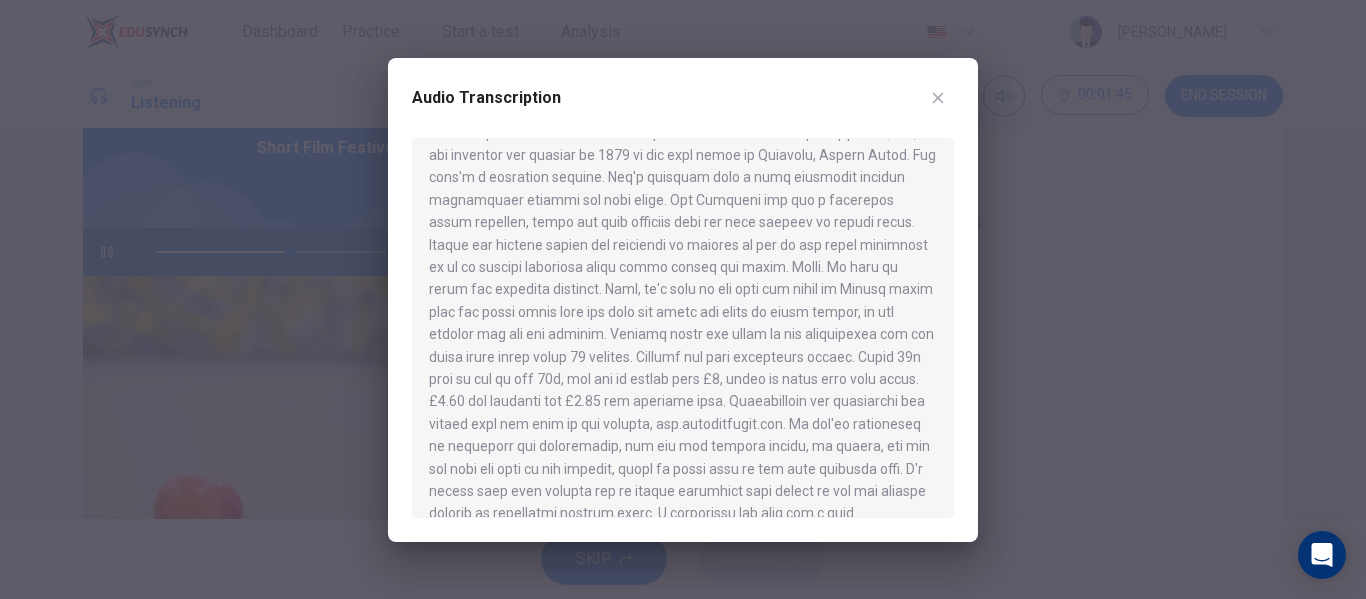 scroll, scrollTop: 200, scrollLeft: 0, axis: vertical 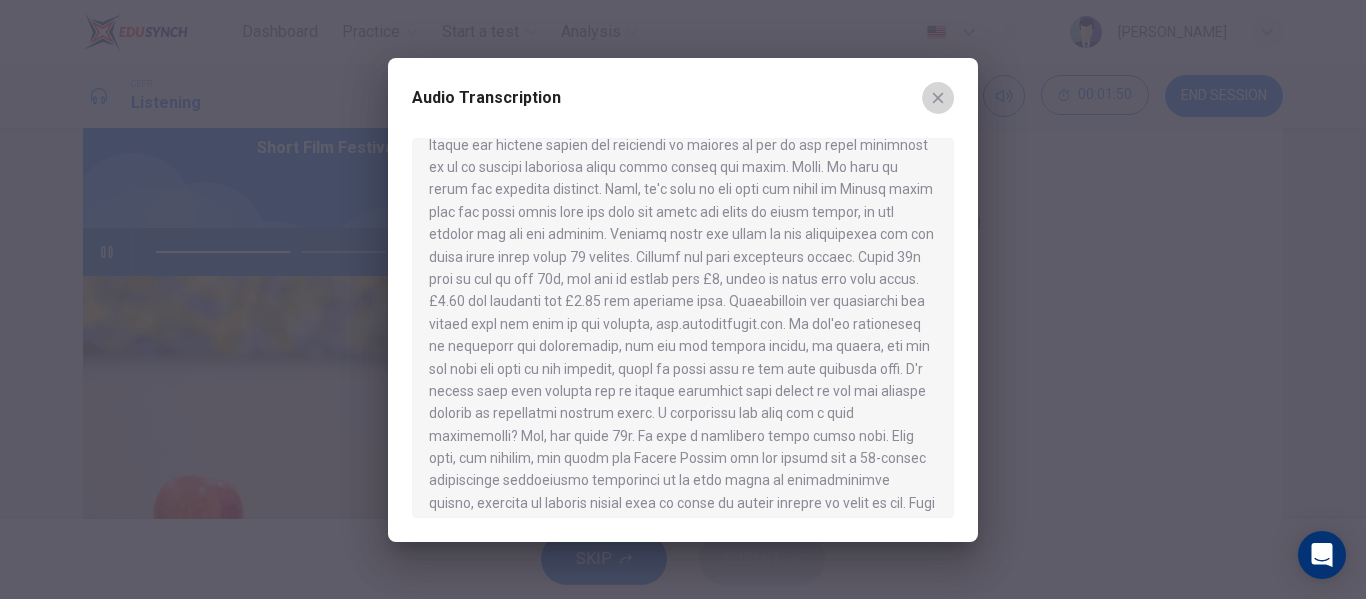 click 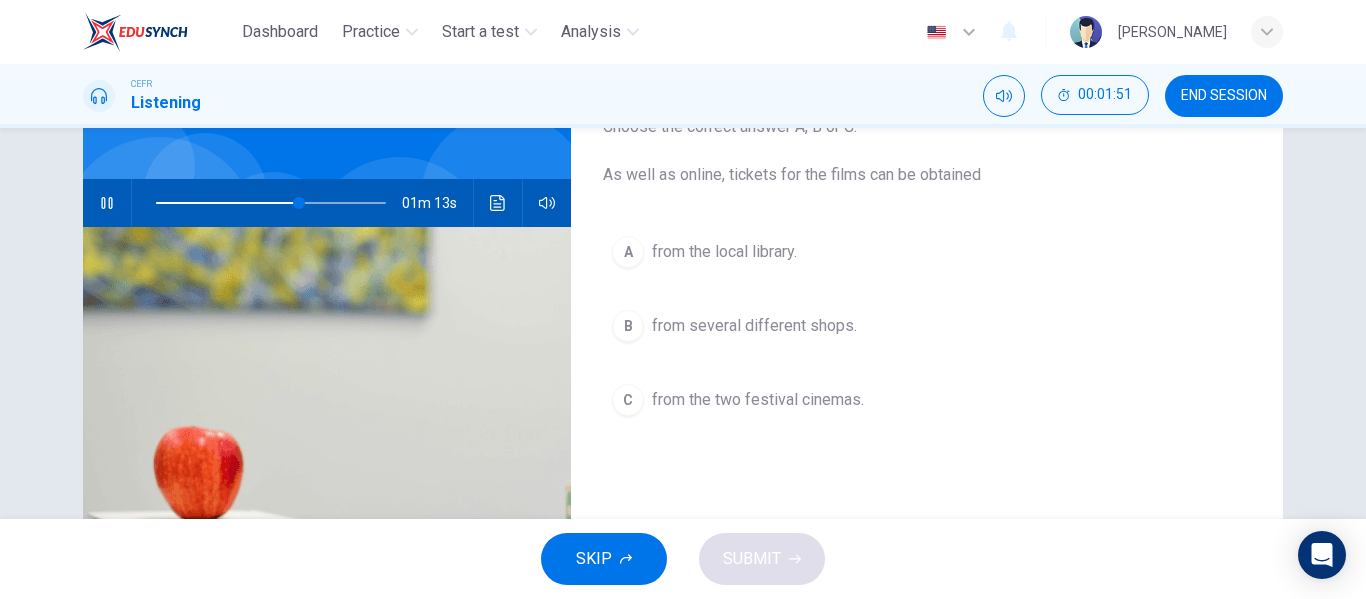 scroll, scrollTop: 100, scrollLeft: 0, axis: vertical 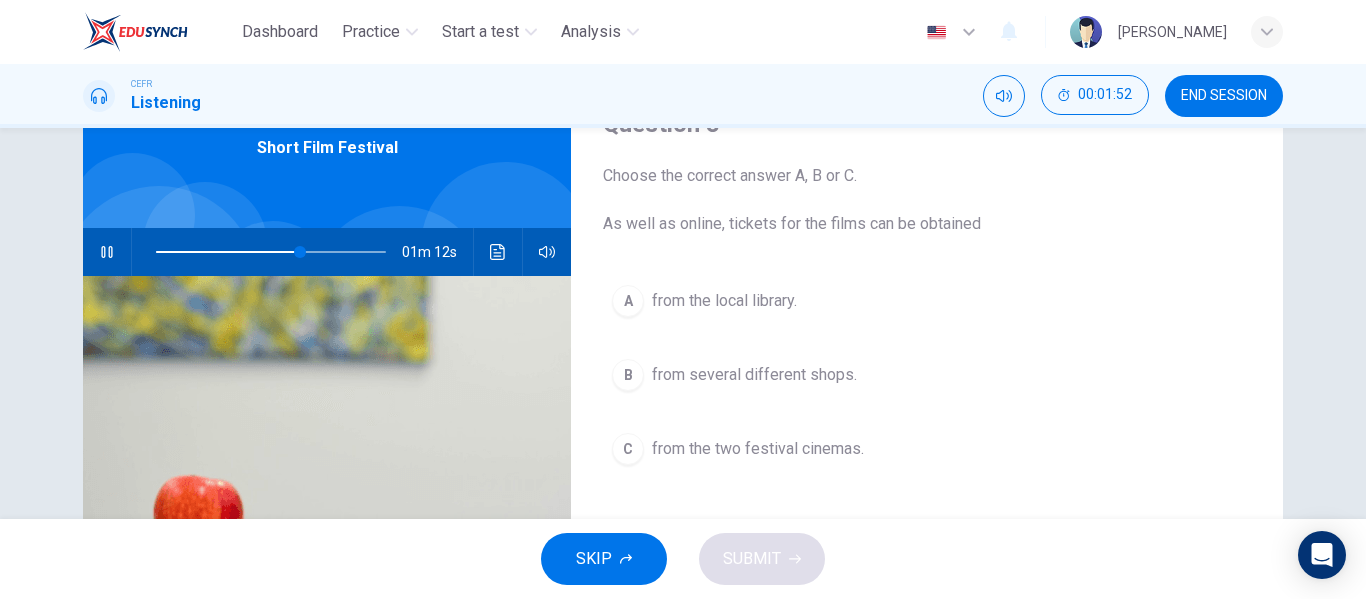 click on "from the local library." at bounding box center [724, 301] 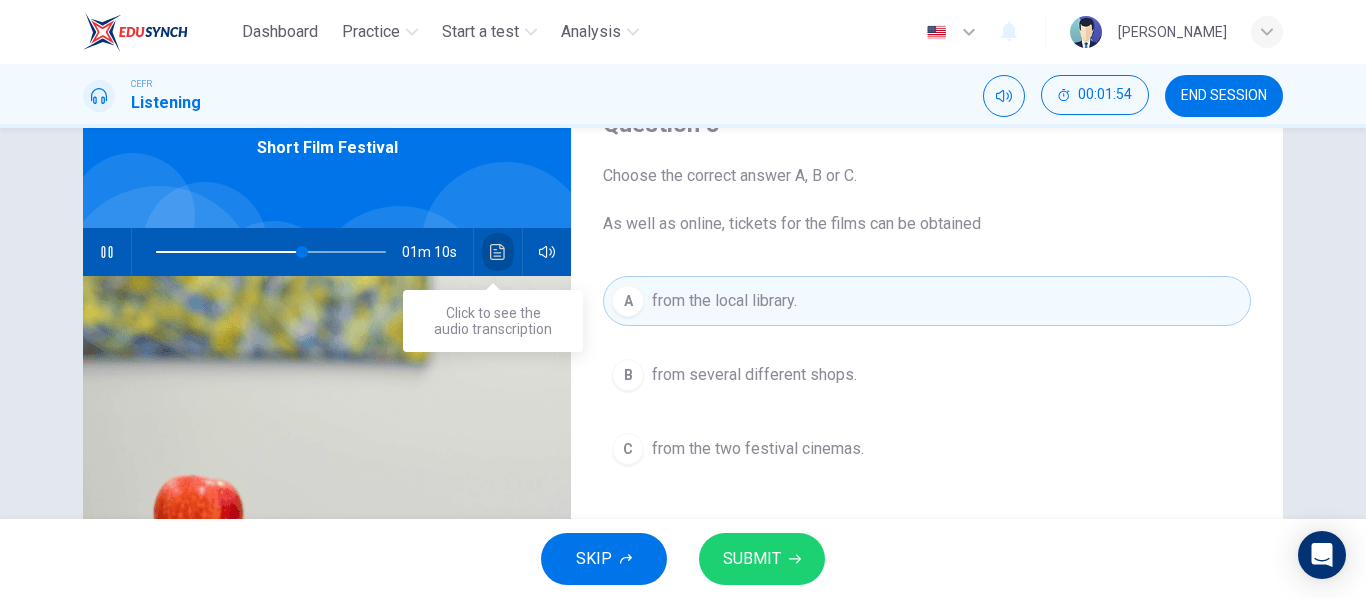 click at bounding box center (498, 252) 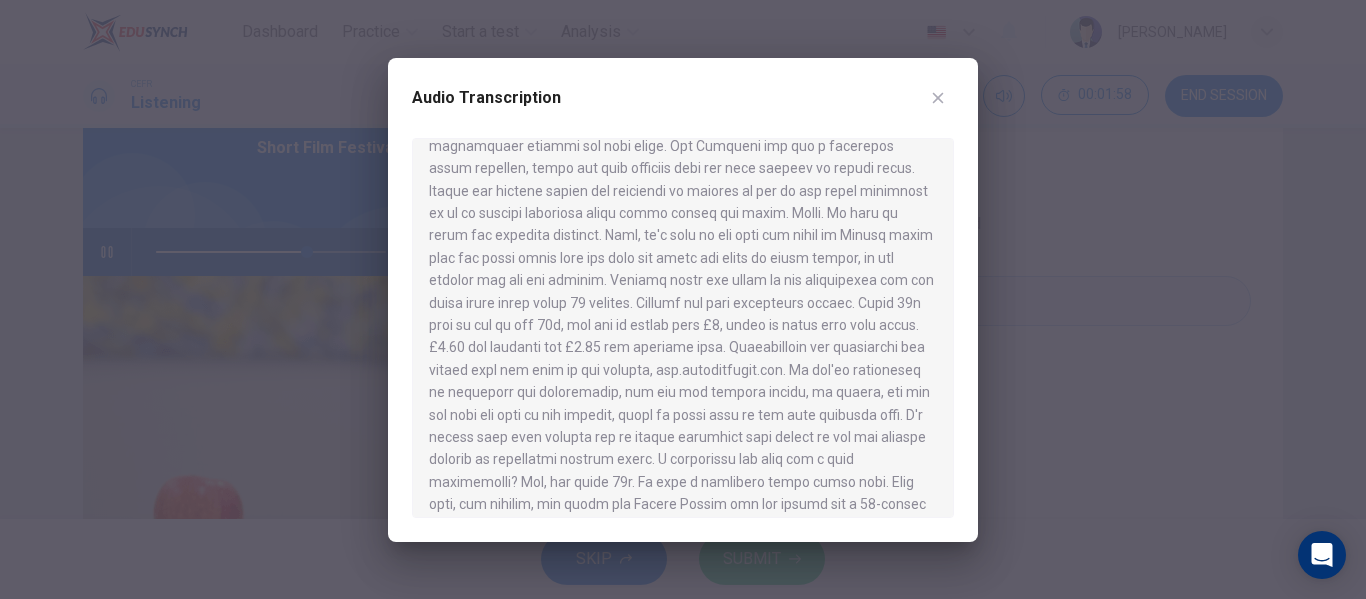 scroll, scrollTop: 200, scrollLeft: 0, axis: vertical 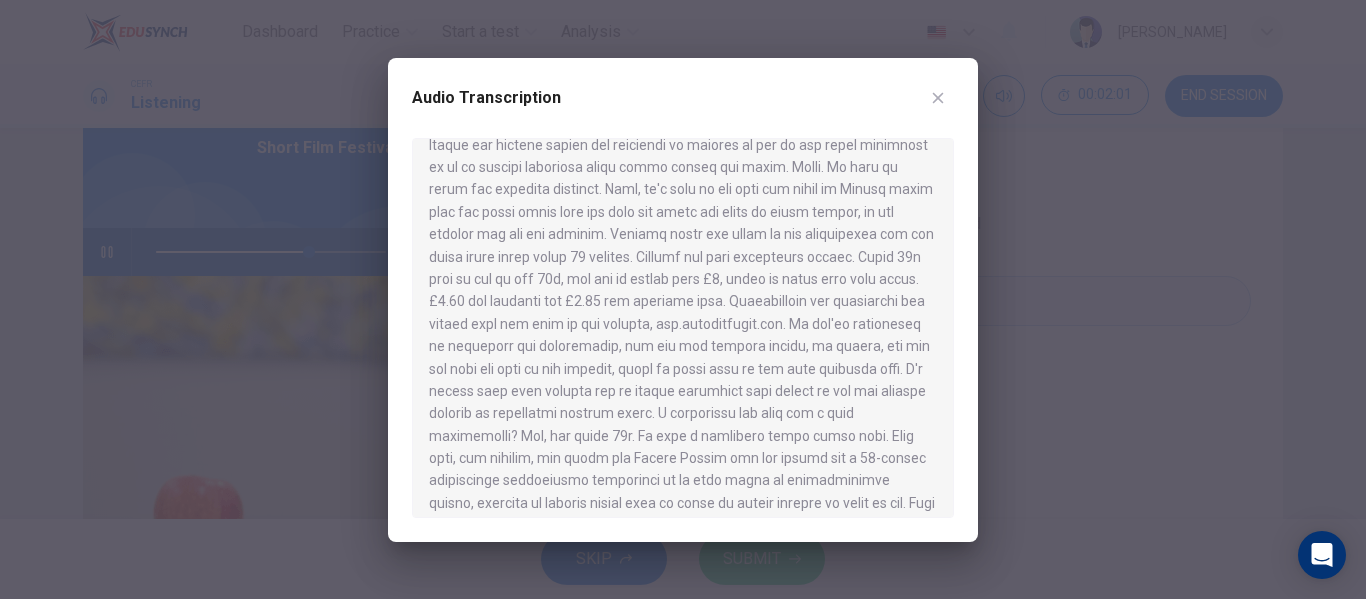 click 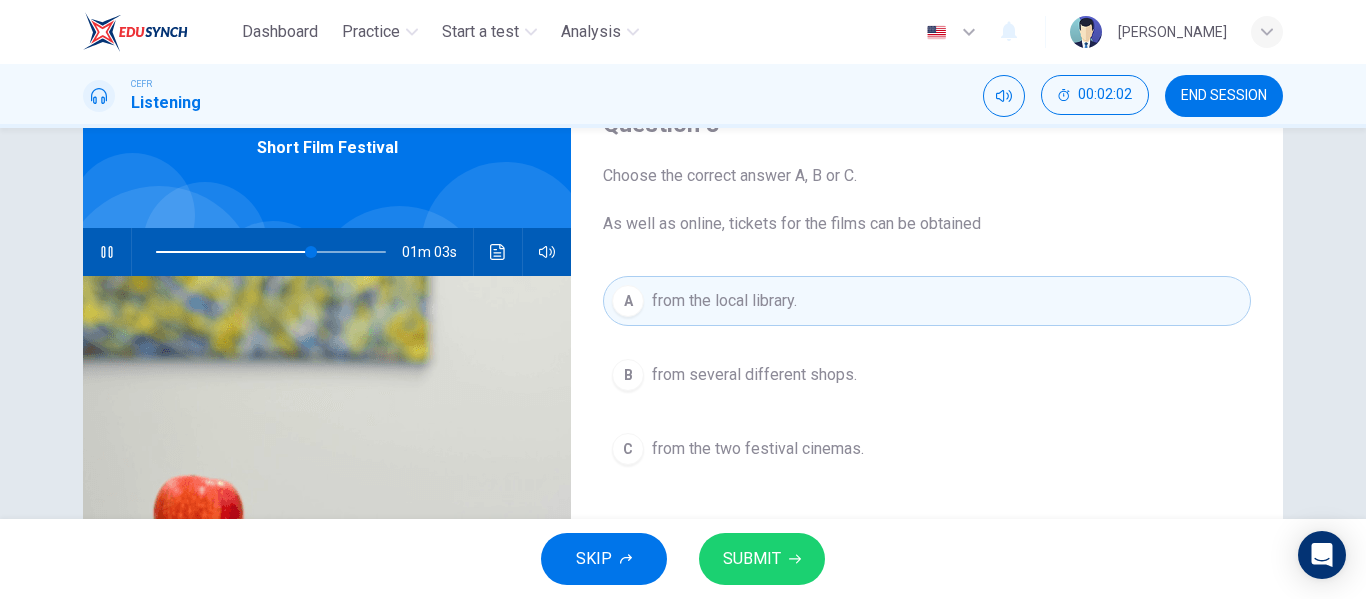 click on "SUBMIT" at bounding box center (752, 559) 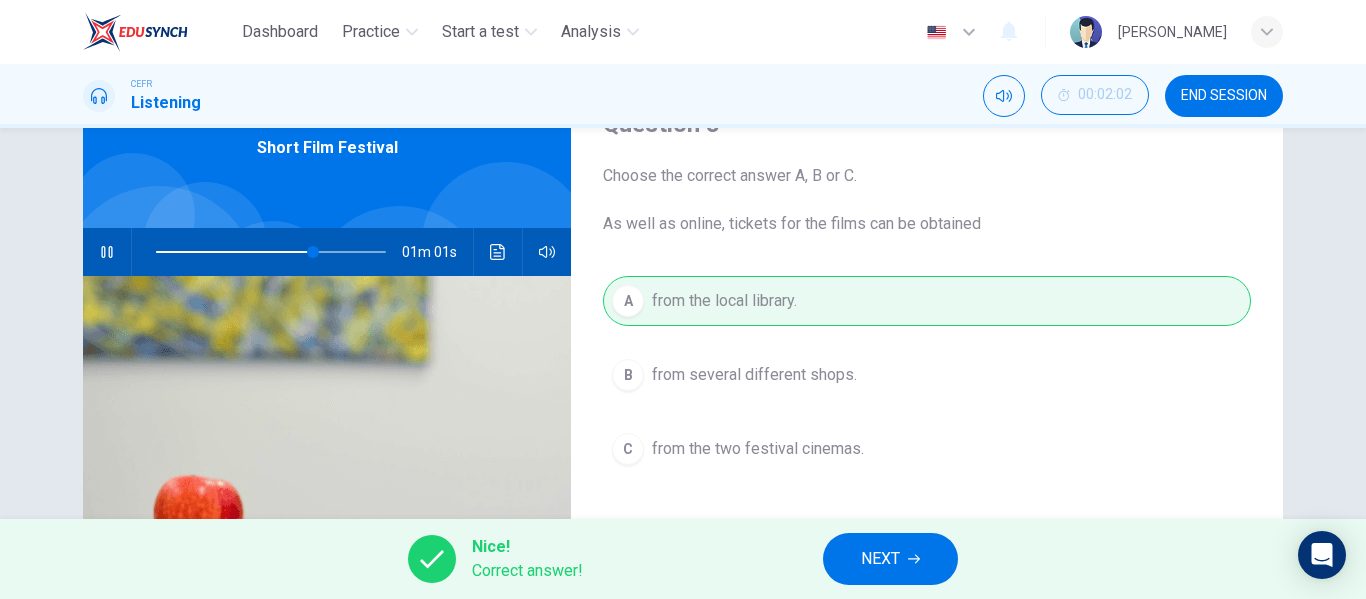 click on "NEXT" at bounding box center (880, 559) 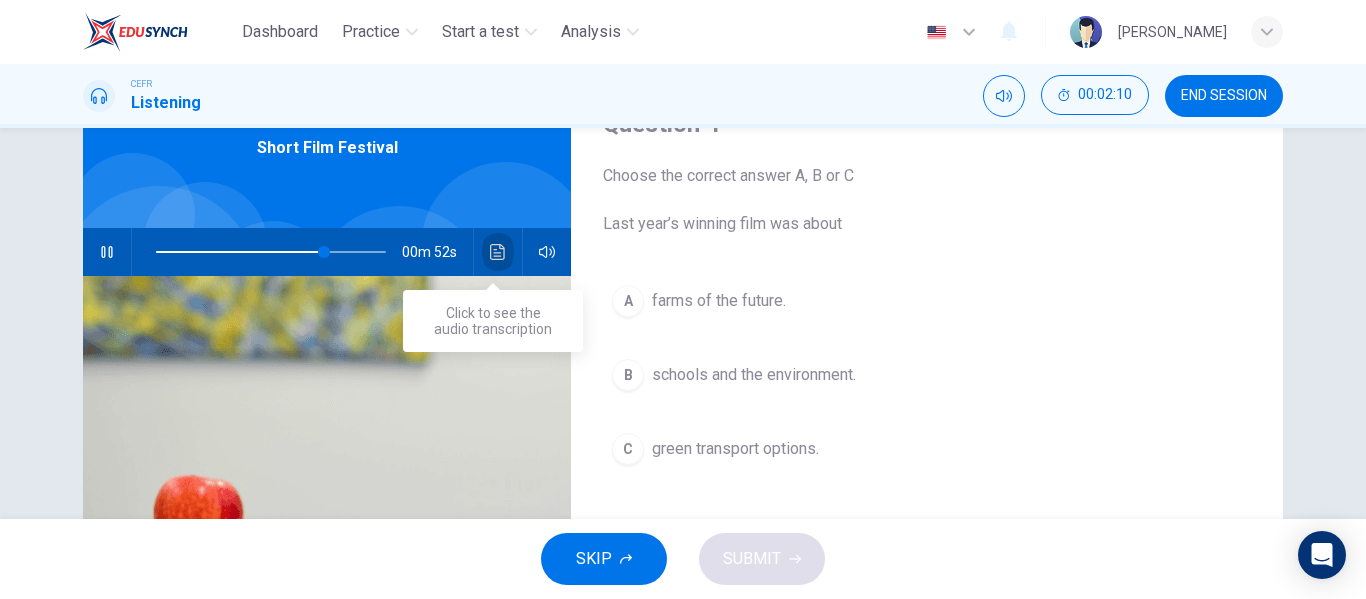 click at bounding box center [498, 252] 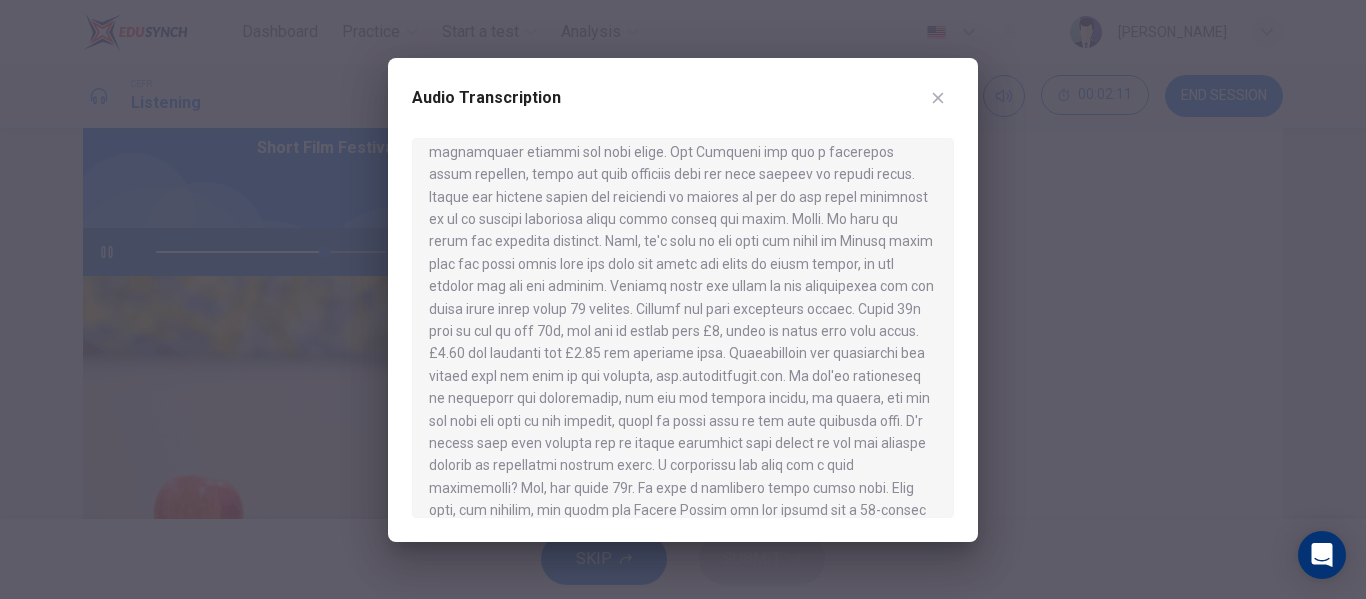 scroll, scrollTop: 300, scrollLeft: 0, axis: vertical 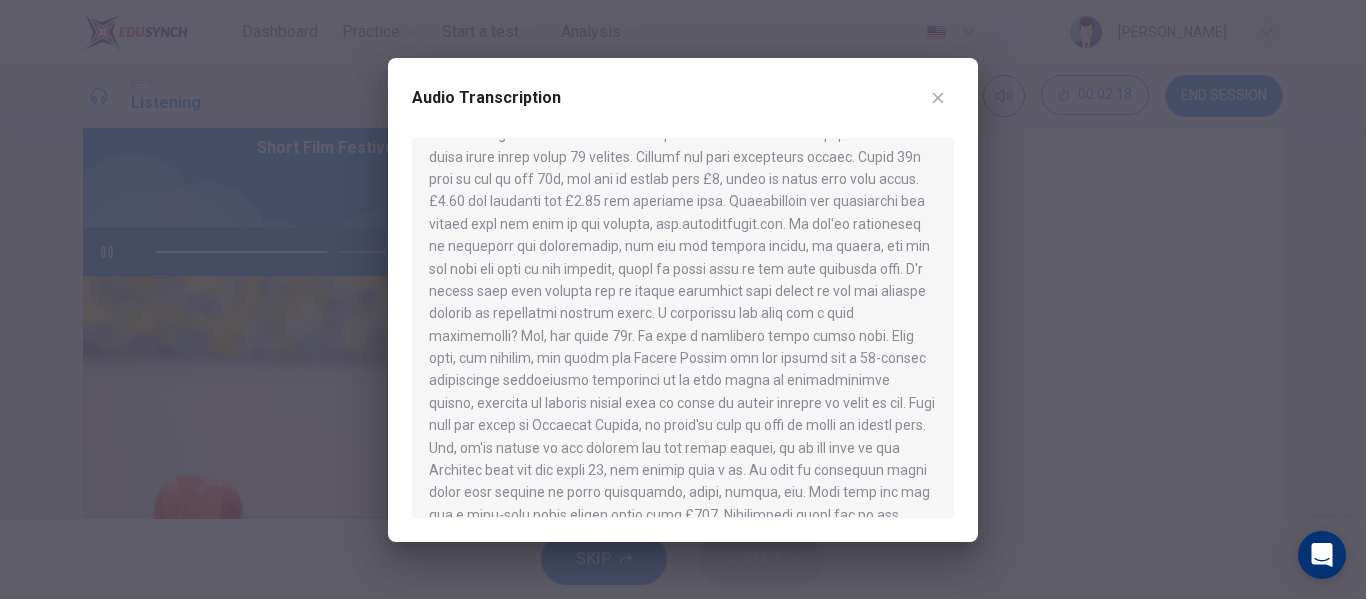 click on "Audio Transcription" at bounding box center [683, 110] 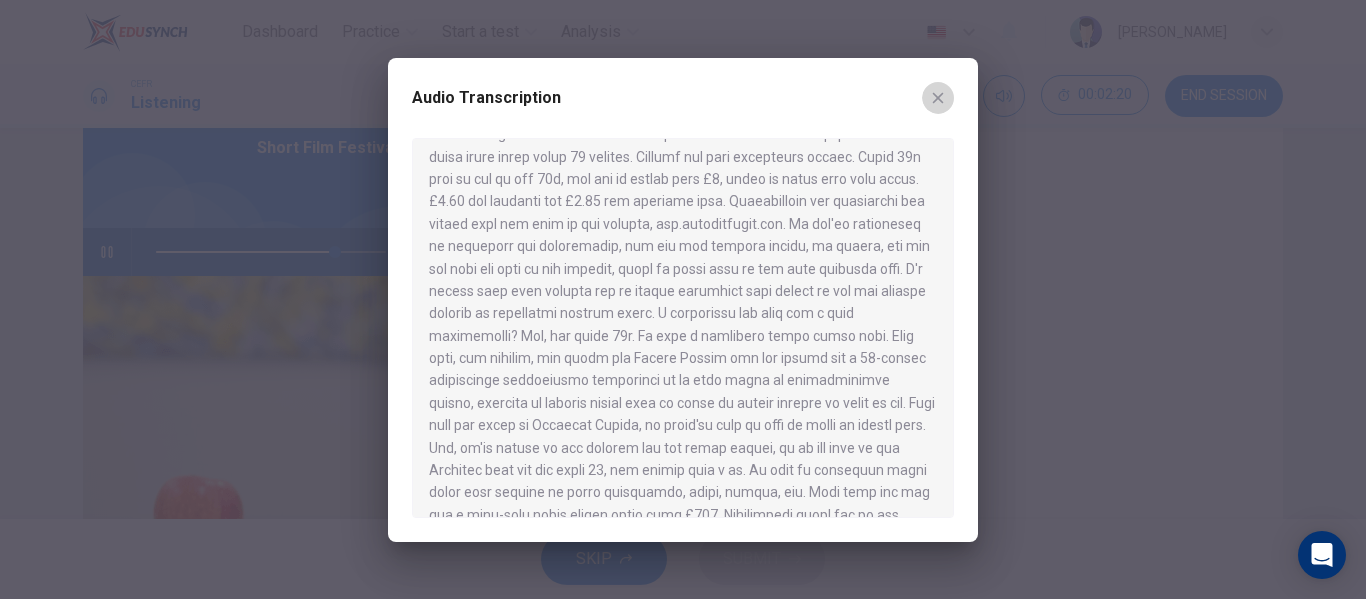 click 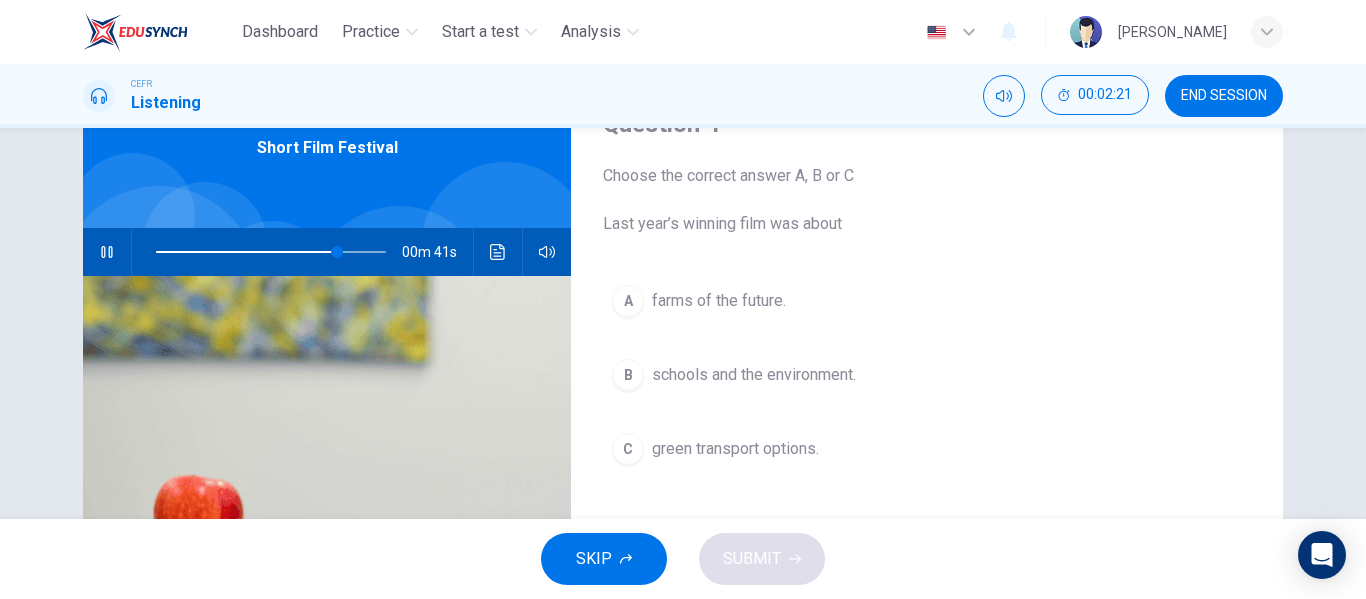click on "farms of the future." at bounding box center (719, 301) 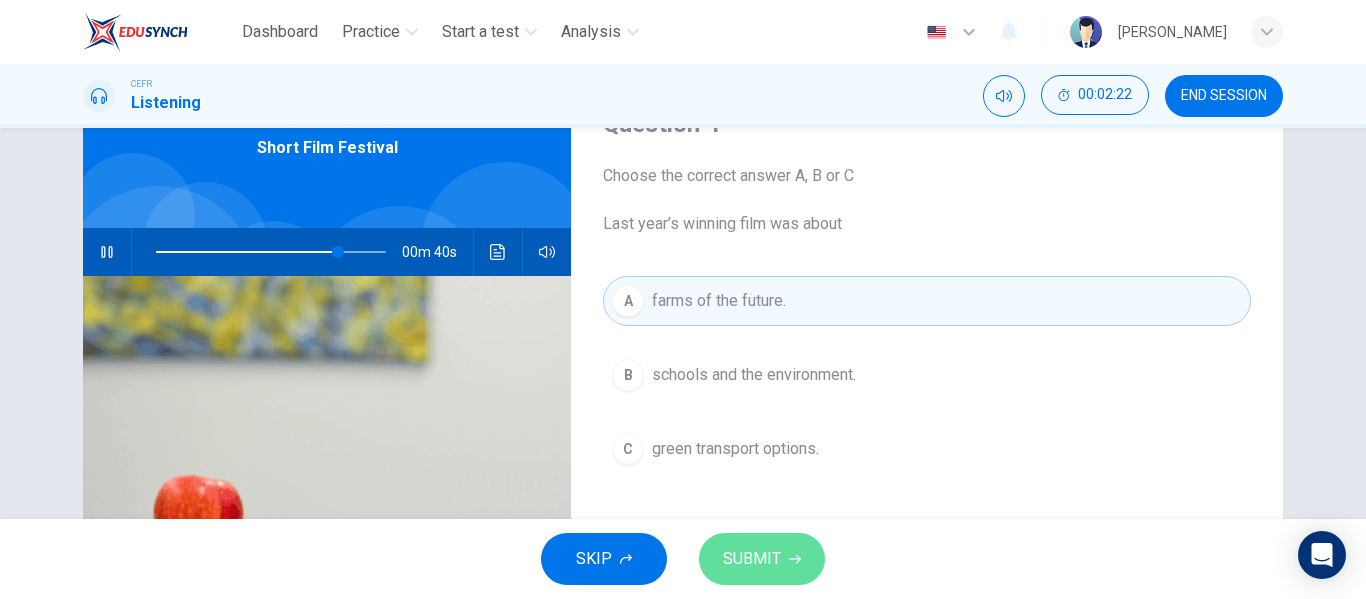 click on "SUBMIT" at bounding box center [762, 559] 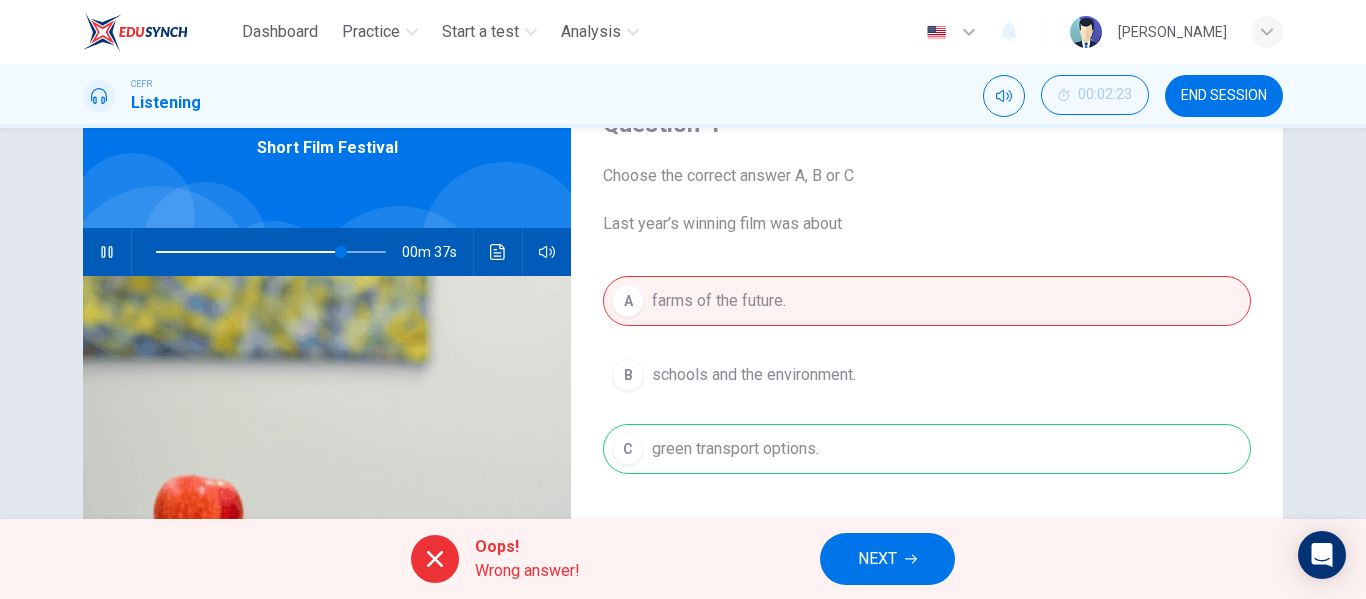 click on "NEXT" at bounding box center [877, 559] 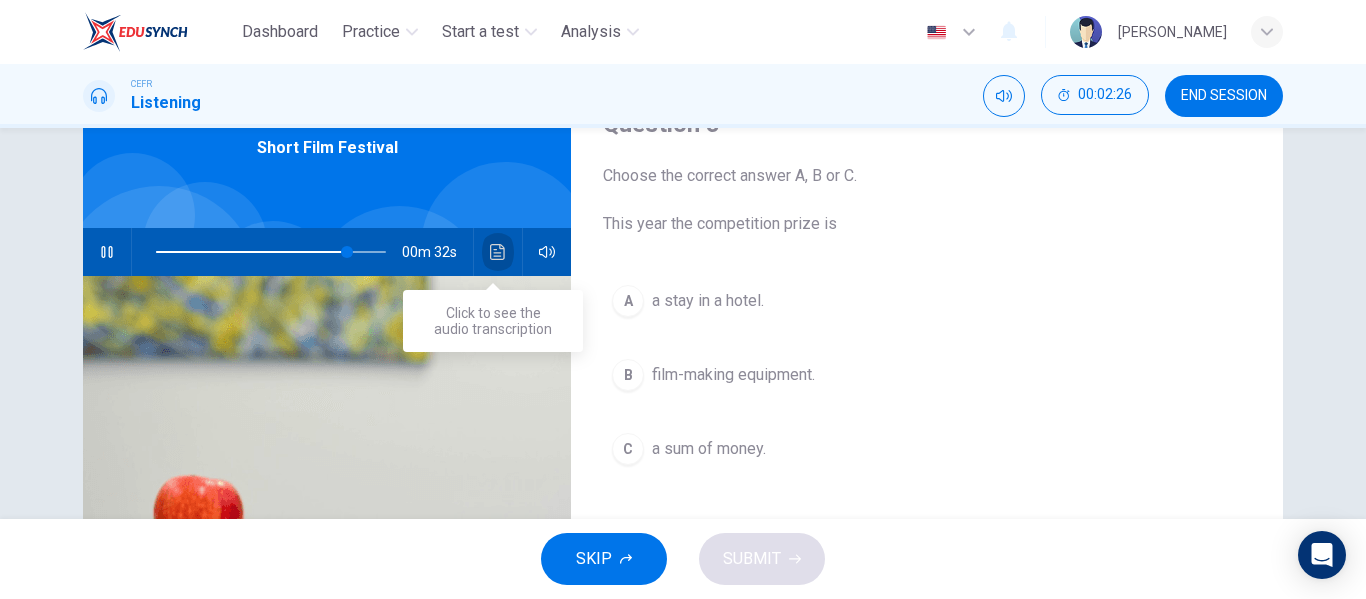 click at bounding box center [498, 252] 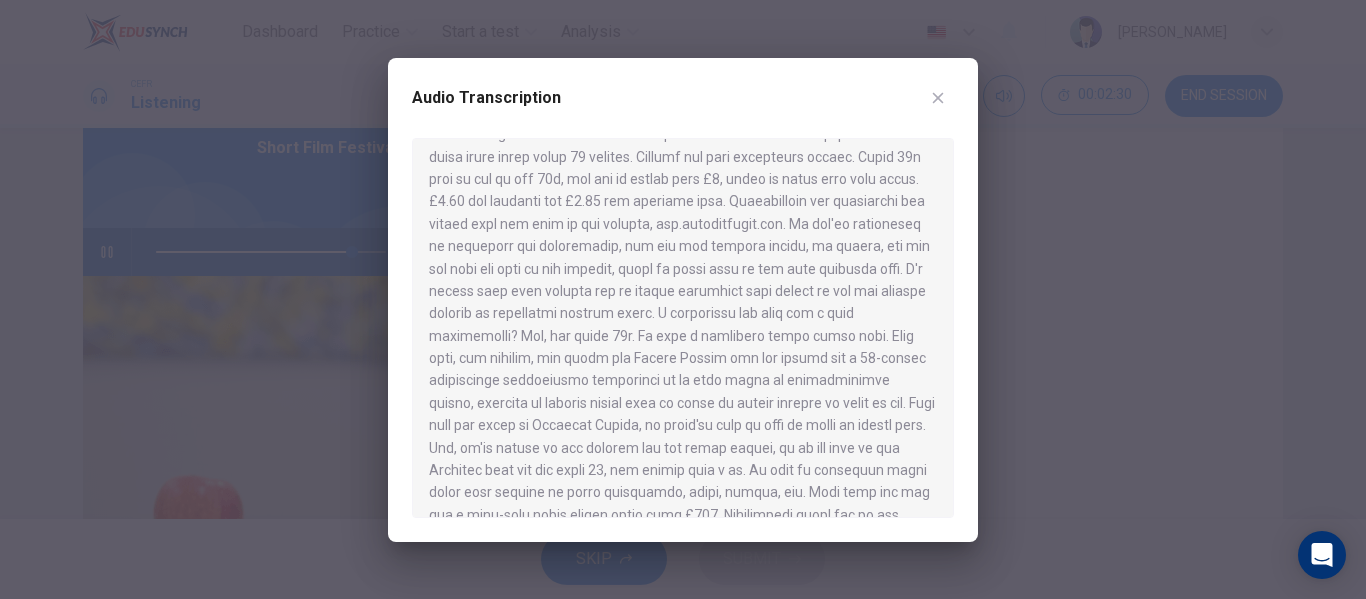 scroll, scrollTop: 392, scrollLeft: 0, axis: vertical 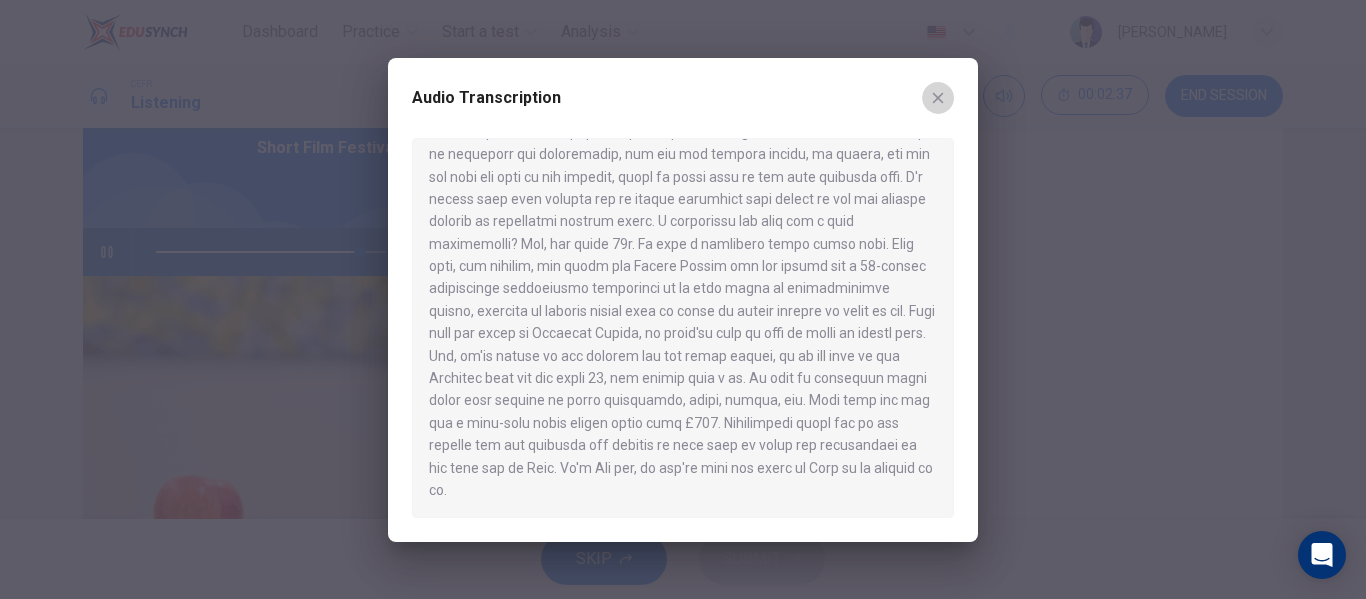 click at bounding box center (938, 98) 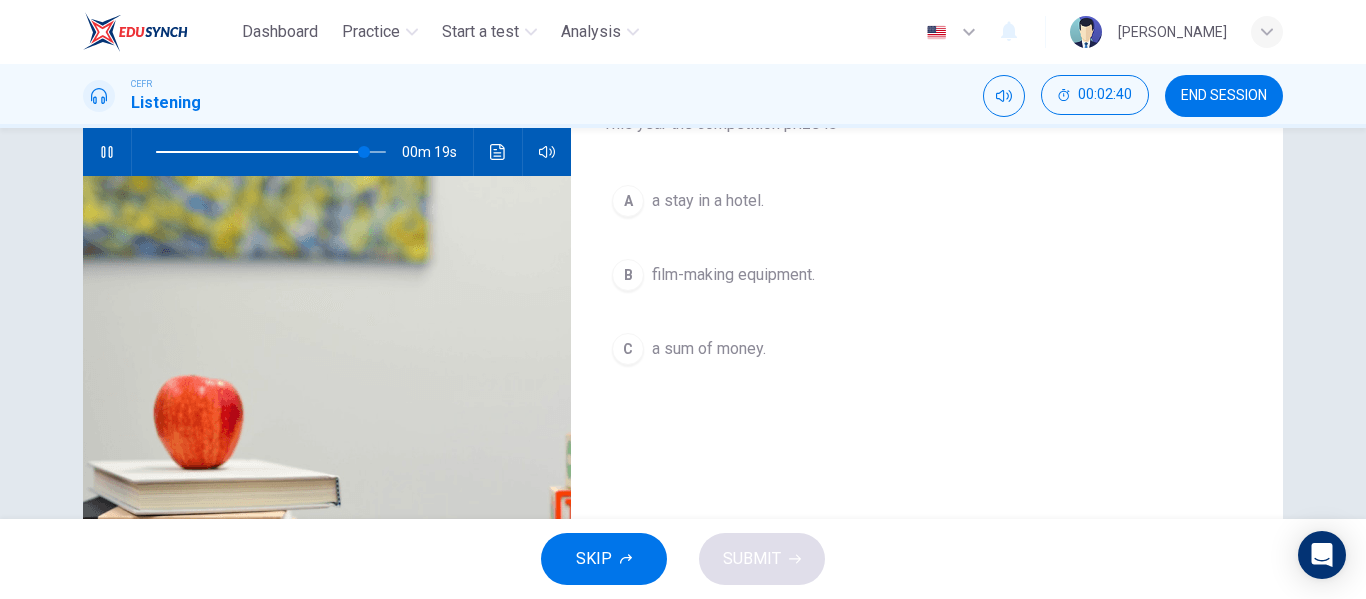 scroll, scrollTop: 100, scrollLeft: 0, axis: vertical 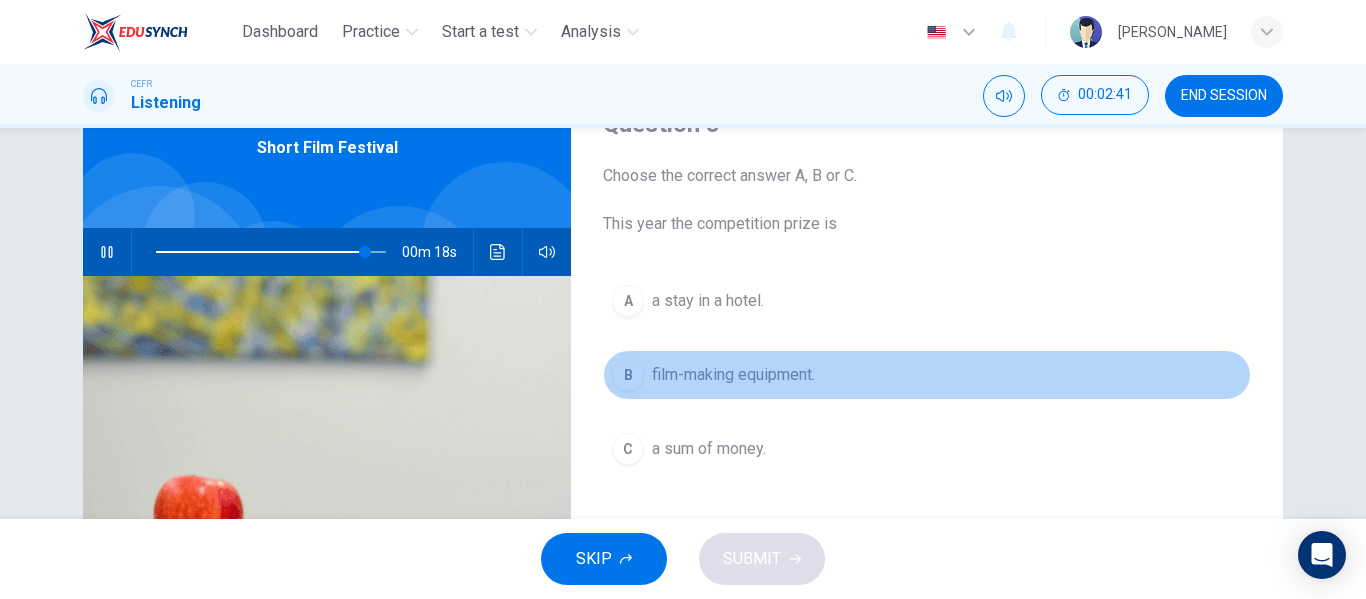 click on "film-making equipment." at bounding box center [733, 375] 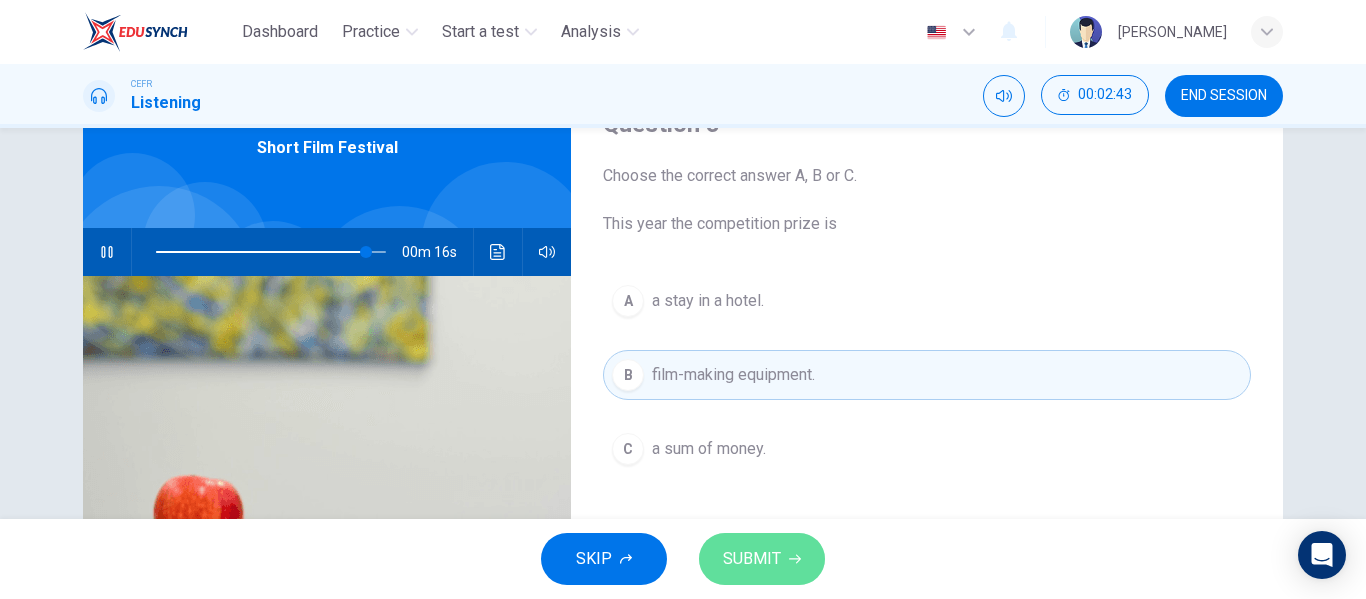 click on "SUBMIT" at bounding box center [752, 559] 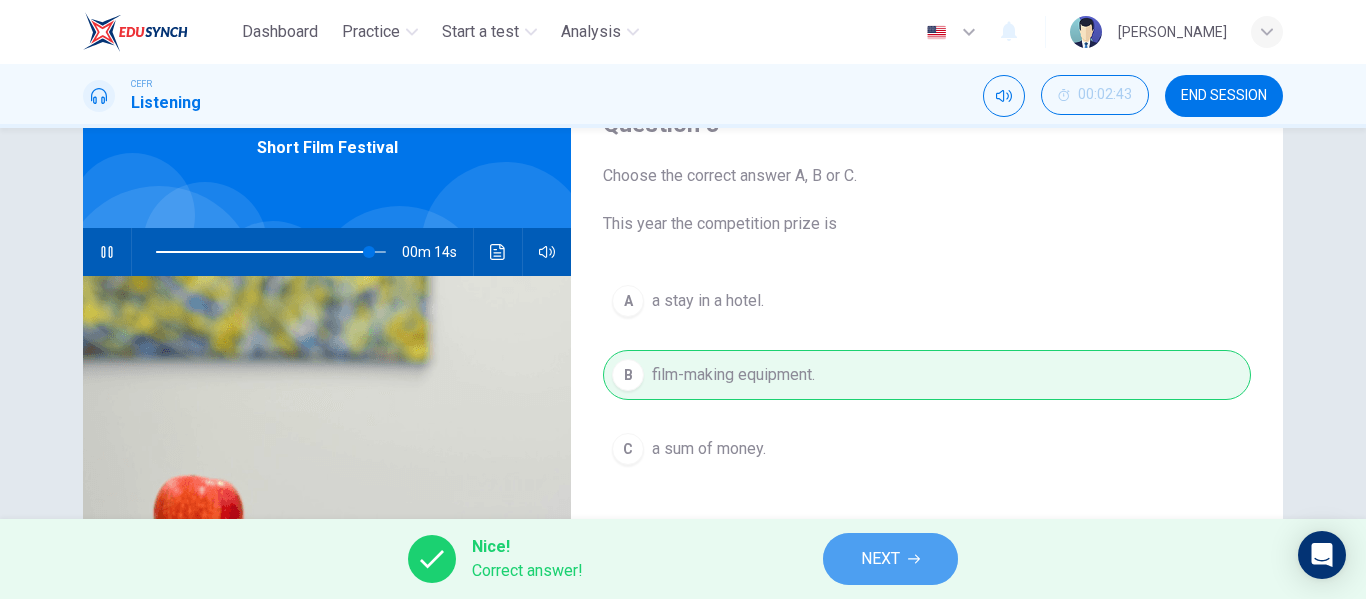 click on "NEXT" at bounding box center [880, 559] 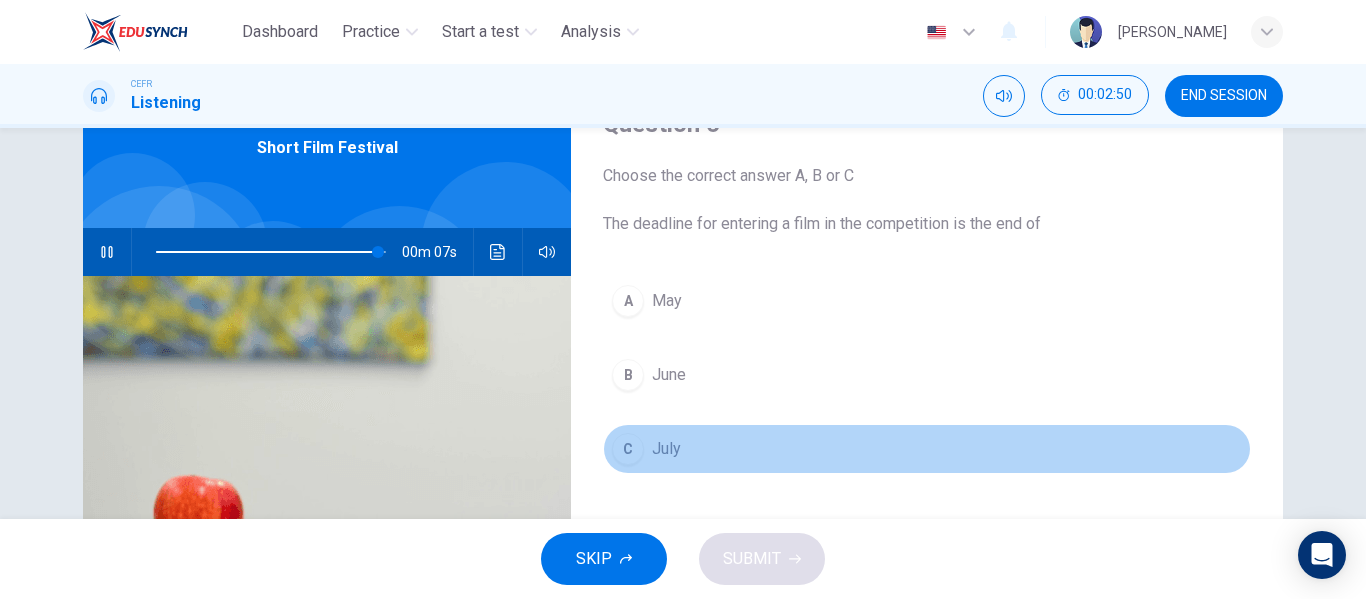 click on "July" at bounding box center [666, 449] 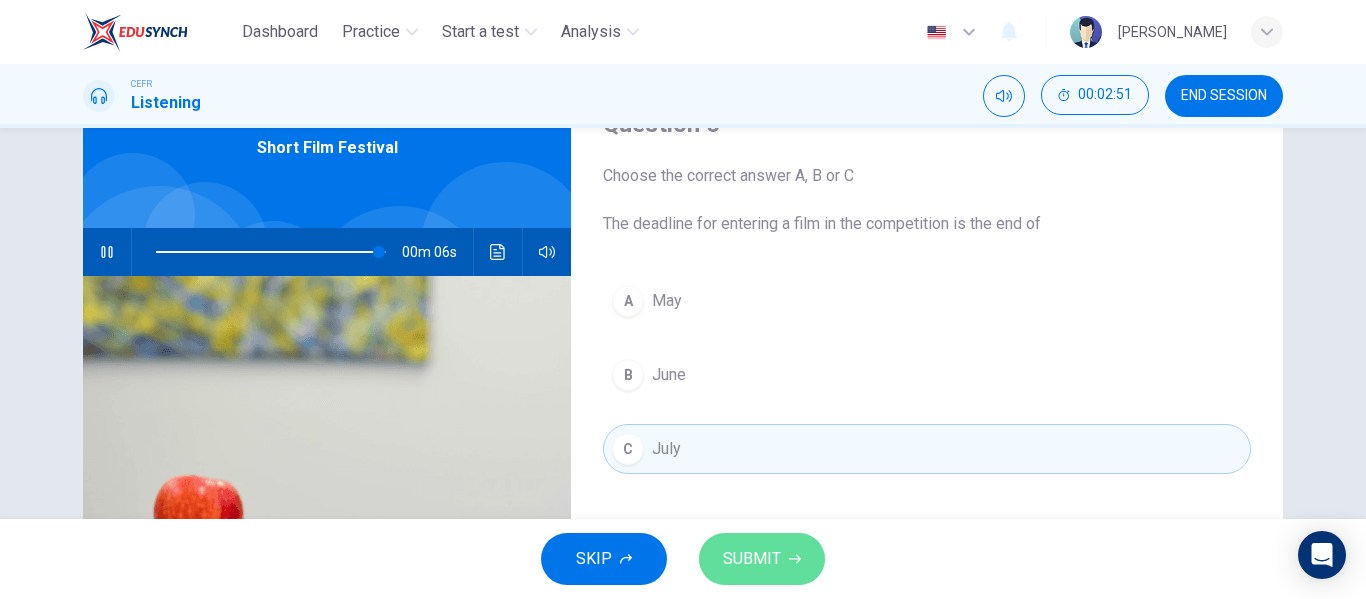 click on "SUBMIT" at bounding box center [752, 559] 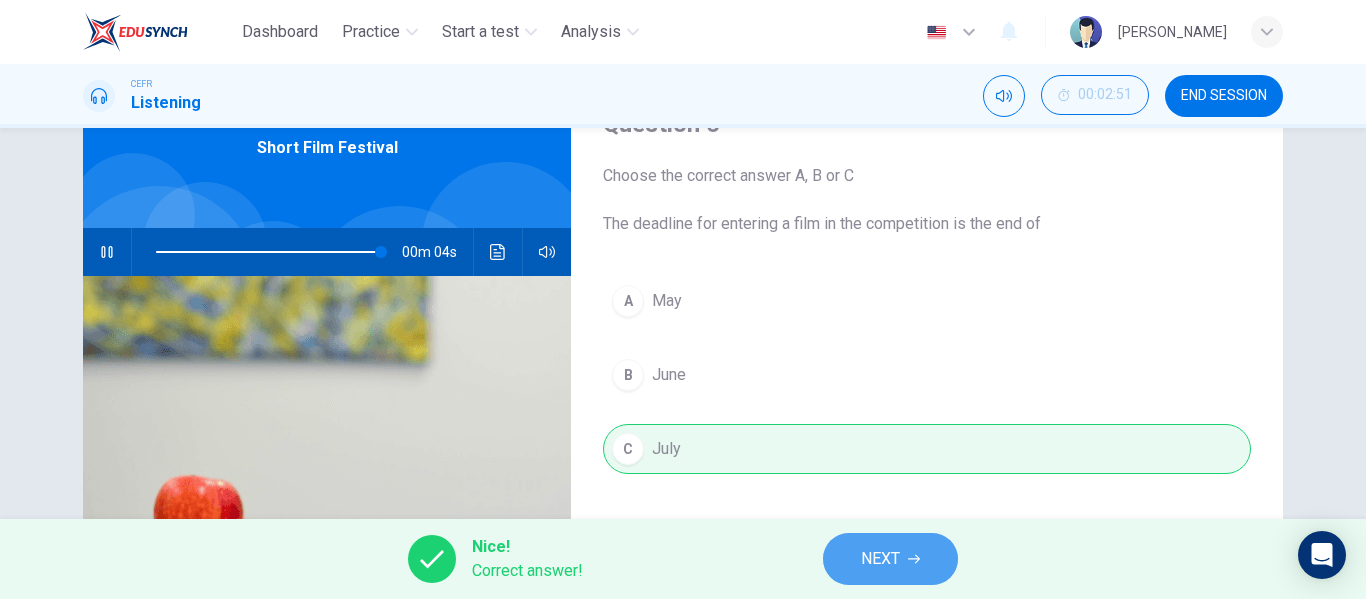 click on "NEXT" at bounding box center (880, 559) 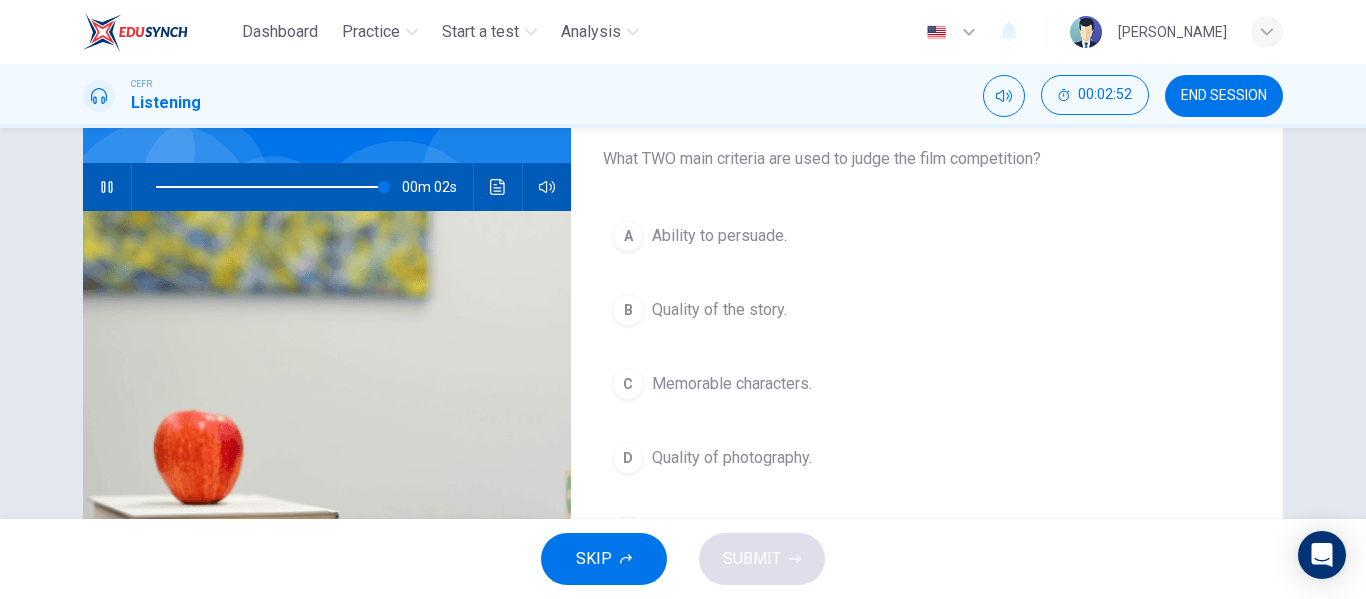 scroll, scrollTop: 200, scrollLeft: 0, axis: vertical 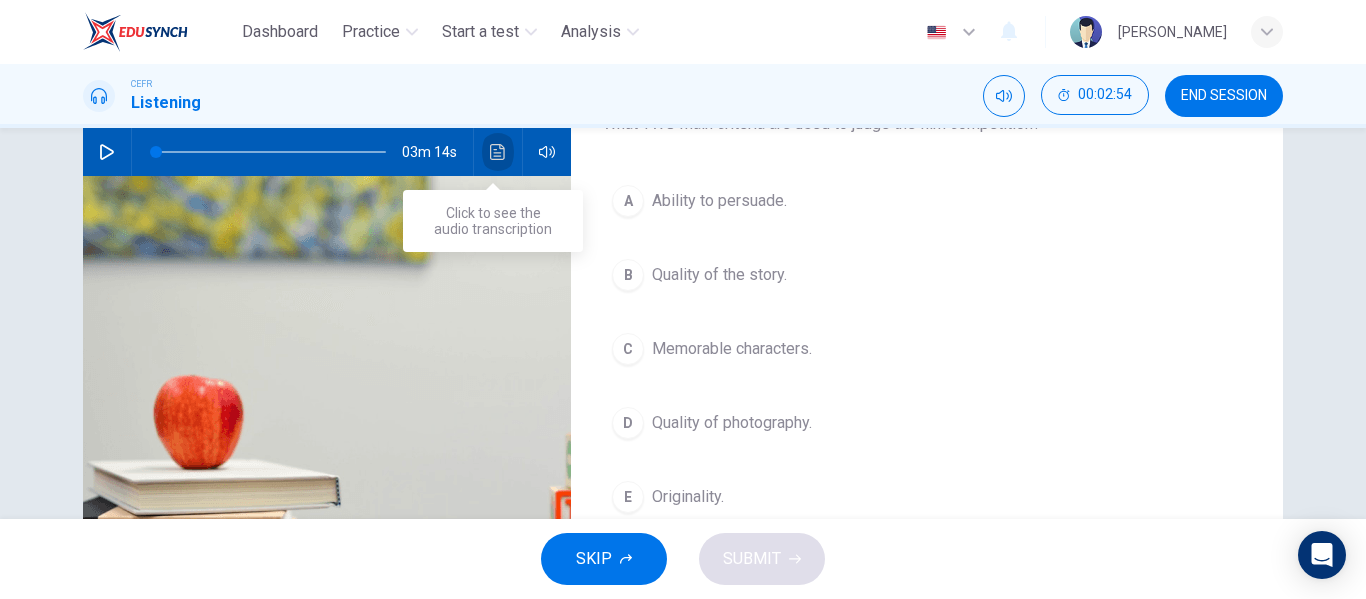 click 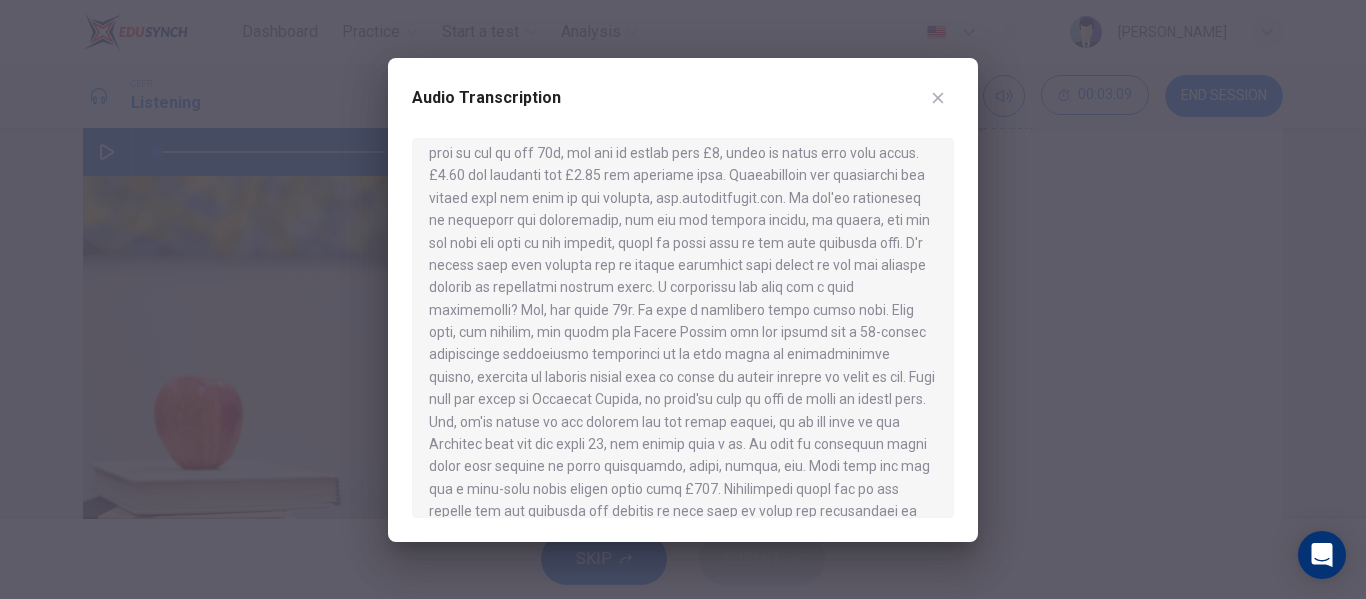 scroll, scrollTop: 292, scrollLeft: 0, axis: vertical 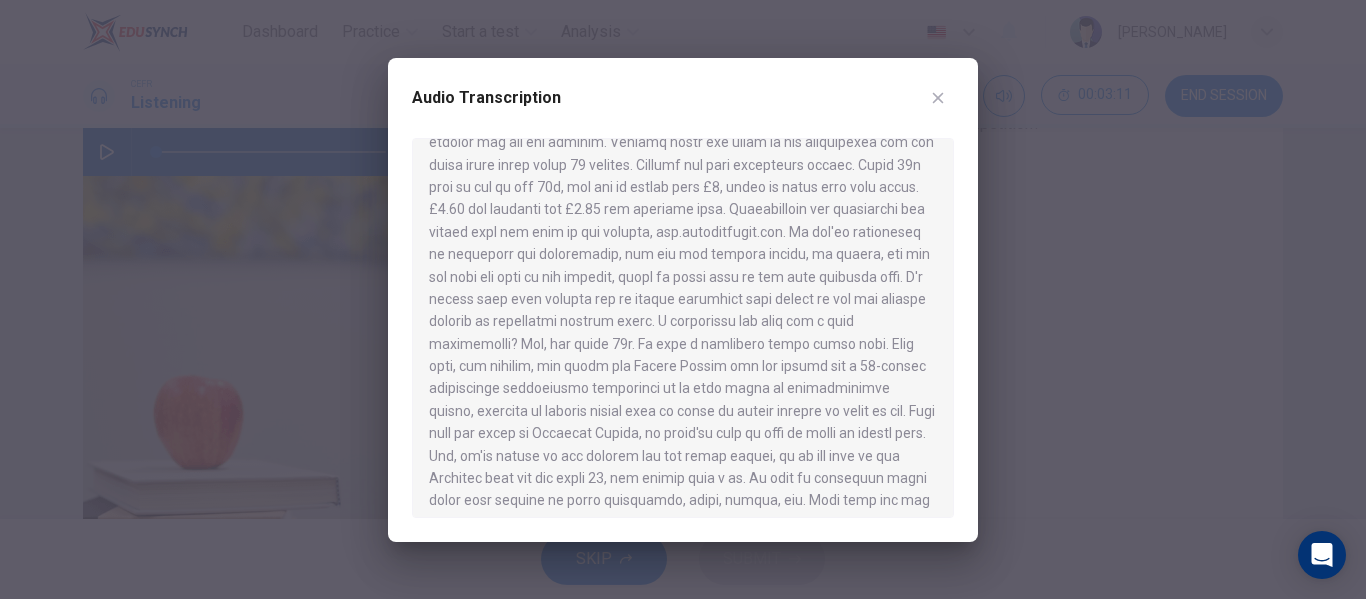 click at bounding box center (938, 98) 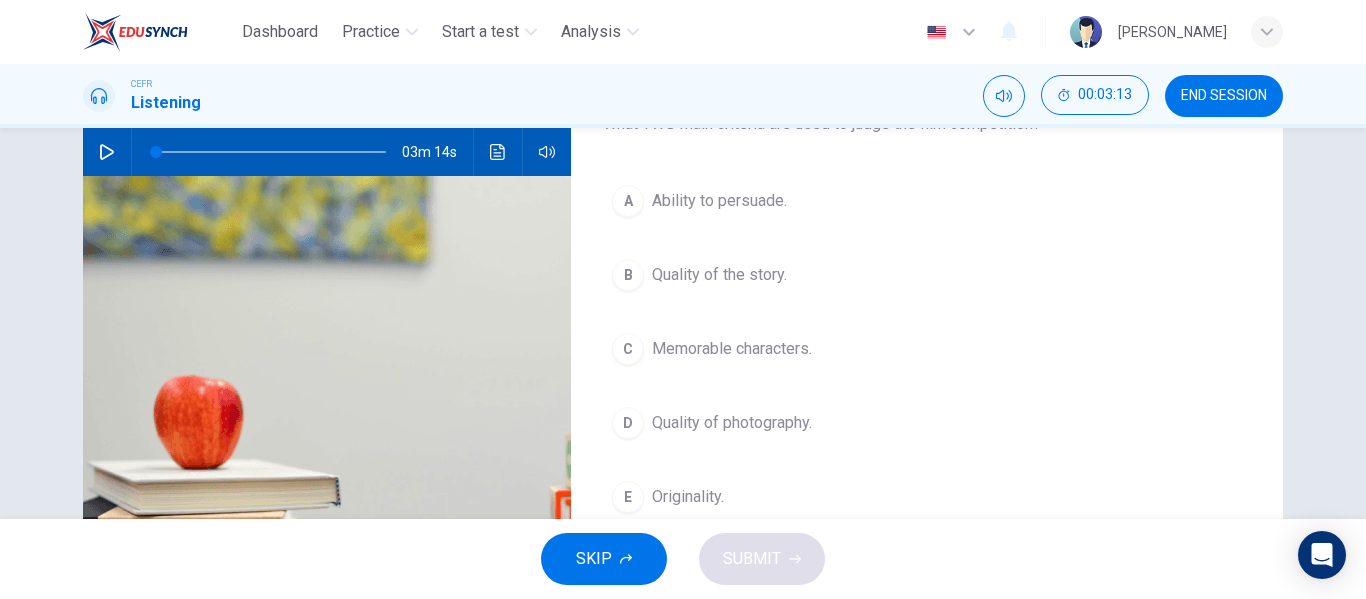 scroll, scrollTop: 100, scrollLeft: 0, axis: vertical 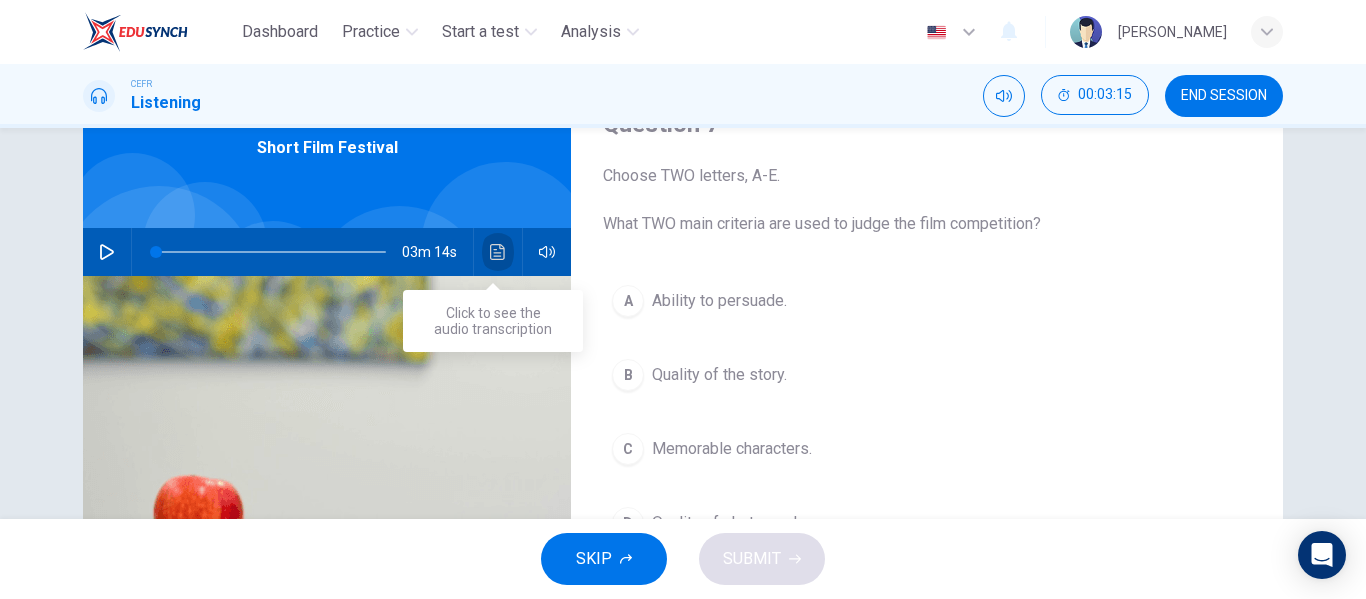 click 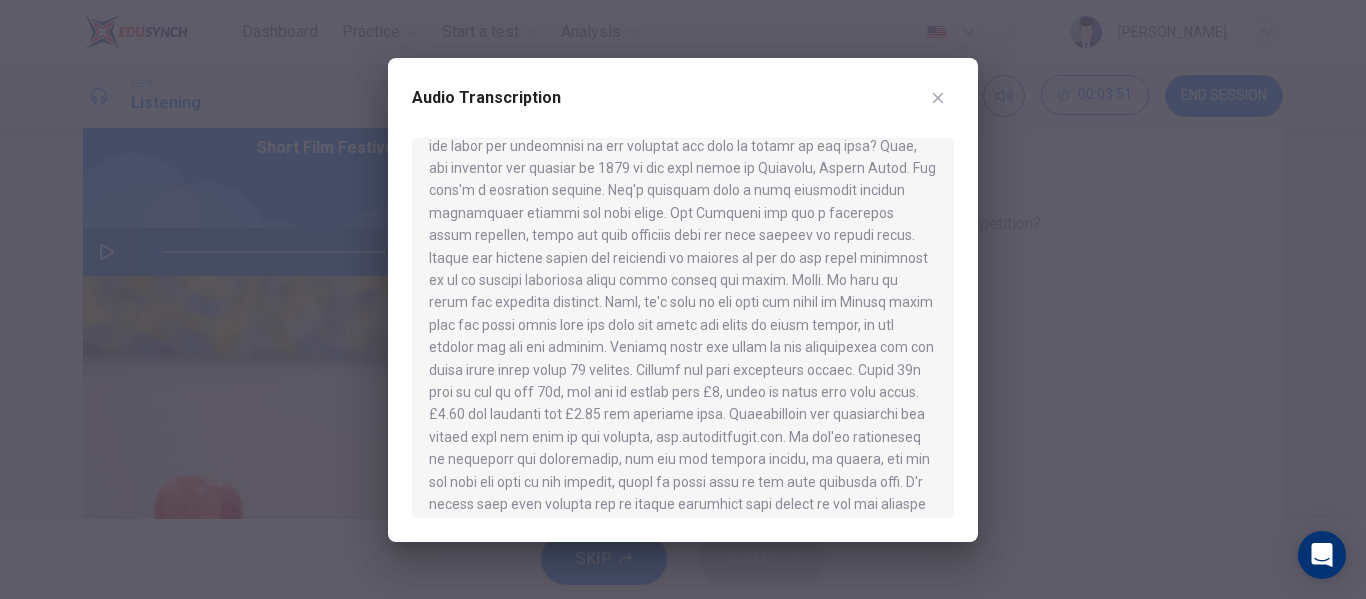 scroll, scrollTop: 0, scrollLeft: 0, axis: both 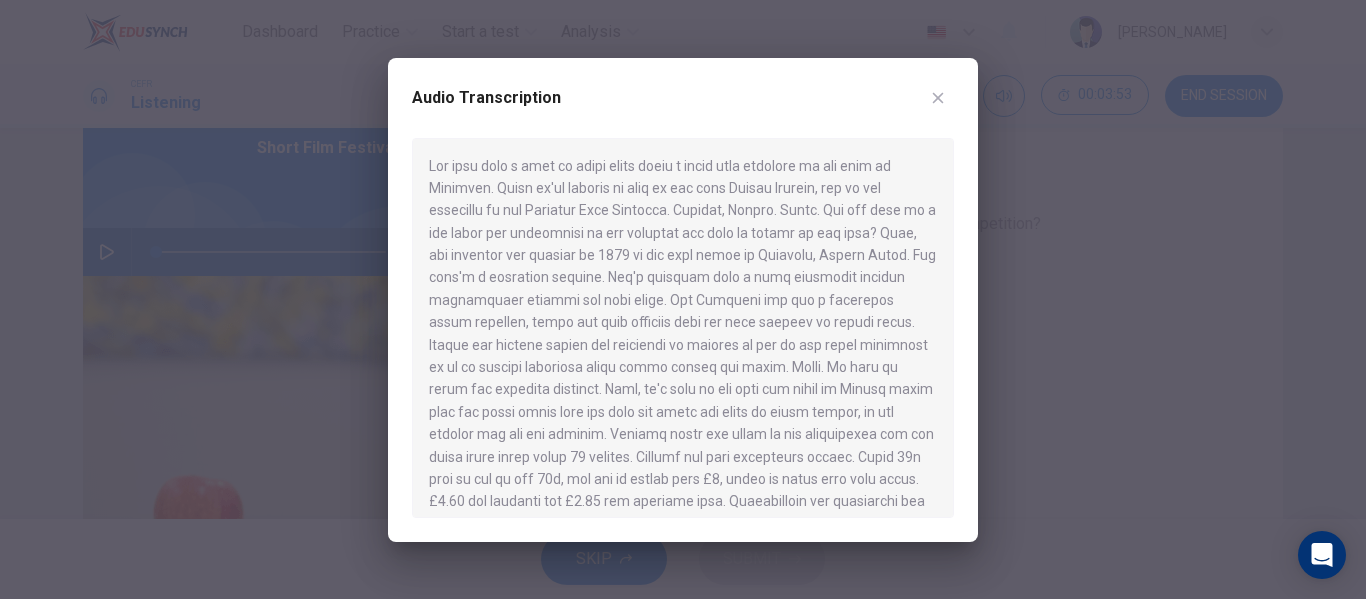 click 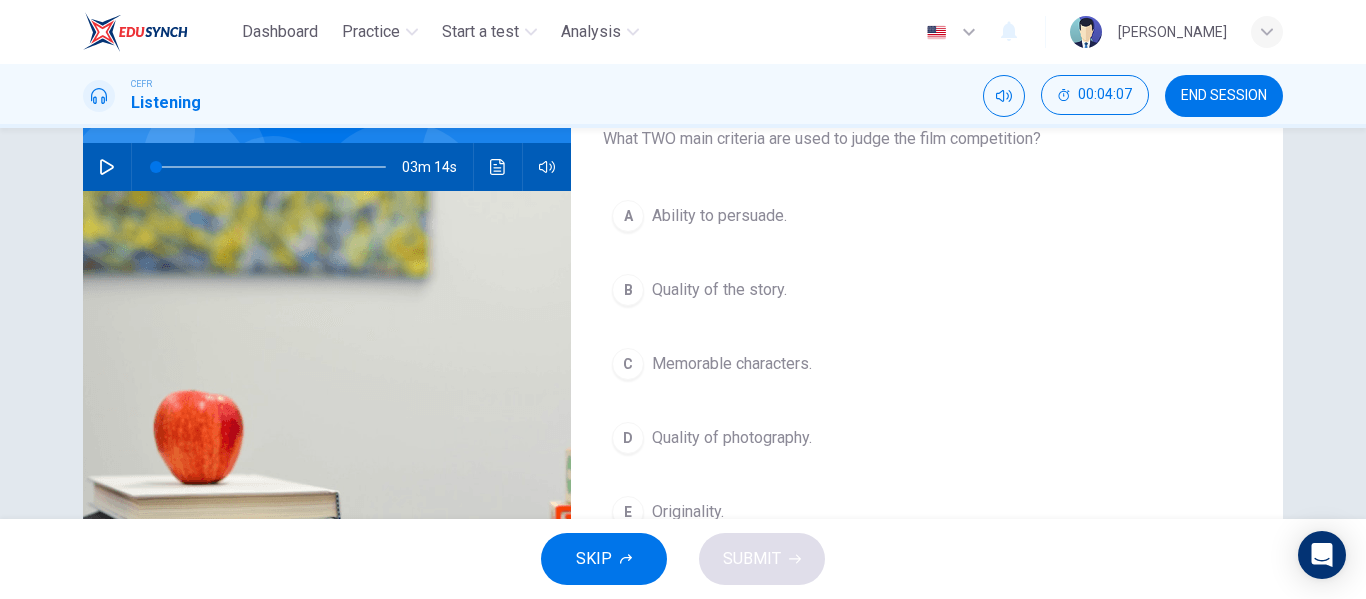 scroll, scrollTop: 184, scrollLeft: 0, axis: vertical 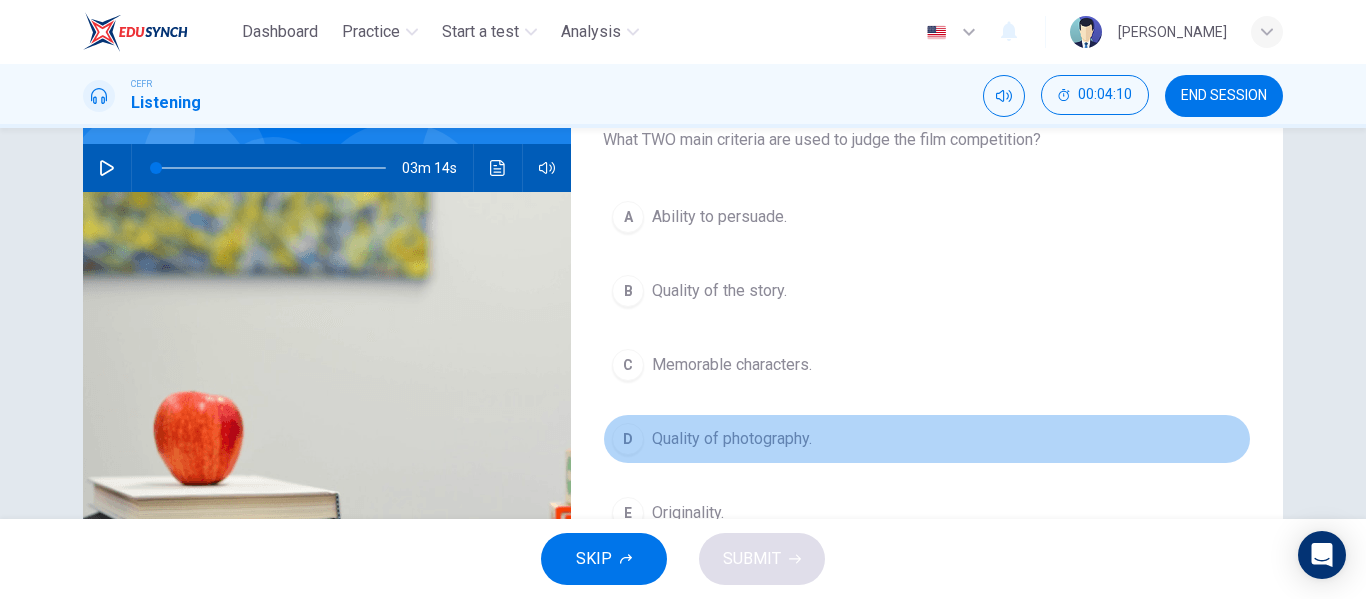 click on "Quality of photography." at bounding box center (732, 439) 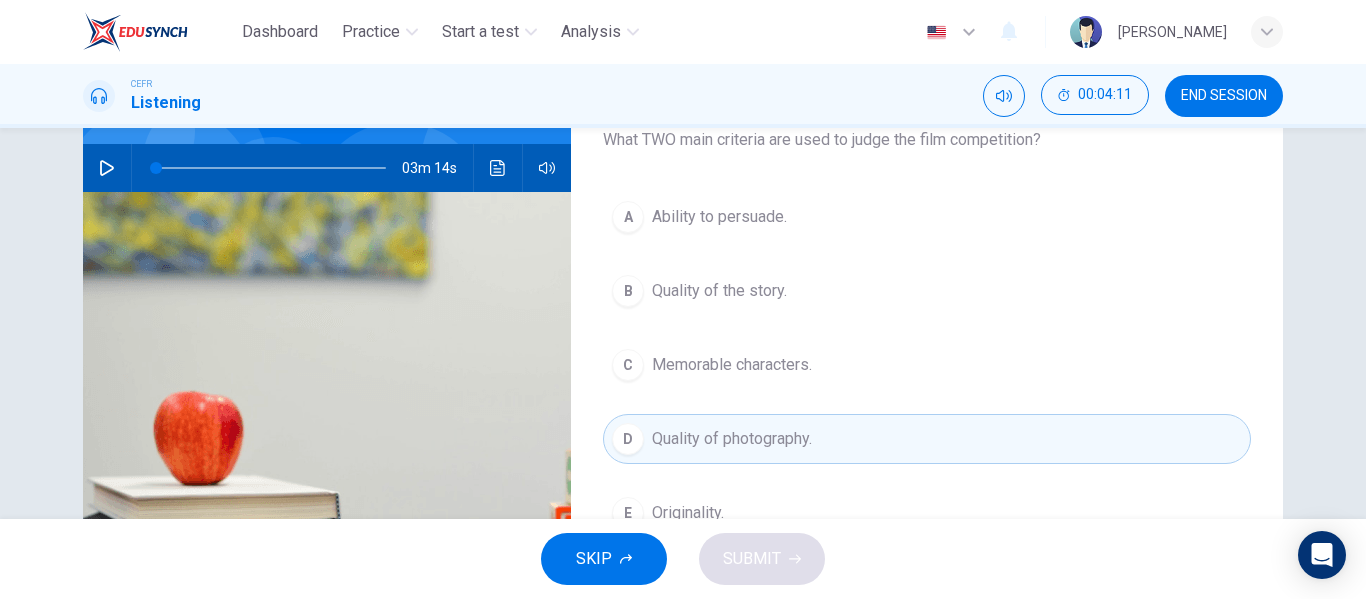 click on "Quality of the story." at bounding box center (719, 291) 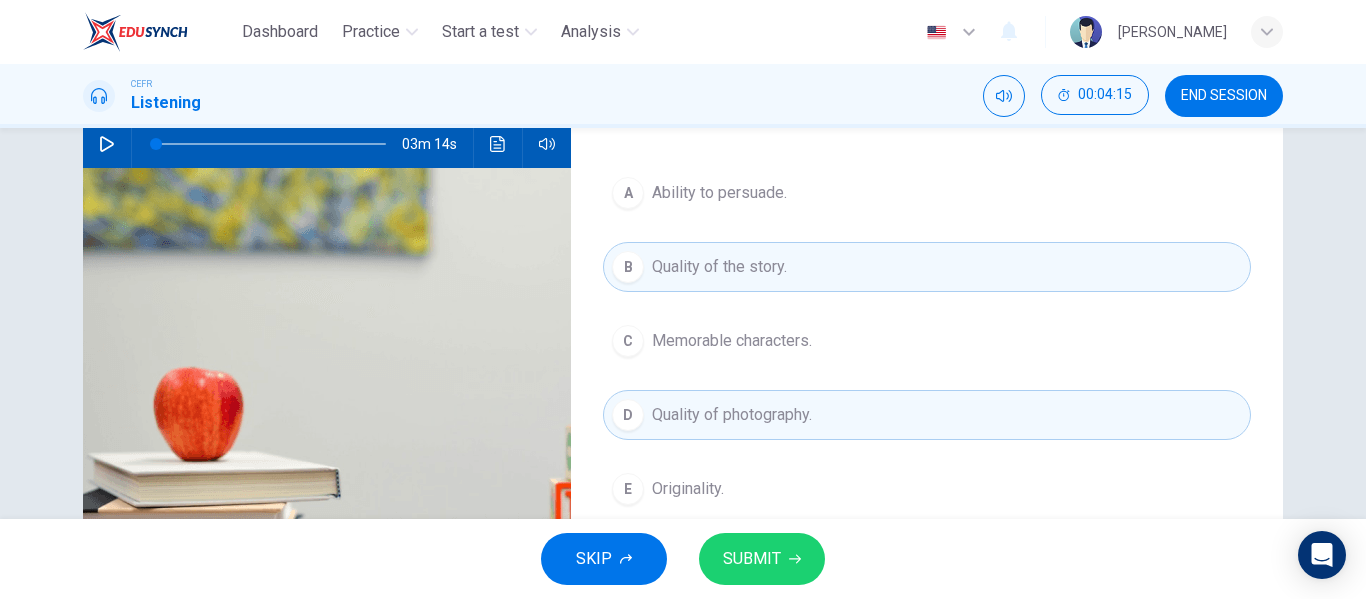scroll, scrollTop: 84, scrollLeft: 0, axis: vertical 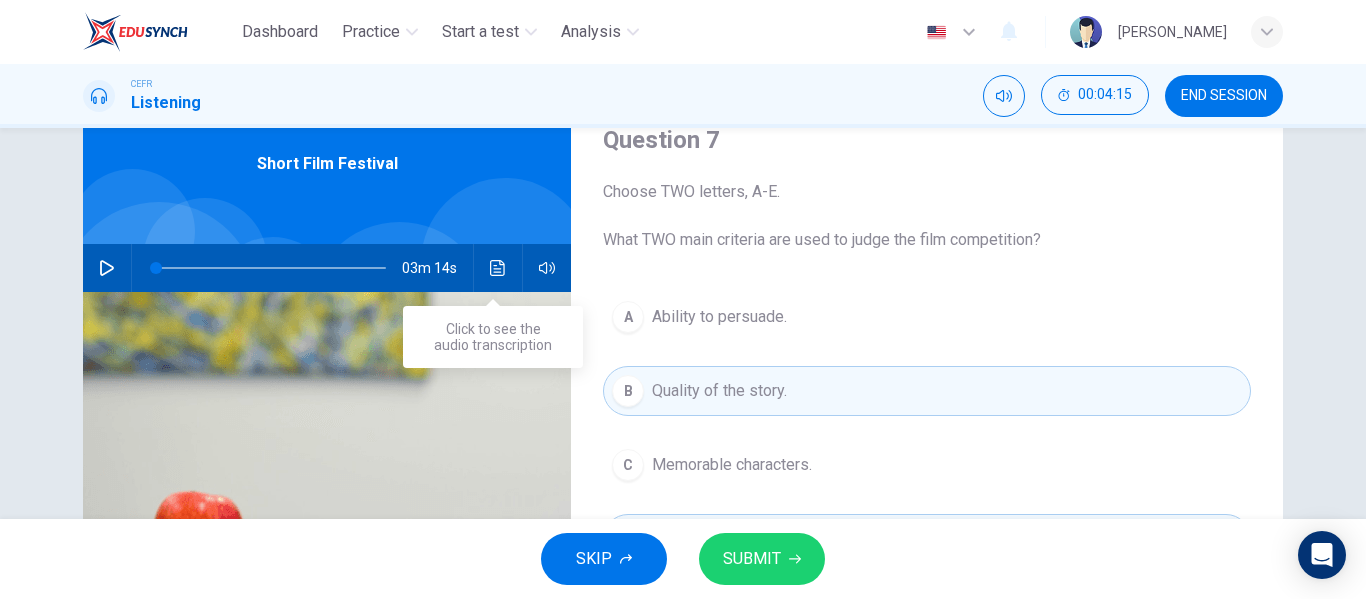 click 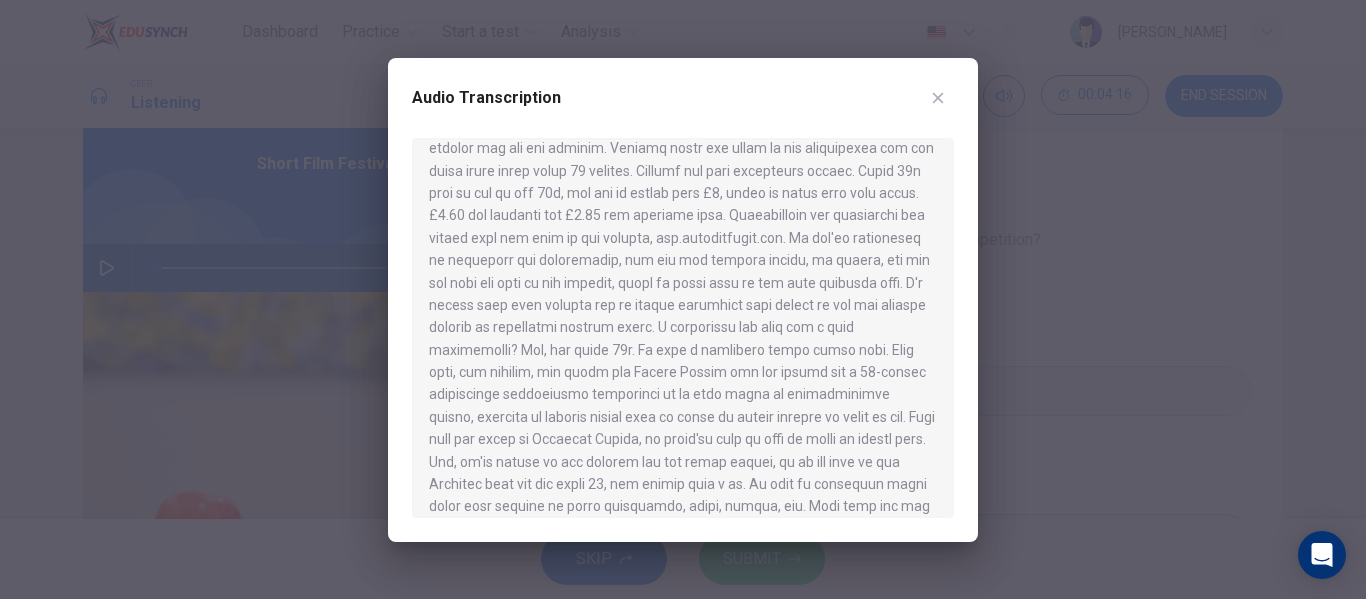 scroll, scrollTop: 392, scrollLeft: 0, axis: vertical 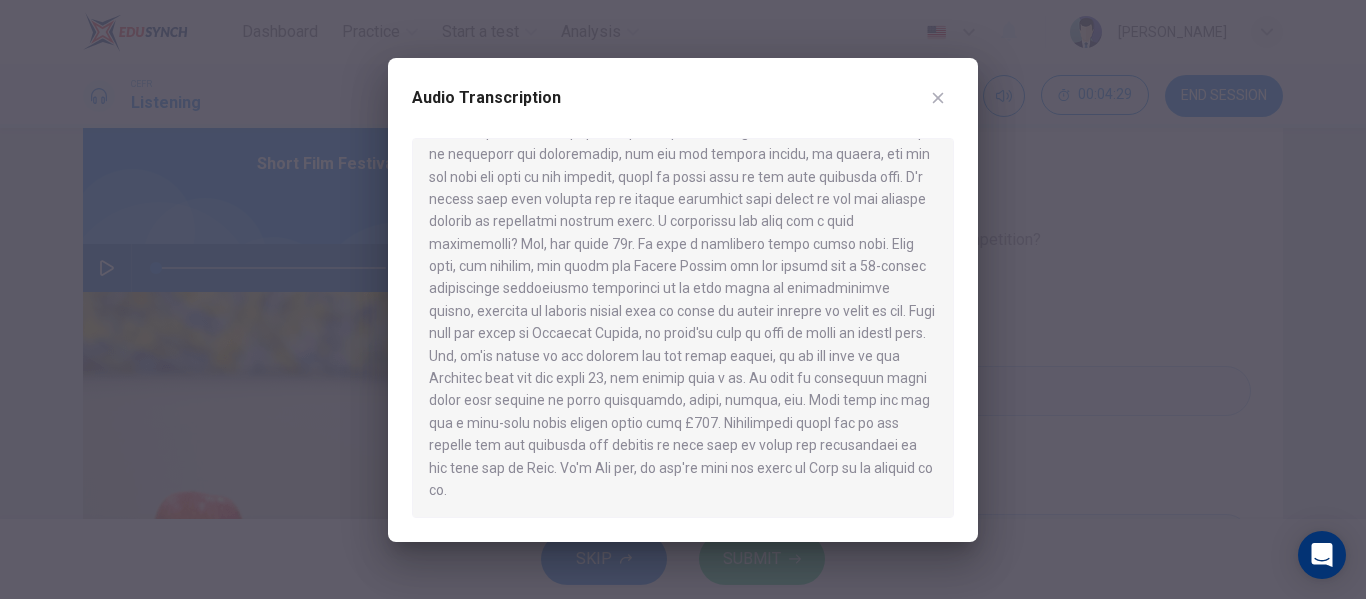 click at bounding box center (938, 98) 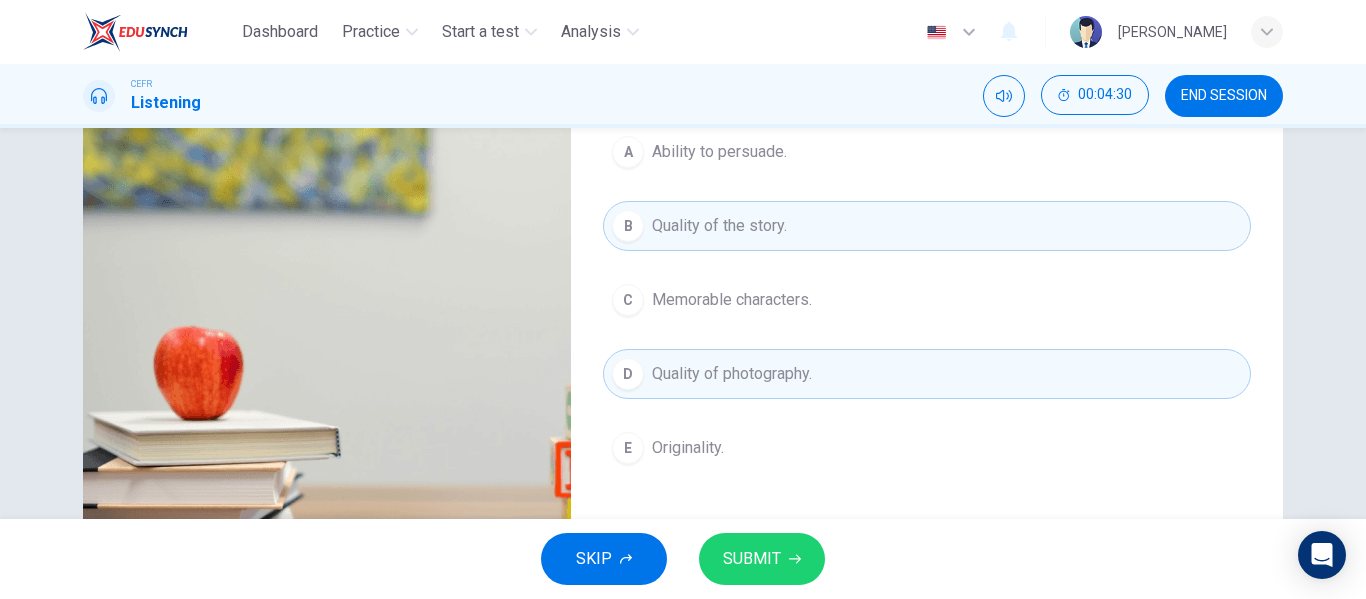 scroll, scrollTop: 284, scrollLeft: 0, axis: vertical 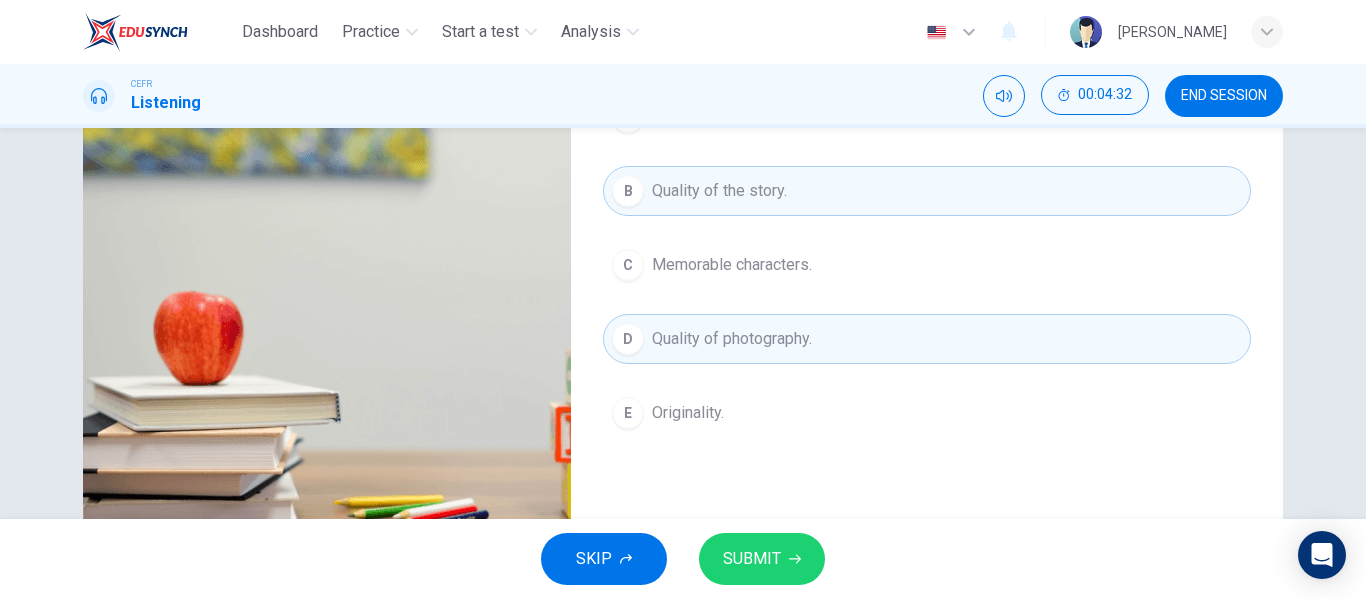 click on "E Originality." at bounding box center [927, 413] 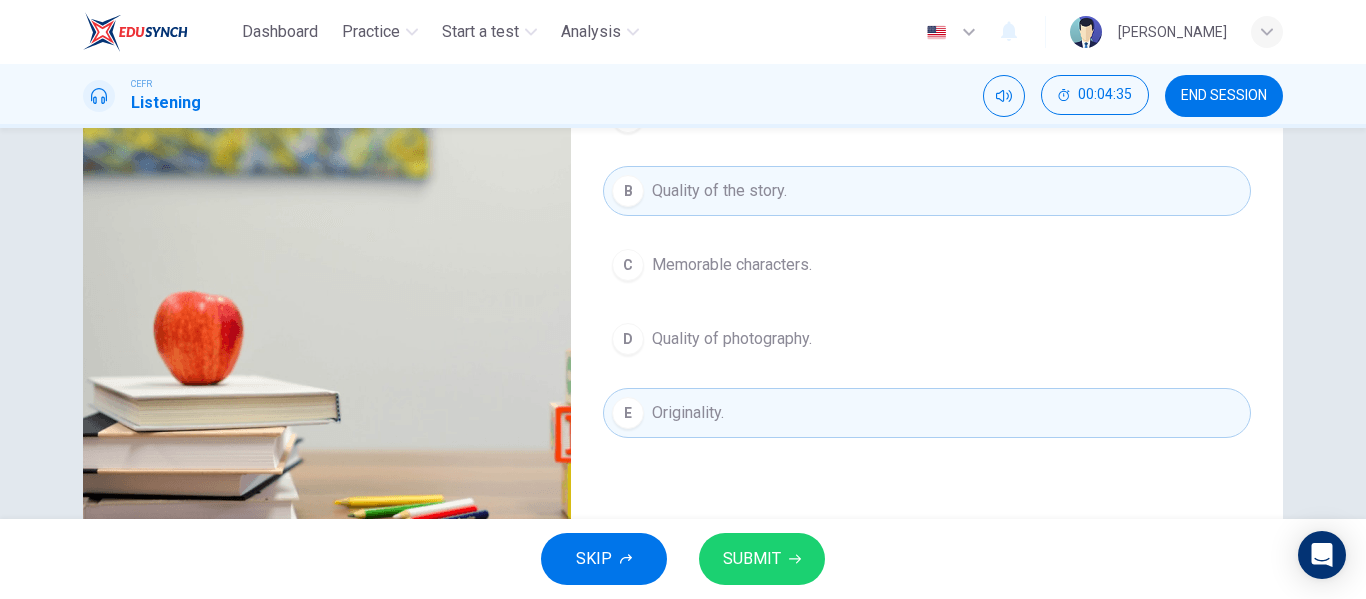 click on "D Quality of photography." at bounding box center [927, 339] 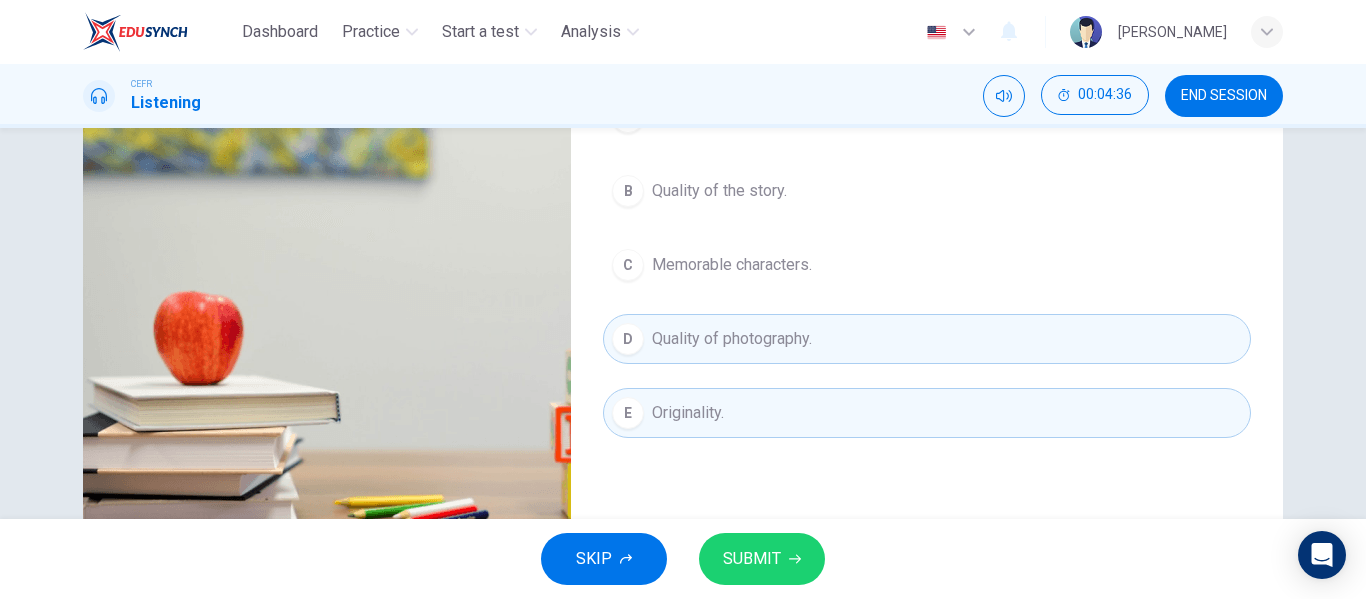click on "B Quality of the story." at bounding box center [927, 191] 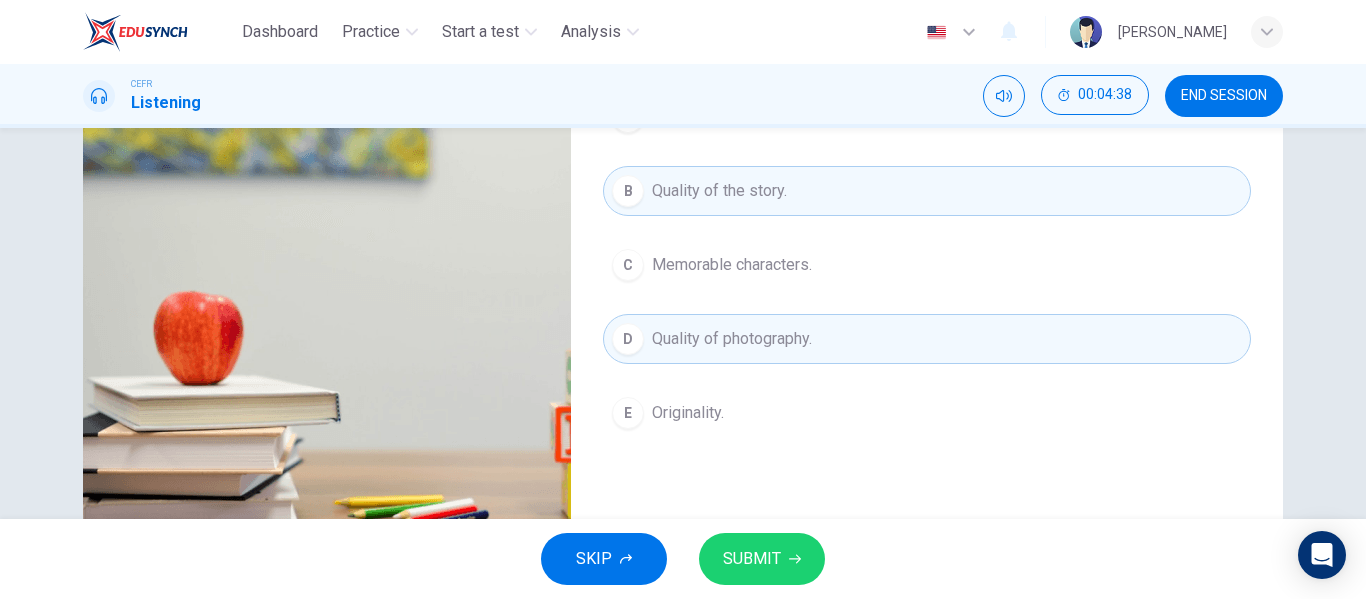click on "Originality." at bounding box center (688, 413) 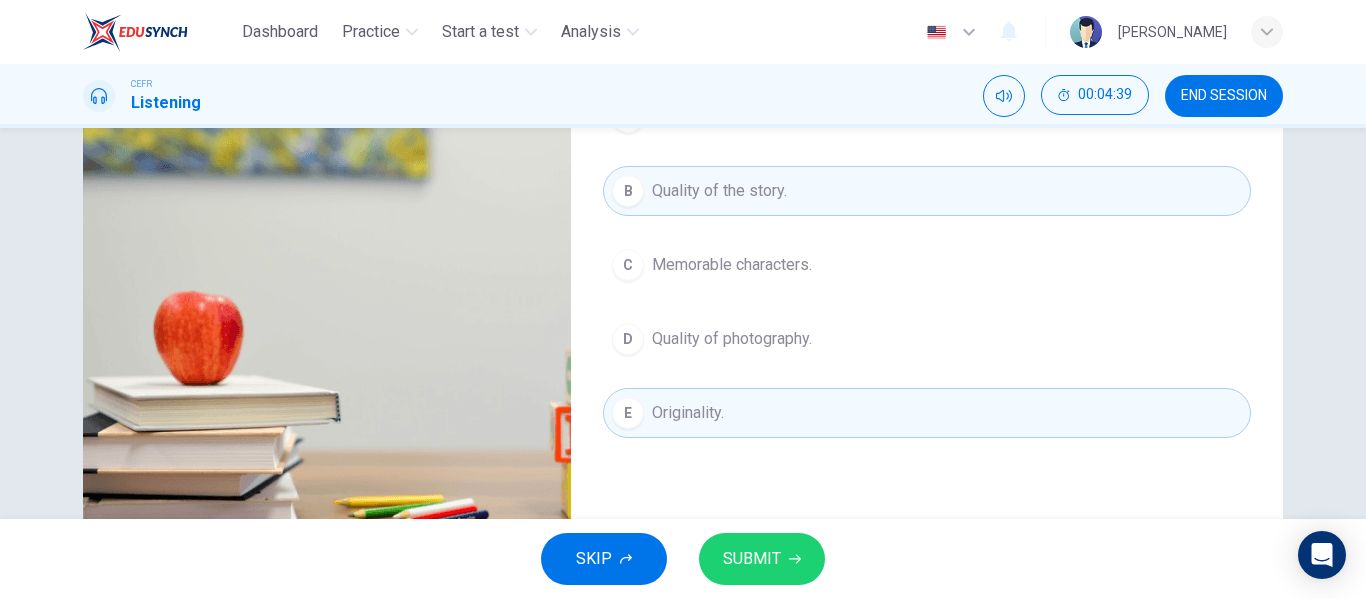 click on "SUBMIT" at bounding box center [762, 559] 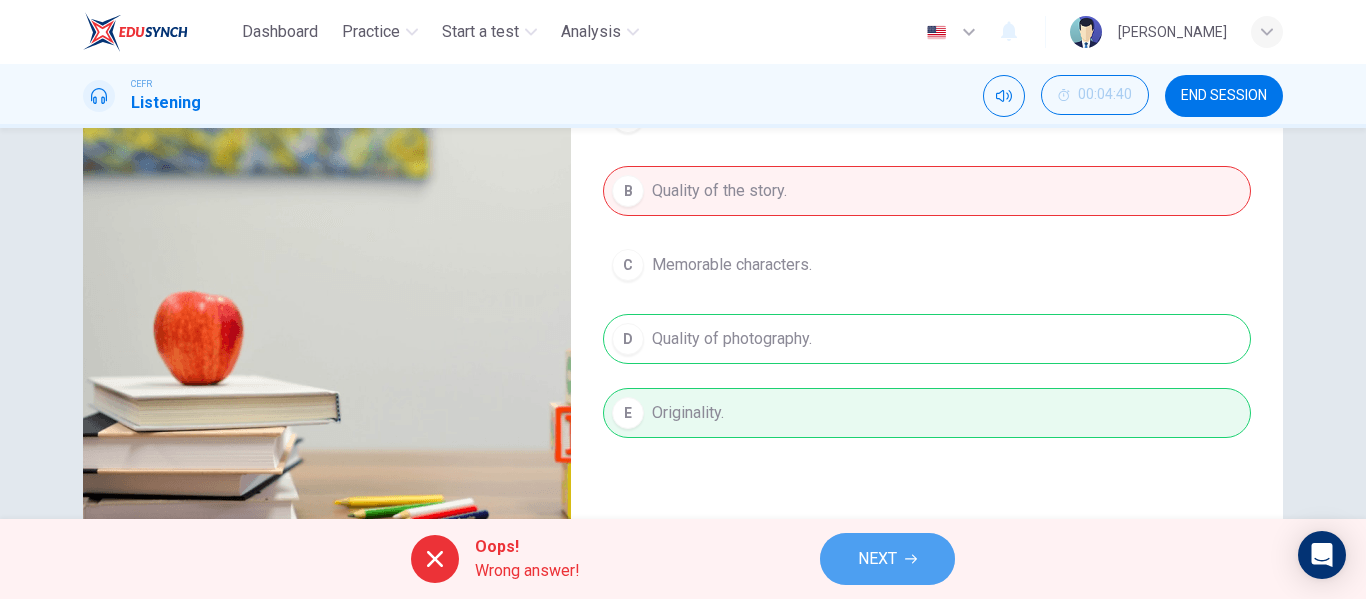 click on "NEXT" at bounding box center [877, 559] 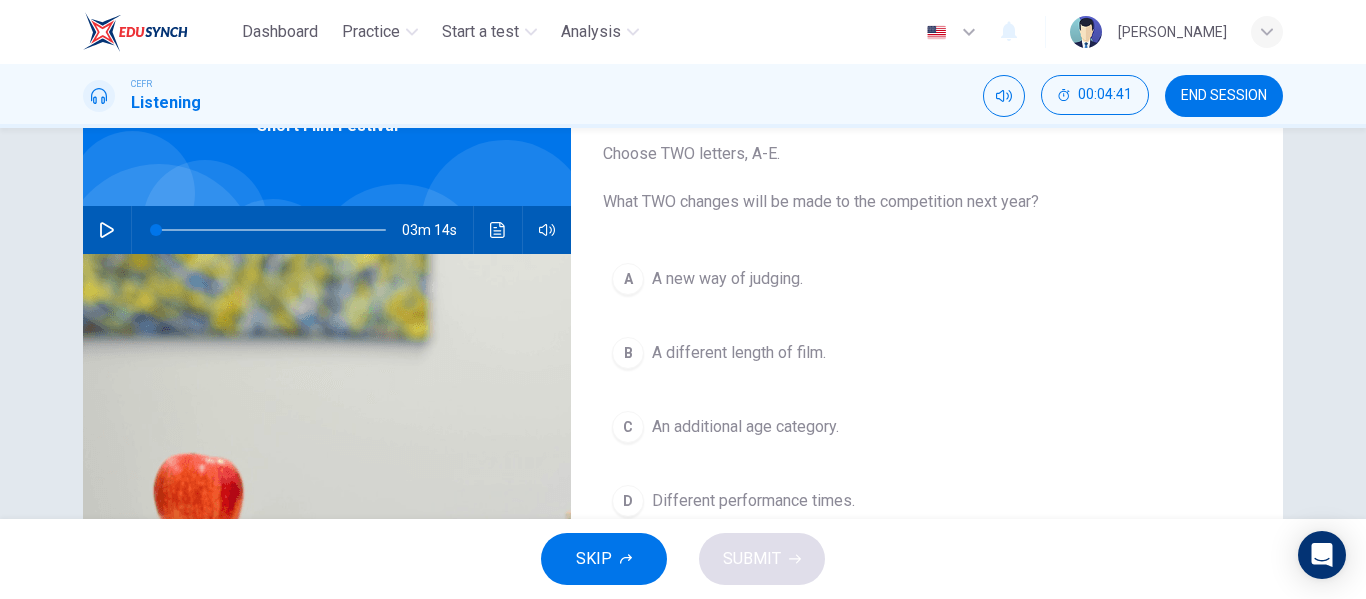 scroll, scrollTop: 84, scrollLeft: 0, axis: vertical 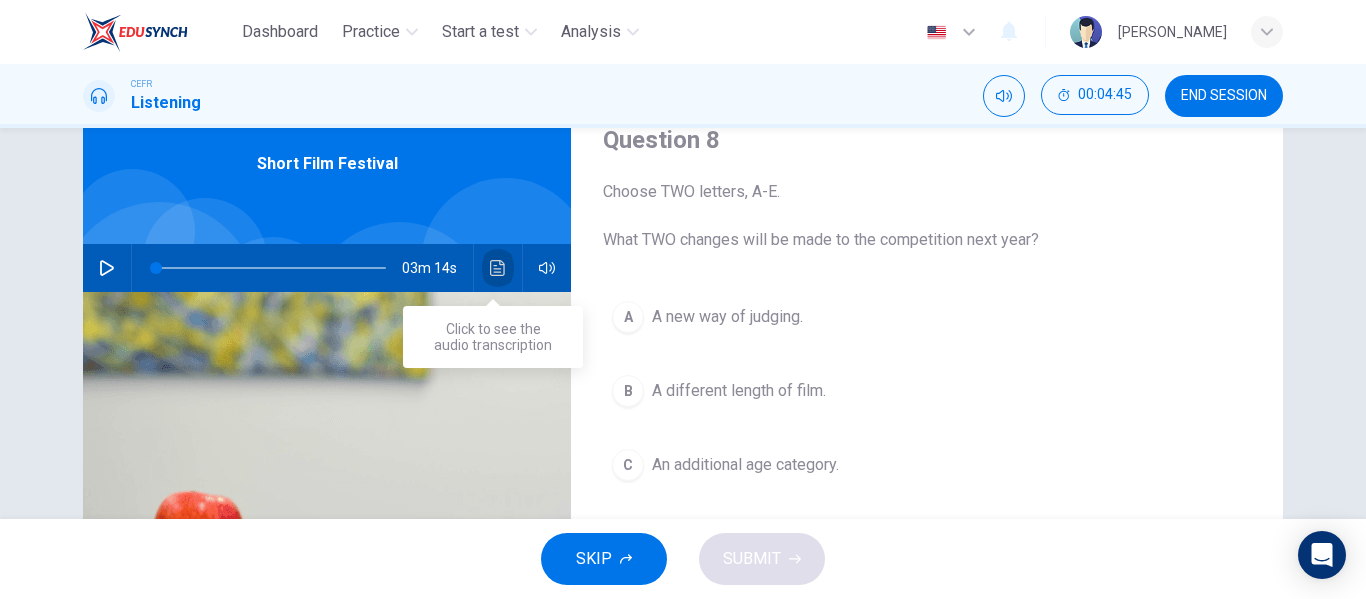 click at bounding box center [498, 268] 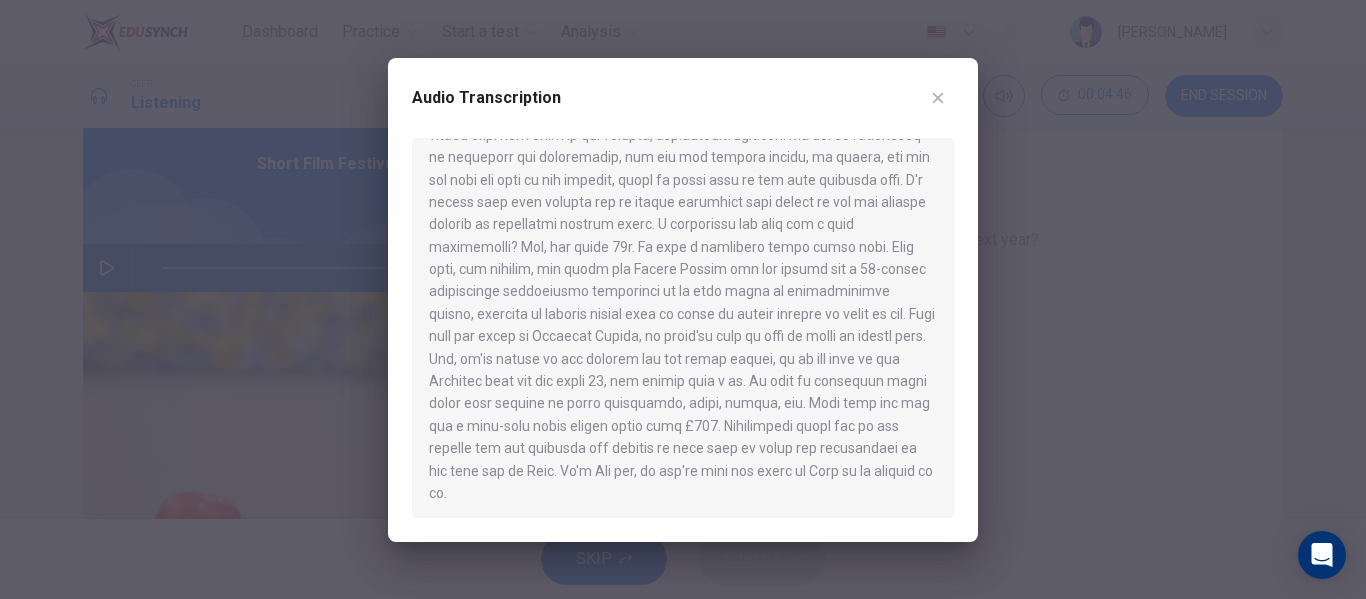 scroll, scrollTop: 392, scrollLeft: 0, axis: vertical 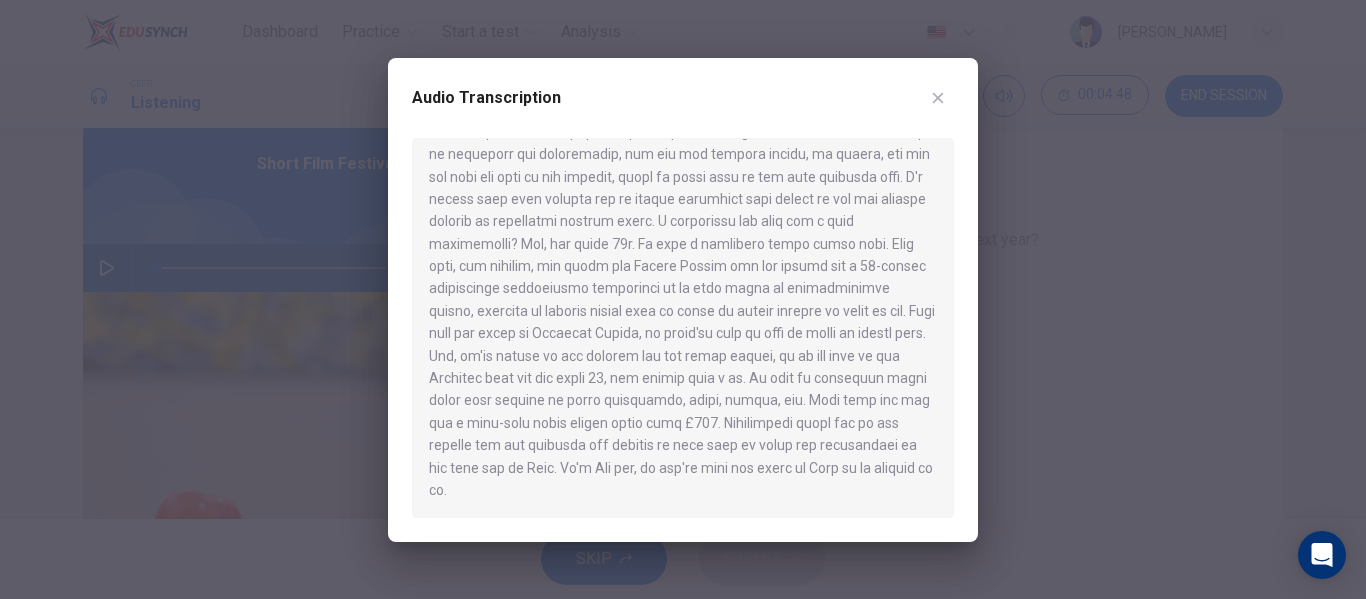 click at bounding box center (938, 98) 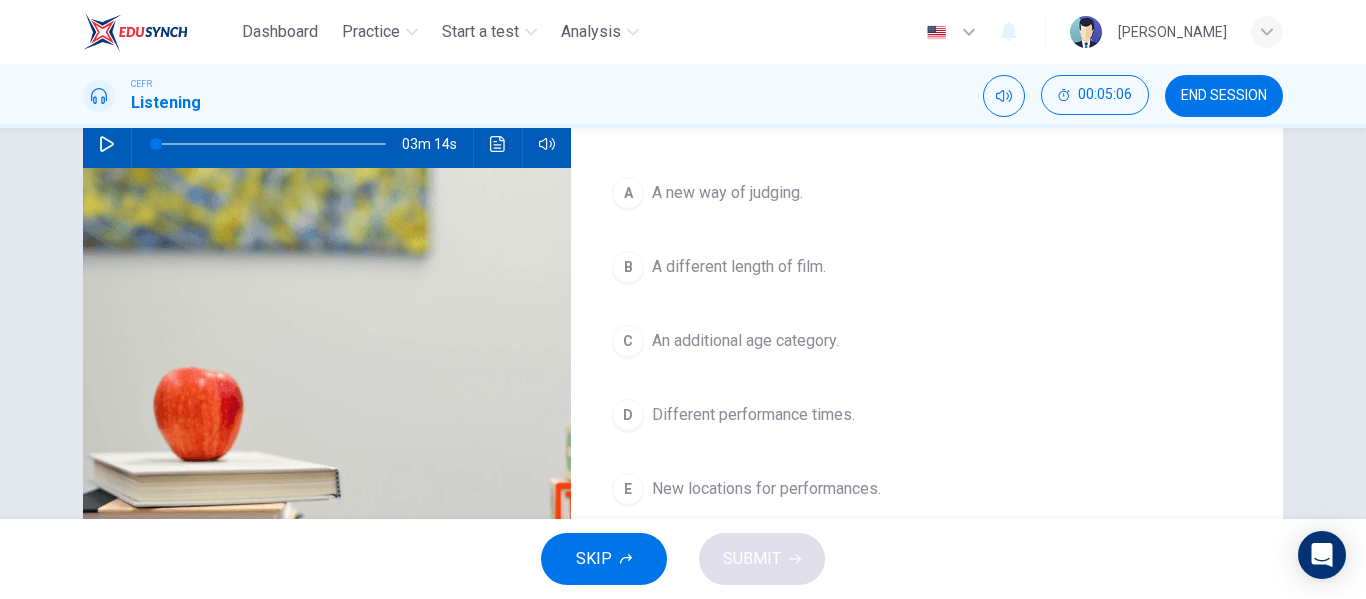 scroll, scrollTop: 84, scrollLeft: 0, axis: vertical 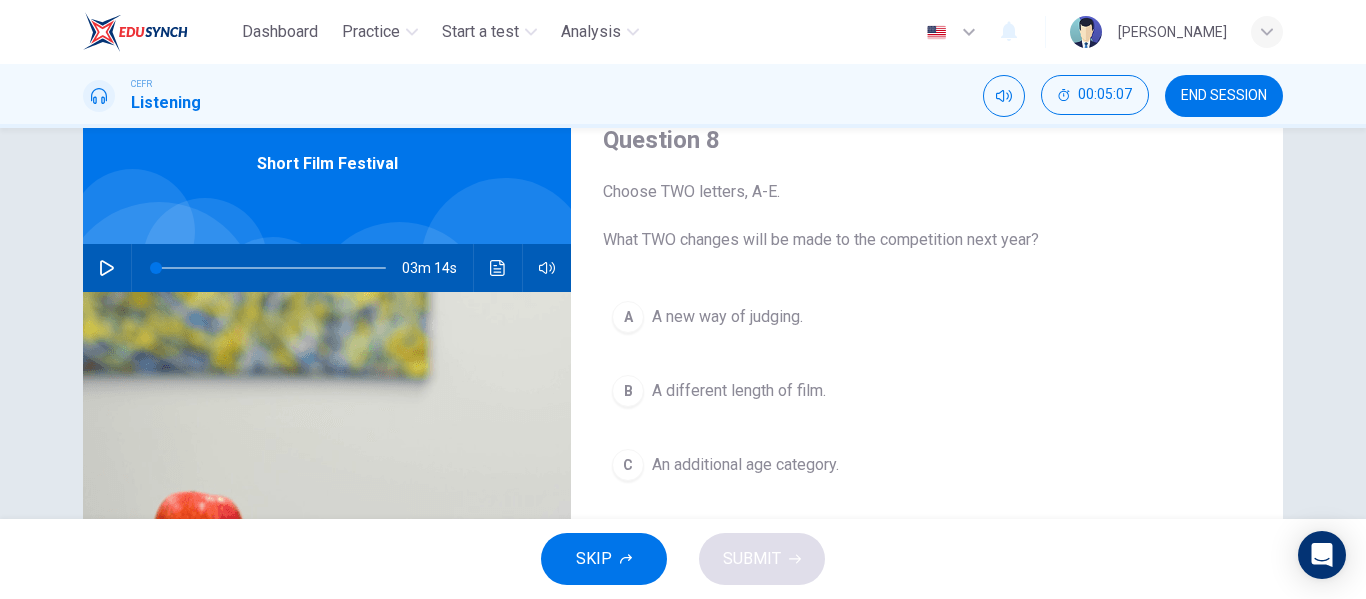 click 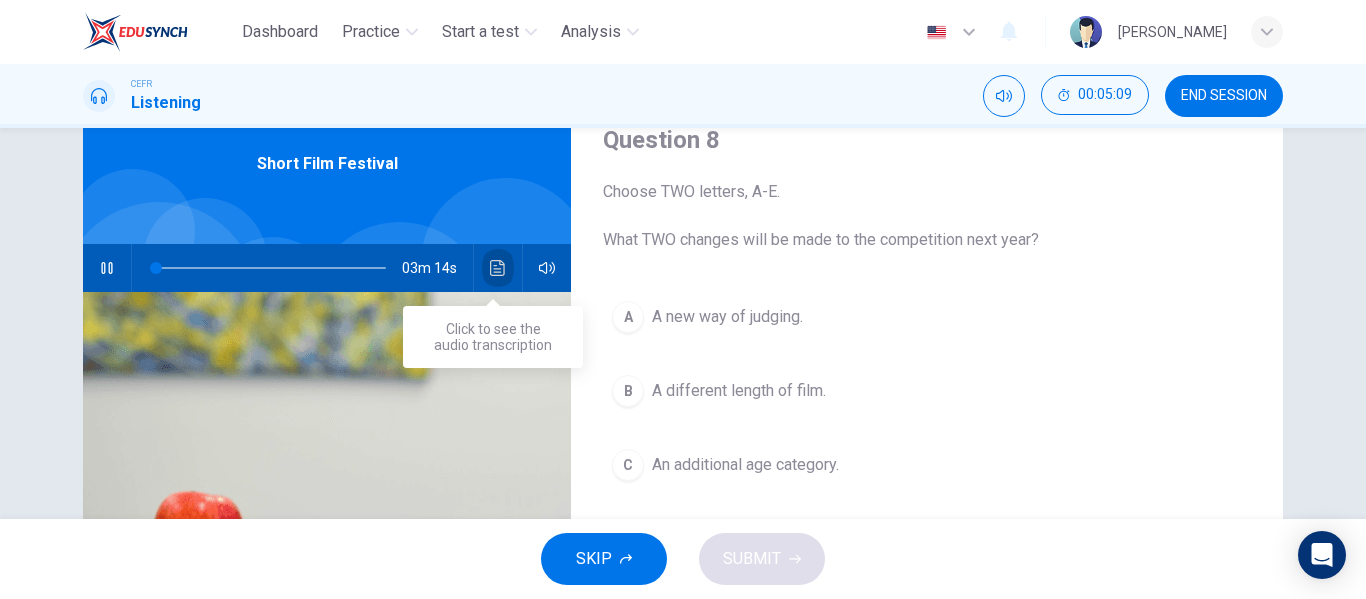 click at bounding box center (498, 268) 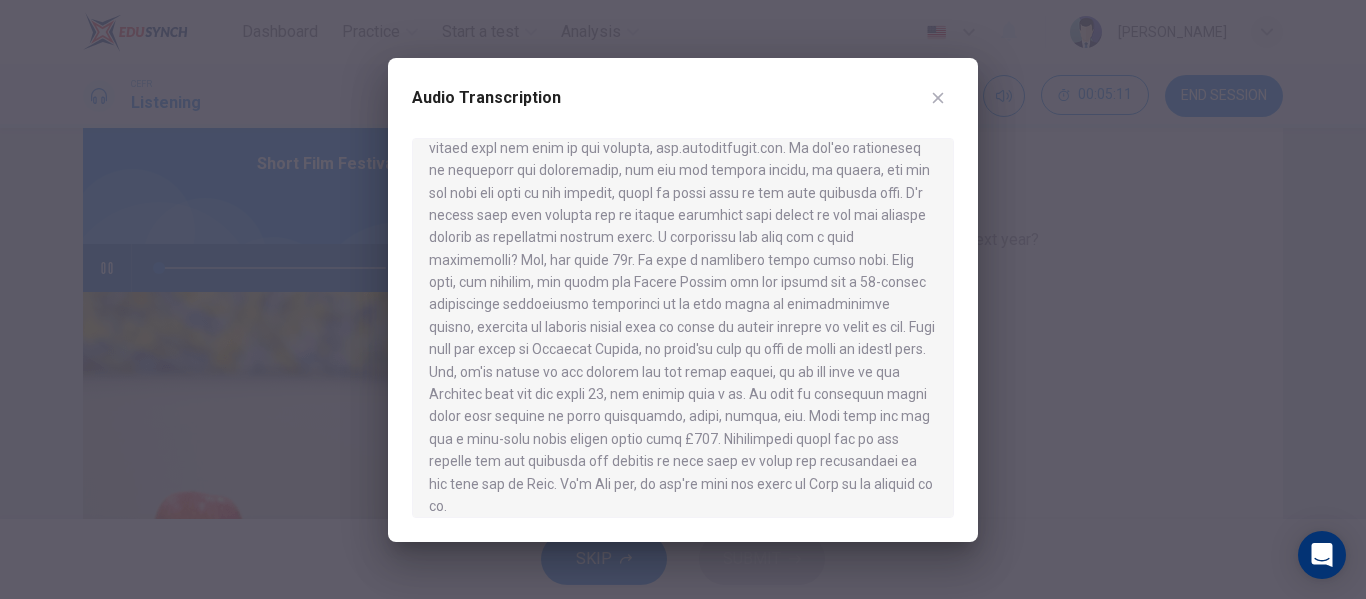 scroll, scrollTop: 392, scrollLeft: 0, axis: vertical 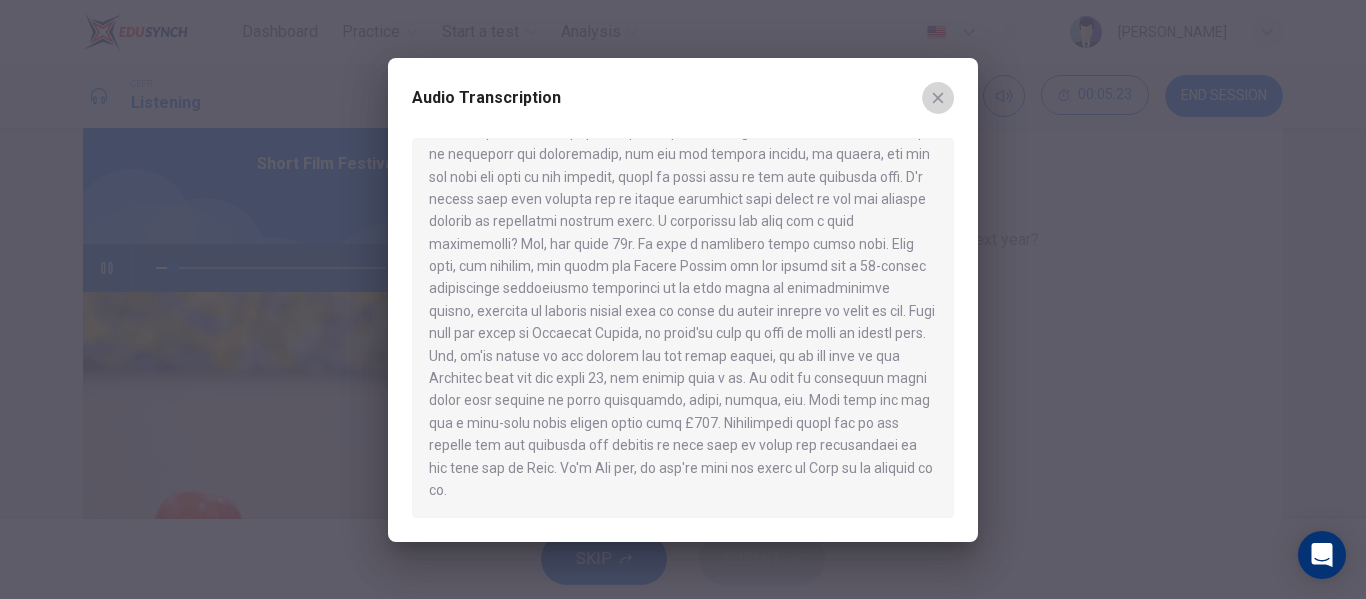 click 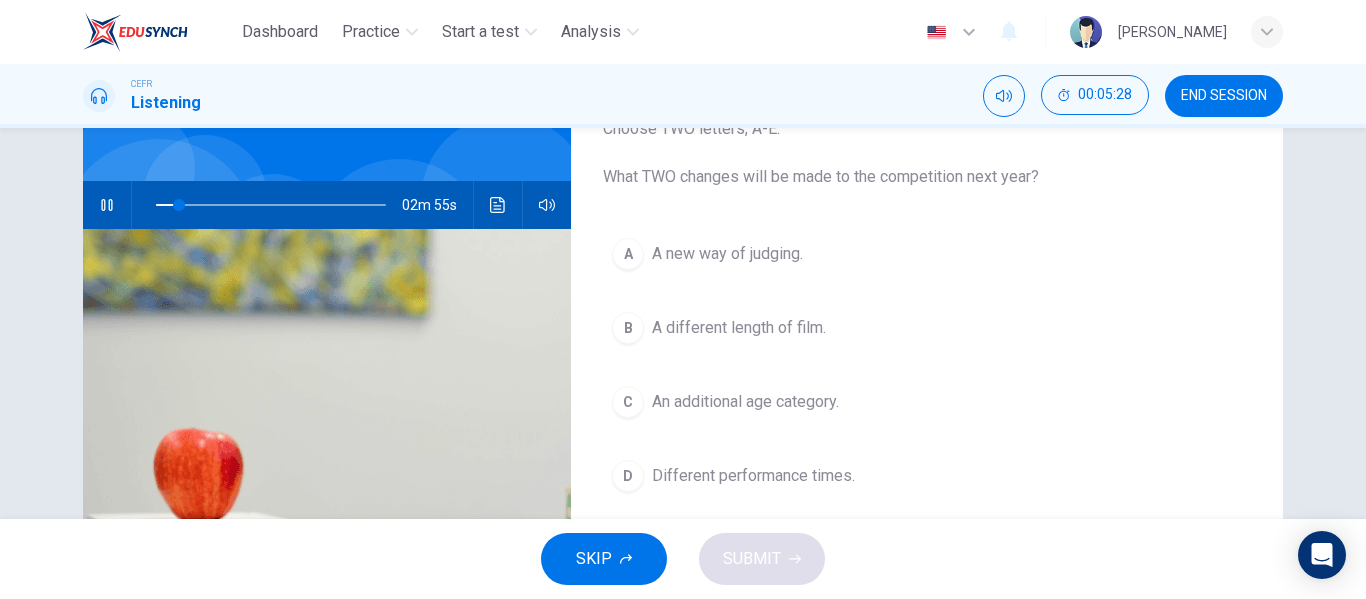 scroll, scrollTop: 200, scrollLeft: 0, axis: vertical 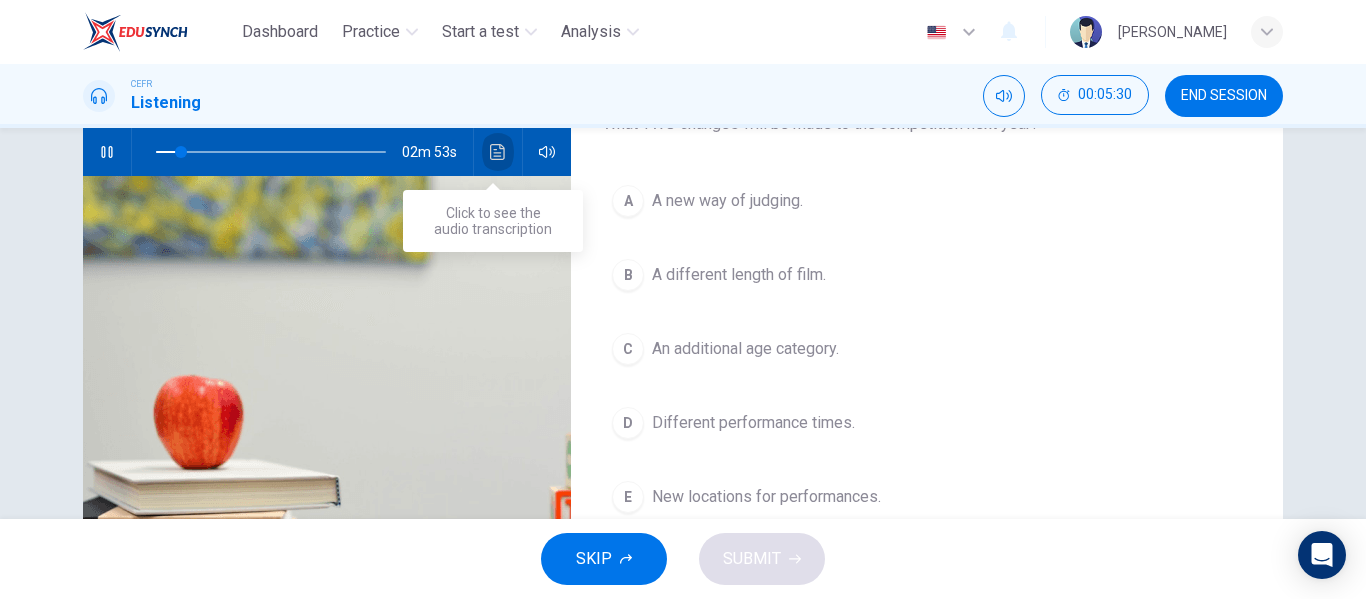 click at bounding box center (498, 152) 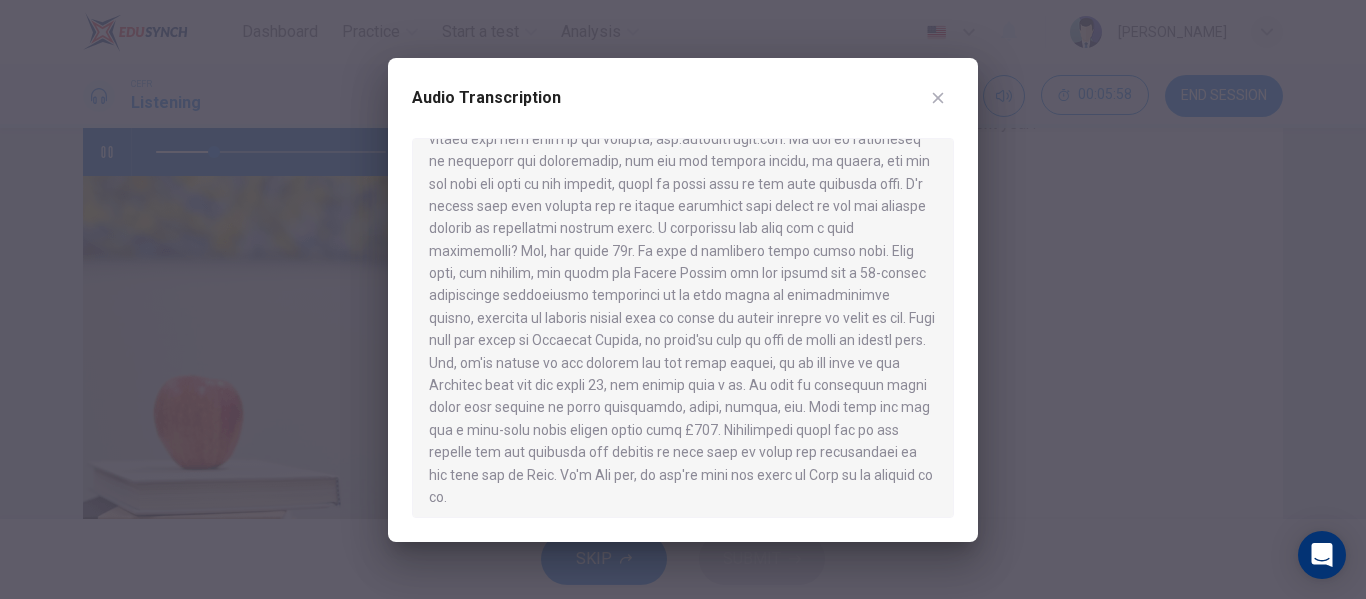 scroll, scrollTop: 392, scrollLeft: 0, axis: vertical 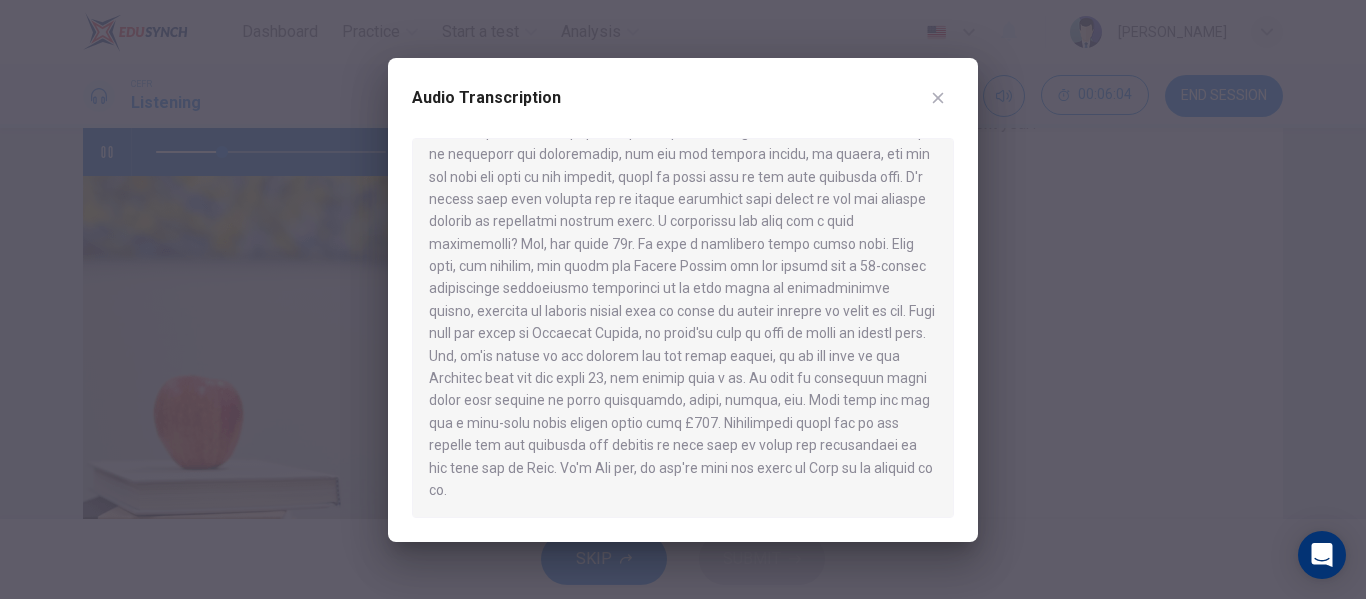 click 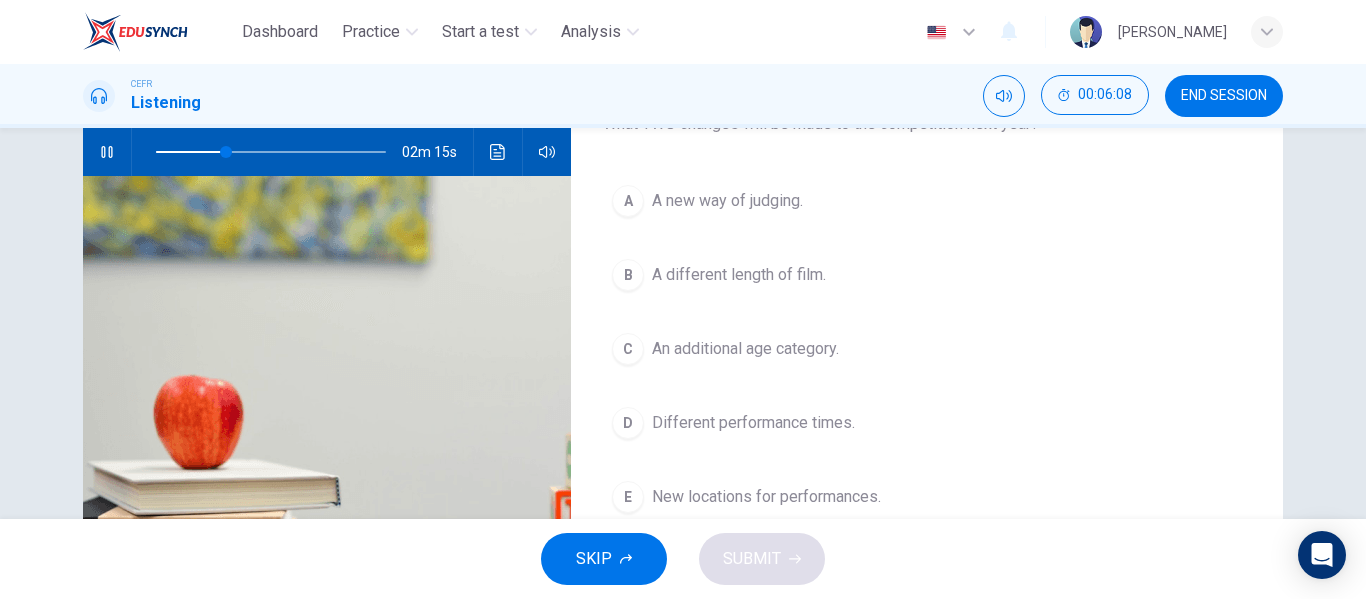 click on "An additional age category." at bounding box center [745, 349] 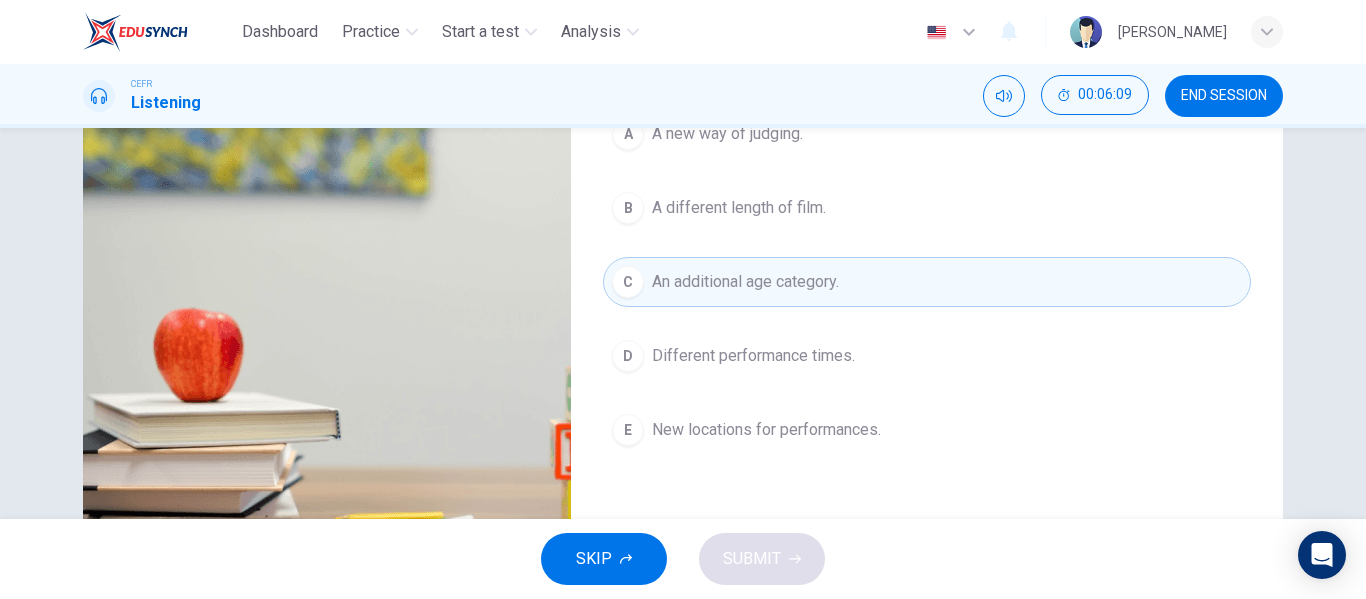 scroll, scrollTop: 300, scrollLeft: 0, axis: vertical 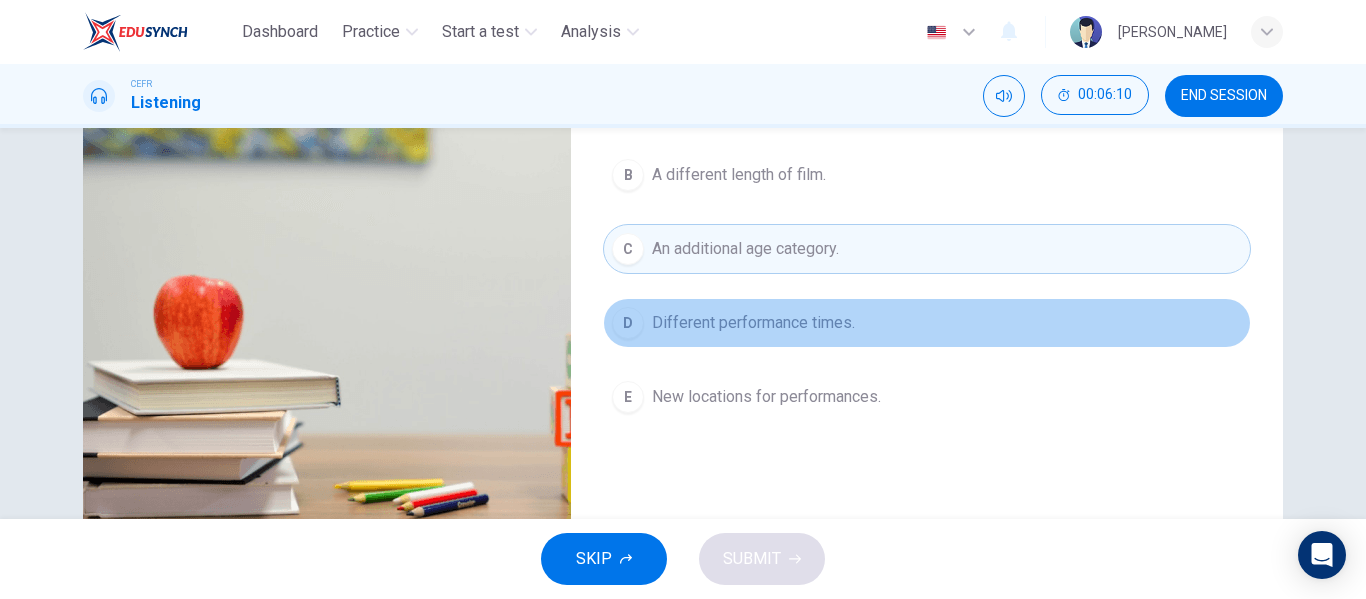 click on "Different performance times." at bounding box center (753, 323) 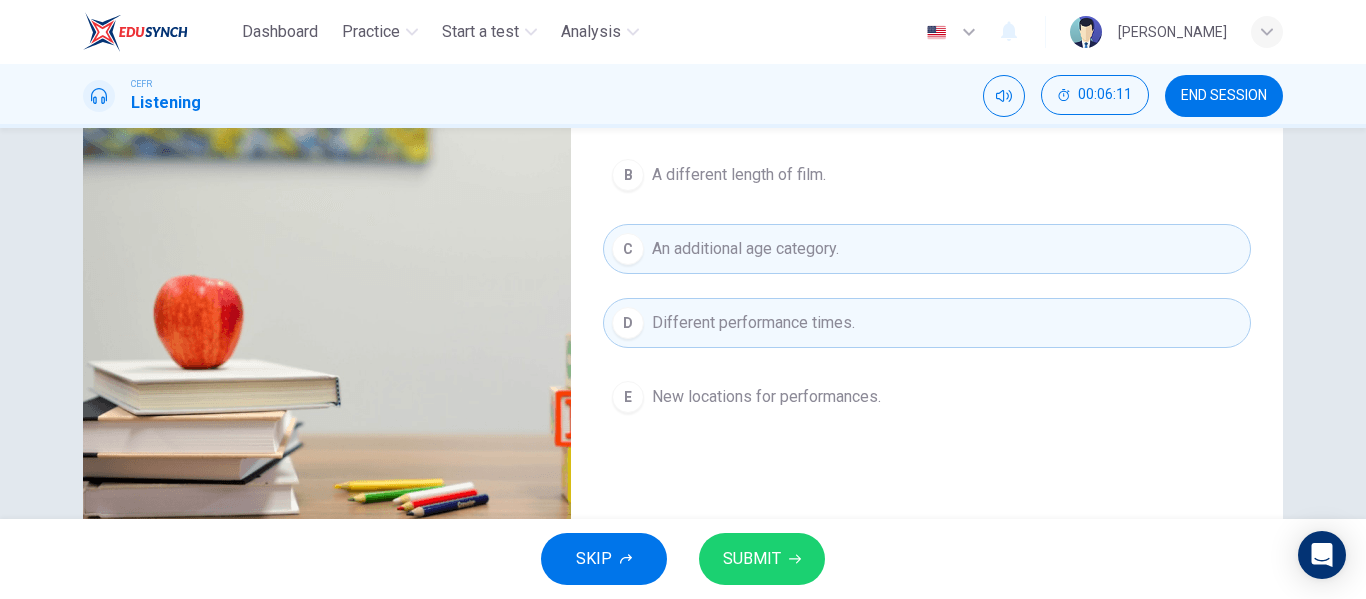 click on "SUBMIT" at bounding box center (752, 559) 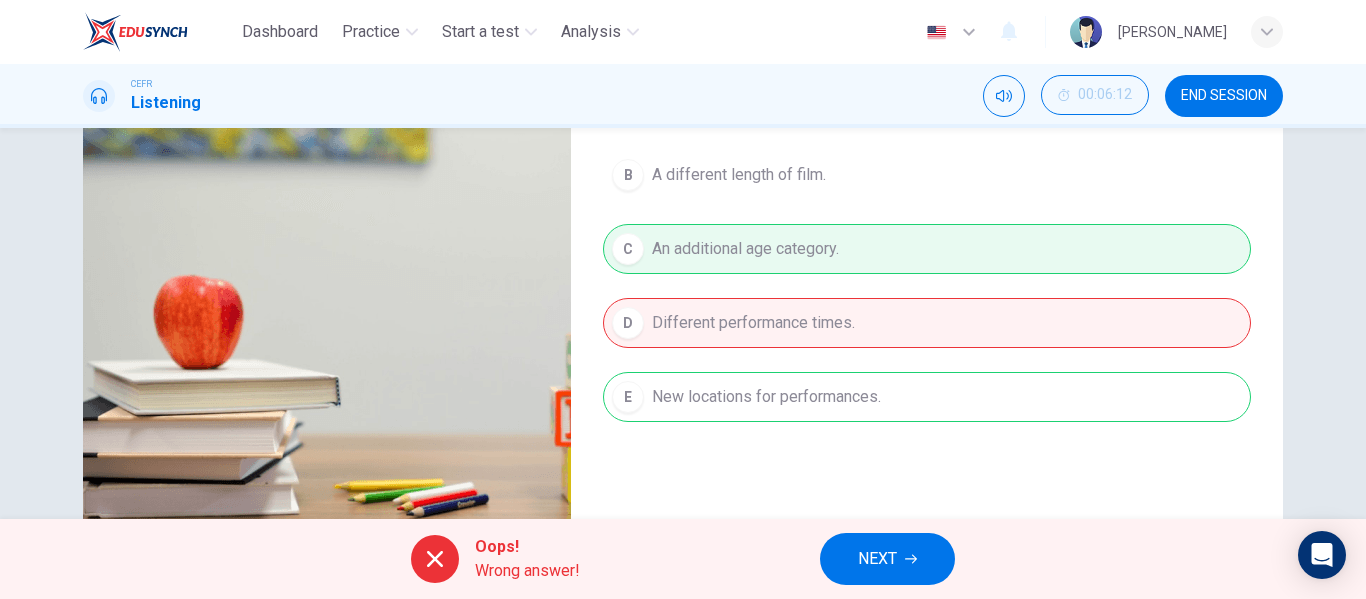 type on "34" 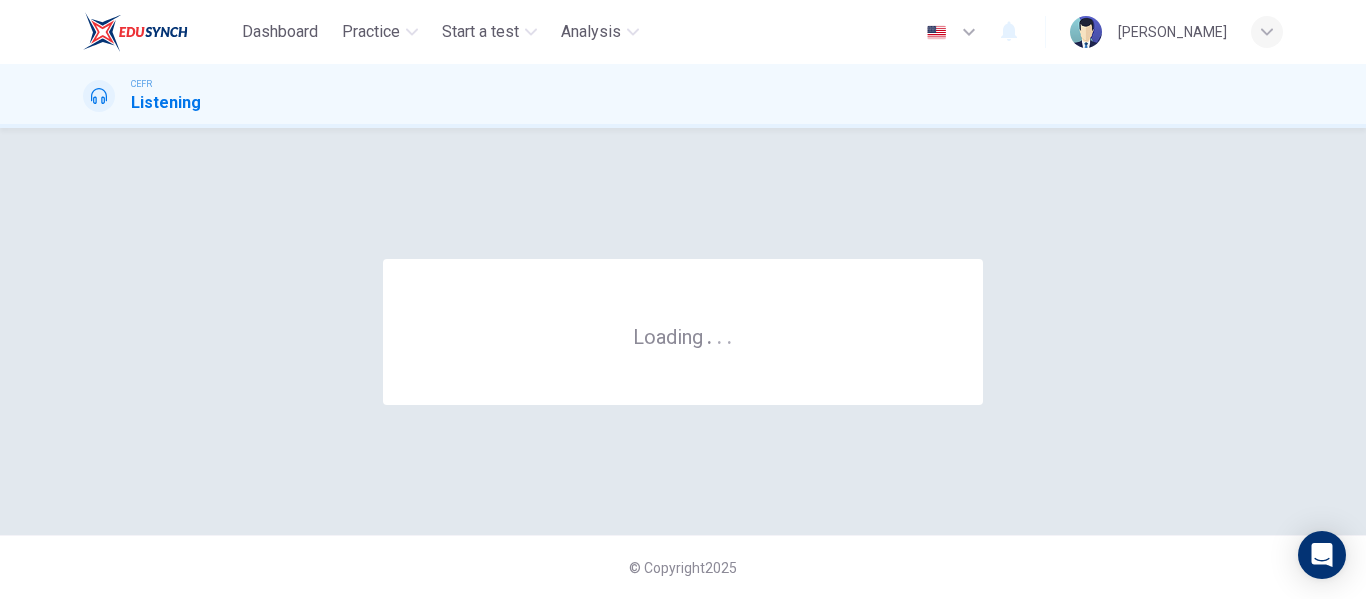 scroll, scrollTop: 0, scrollLeft: 0, axis: both 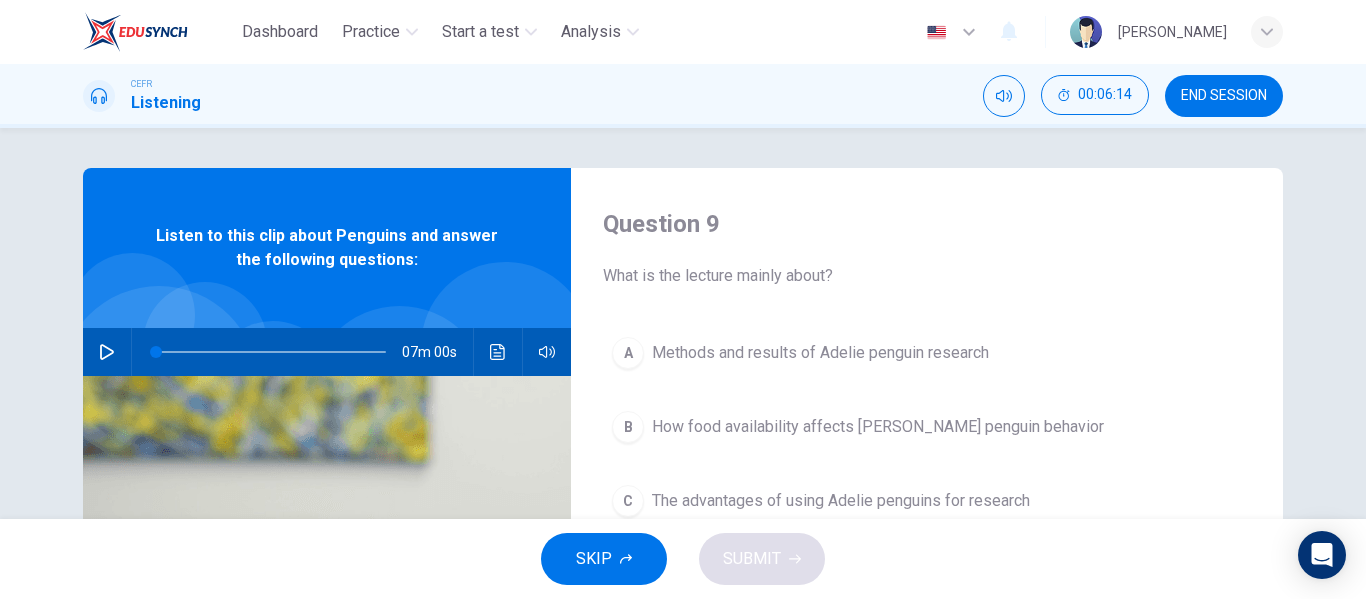 click on "END SESSION" at bounding box center [1224, 96] 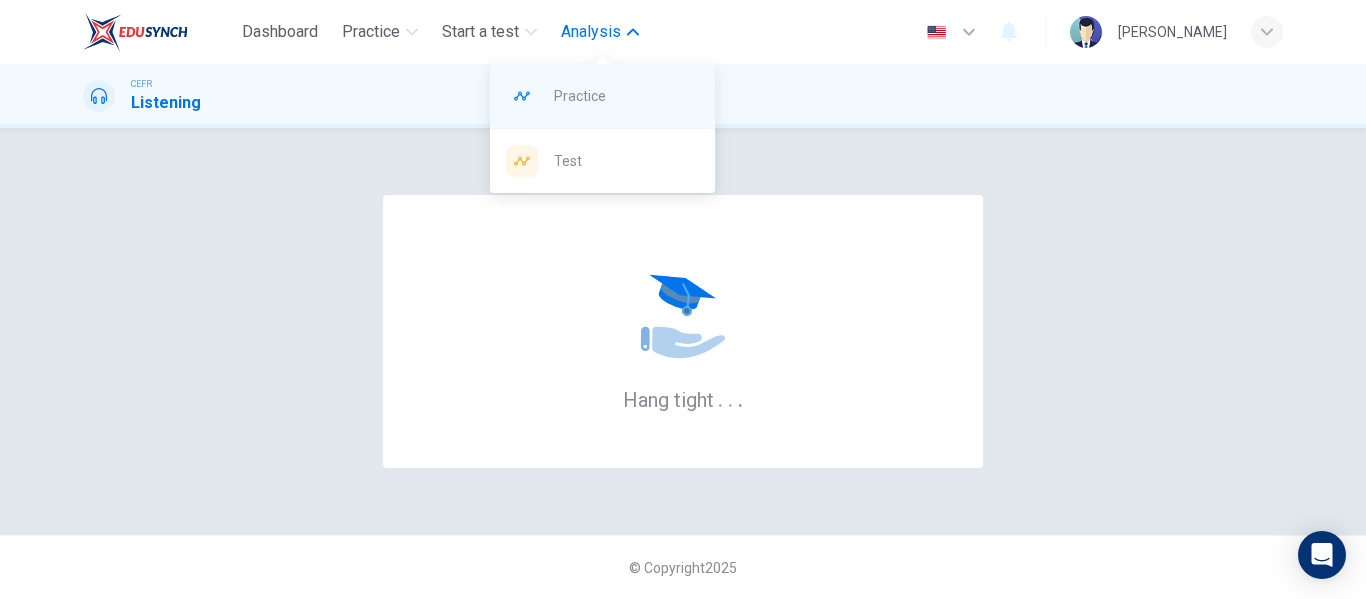 click on "Practice" at bounding box center (626, 96) 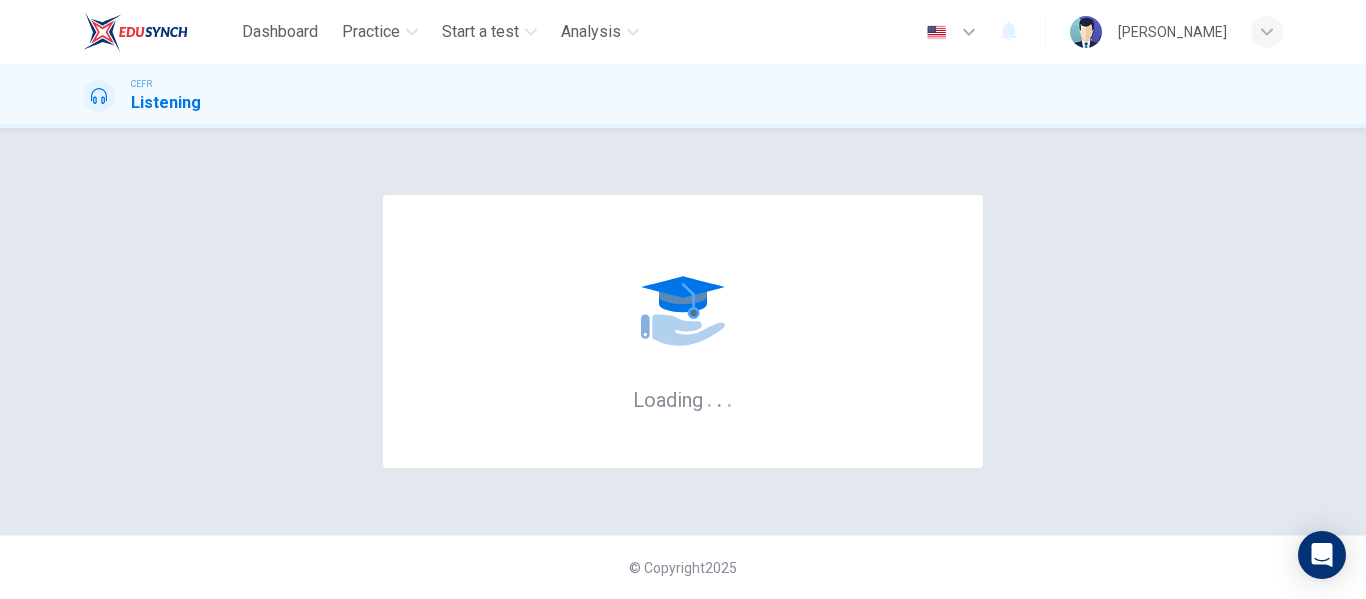 scroll, scrollTop: 0, scrollLeft: 0, axis: both 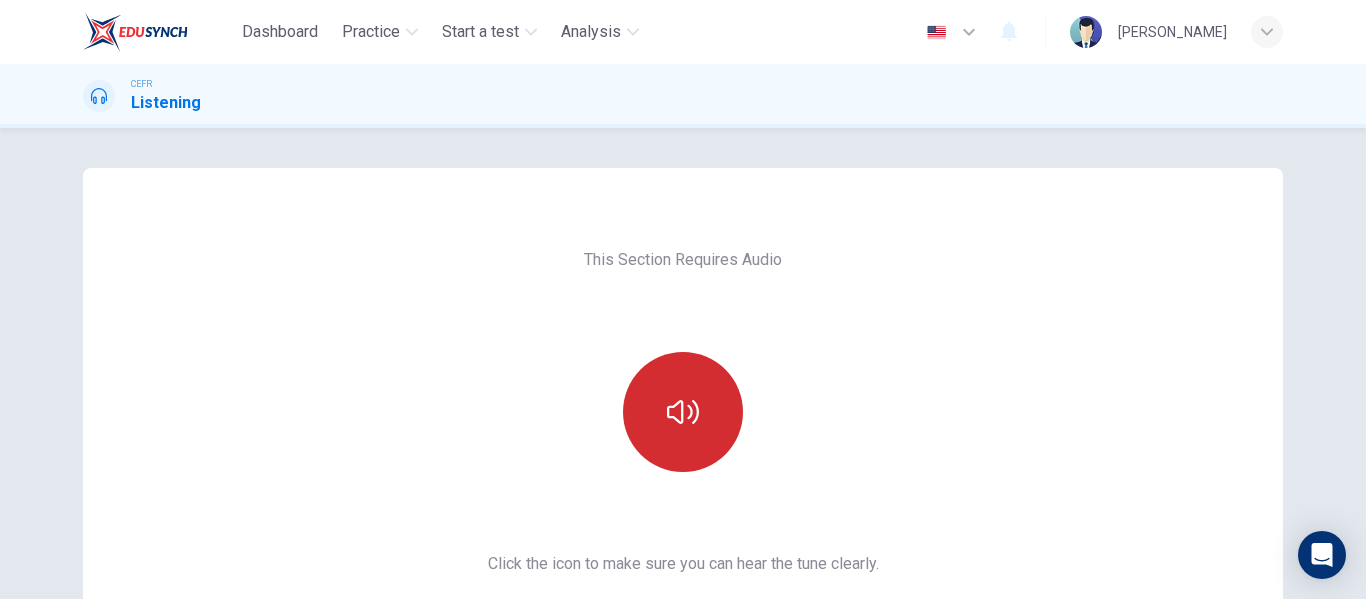 click at bounding box center (683, 412) 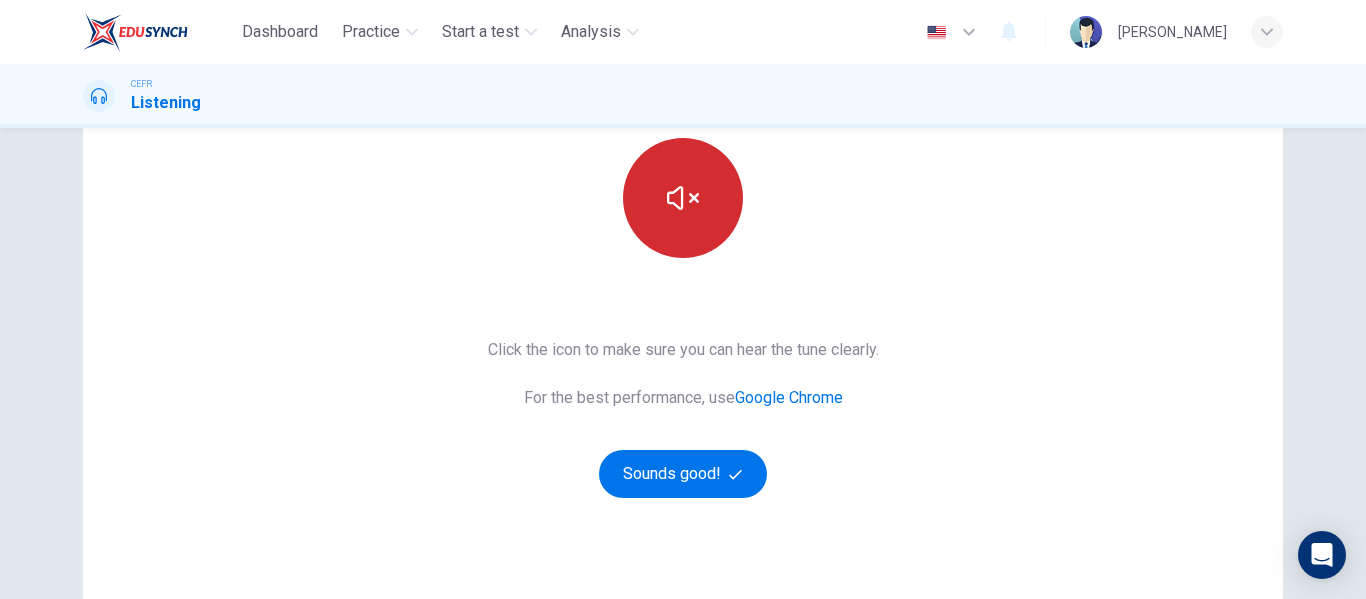 scroll, scrollTop: 300, scrollLeft: 0, axis: vertical 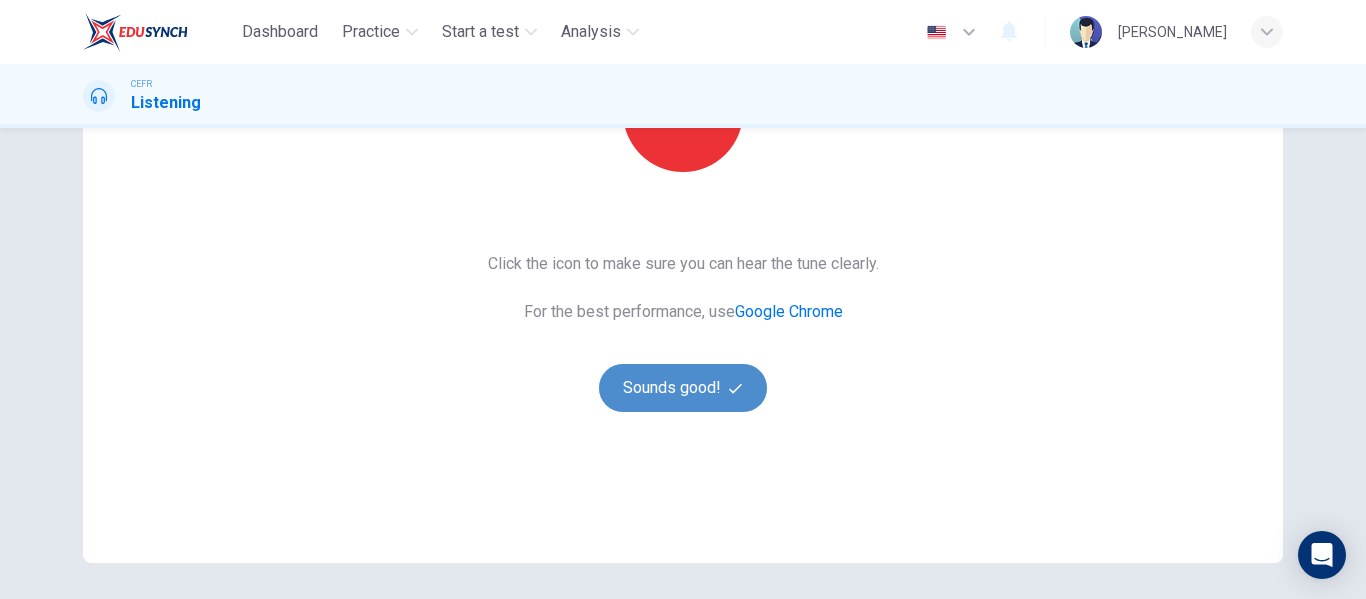 click on "Sounds good!" at bounding box center [683, 388] 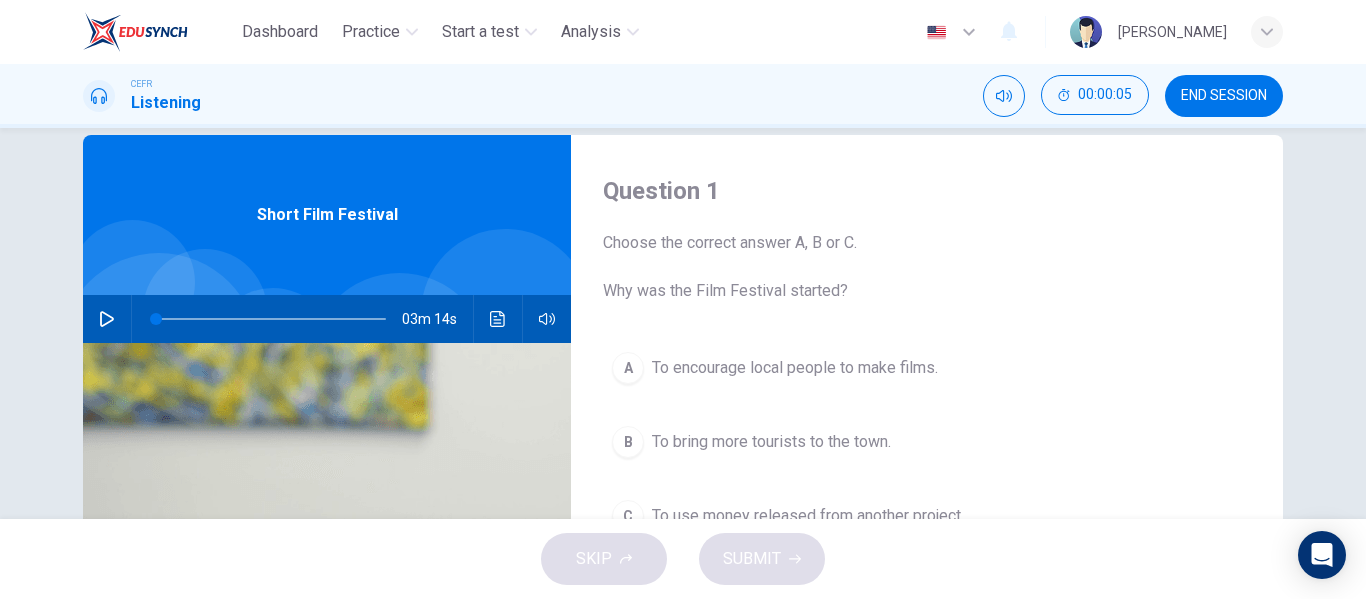 scroll, scrollTop: 0, scrollLeft: 0, axis: both 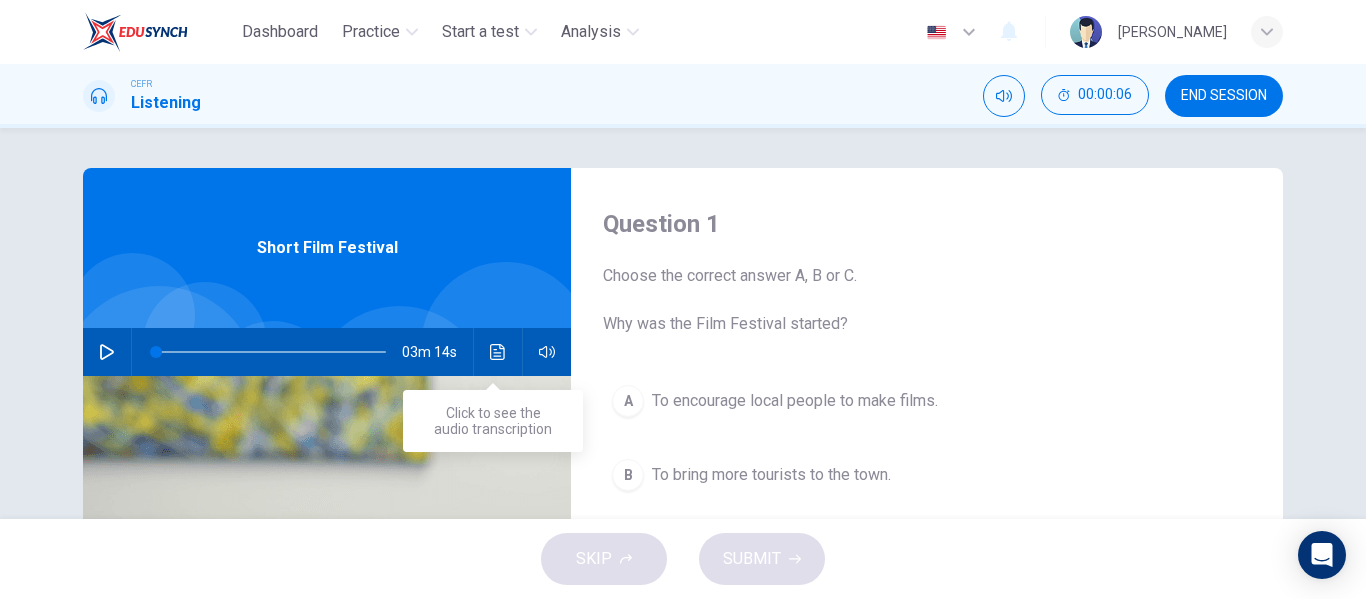 click at bounding box center [498, 352] 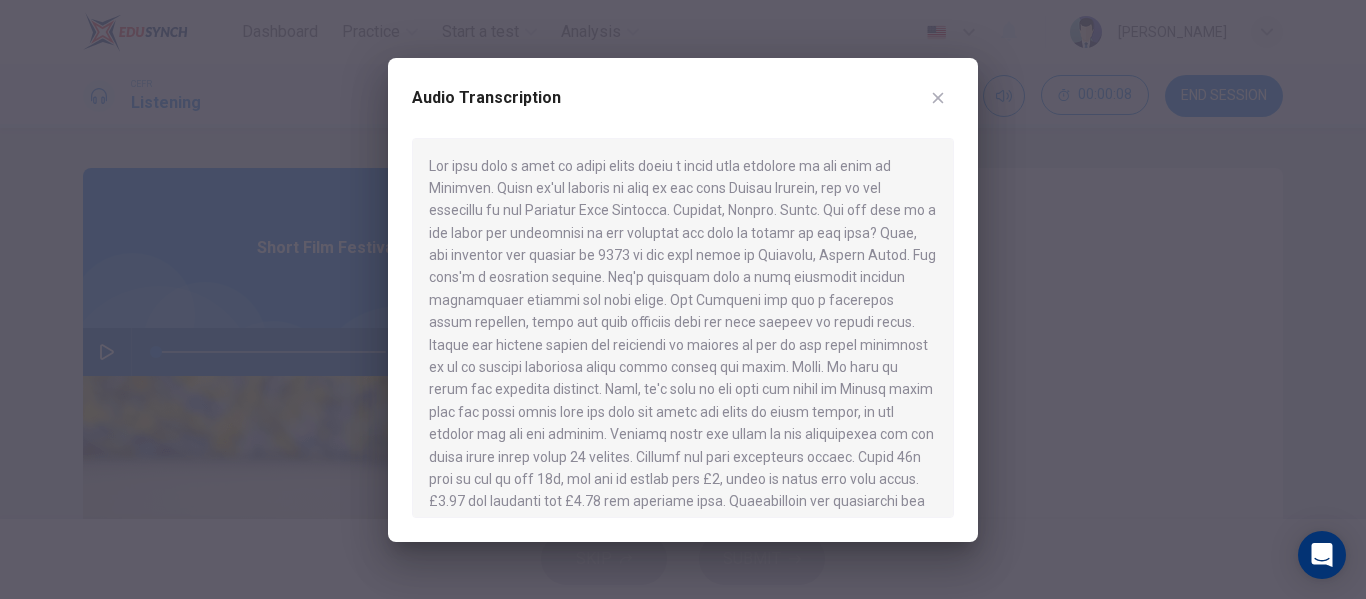 scroll, scrollTop: 392, scrollLeft: 0, axis: vertical 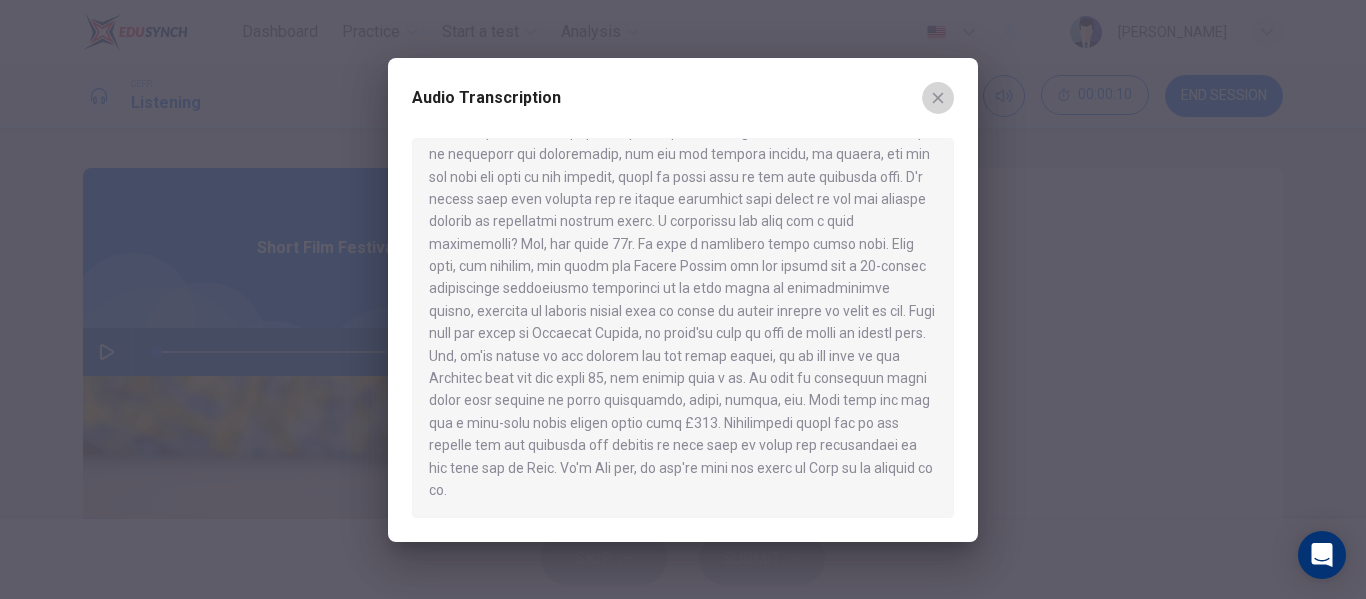 click 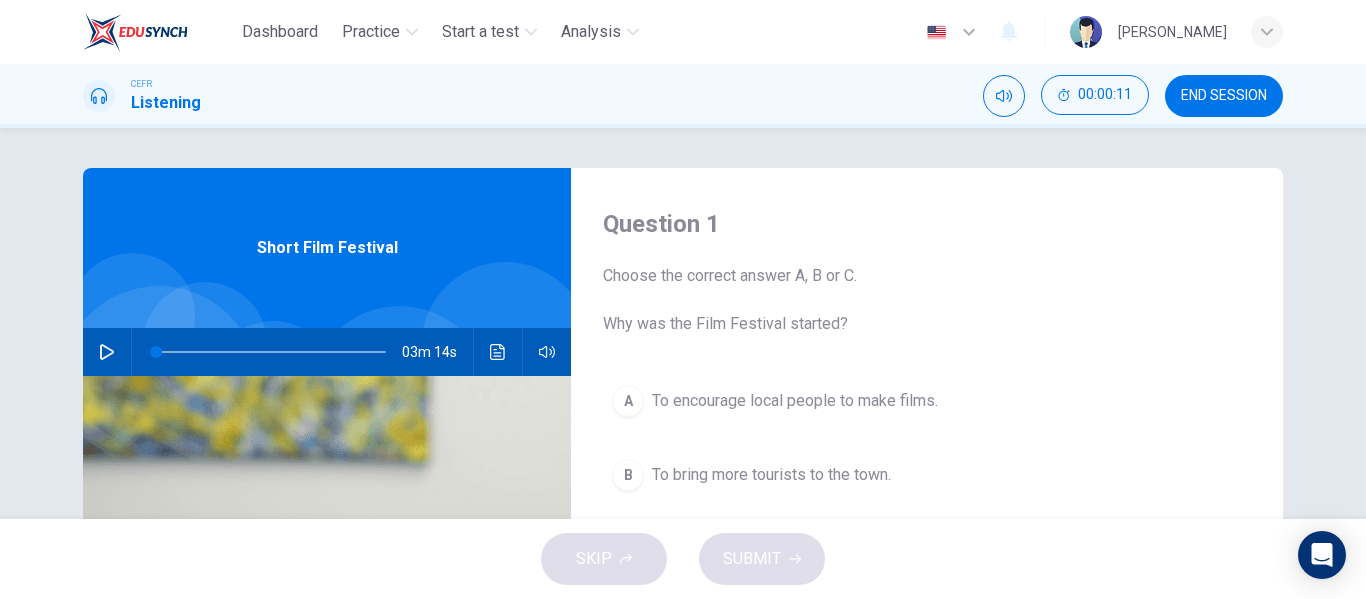 scroll, scrollTop: 100, scrollLeft: 0, axis: vertical 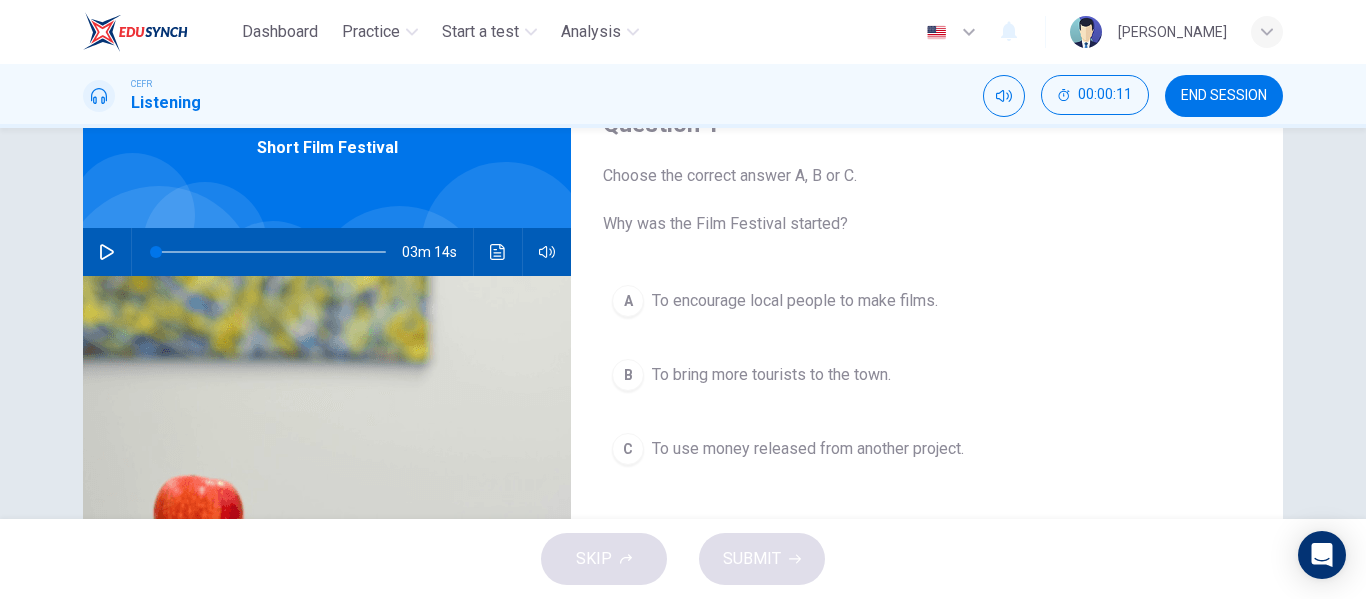 click on "To encourage local people to make films." at bounding box center [795, 301] 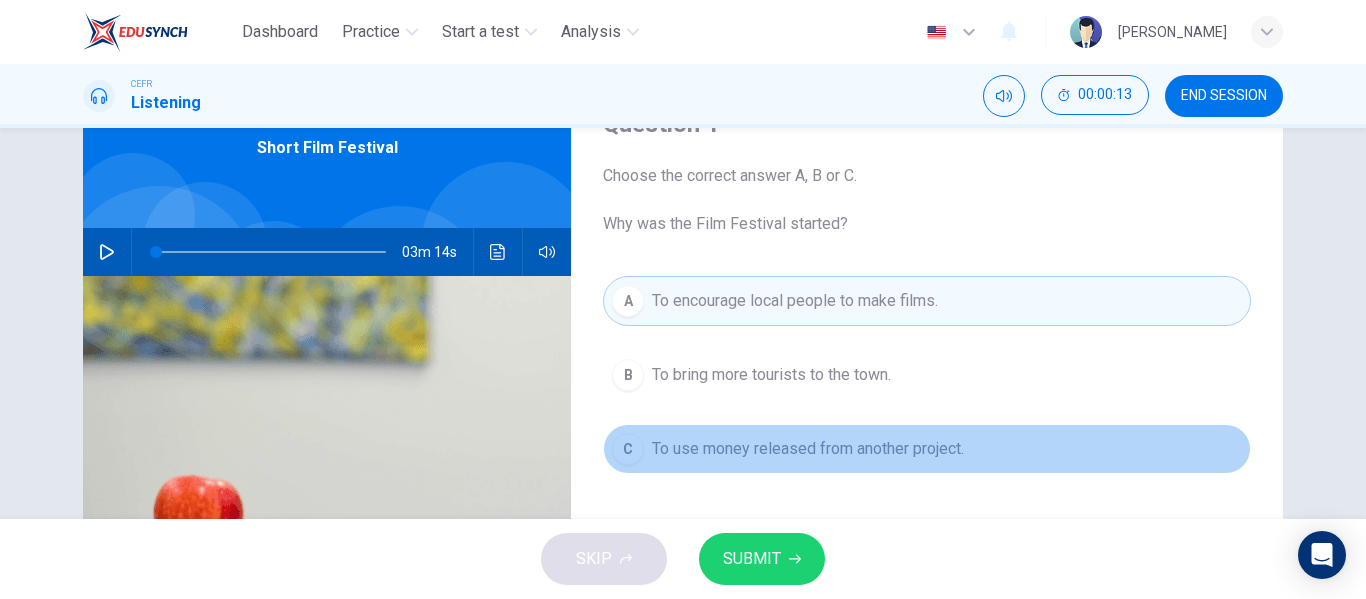click on "To use money released from another project." at bounding box center [808, 449] 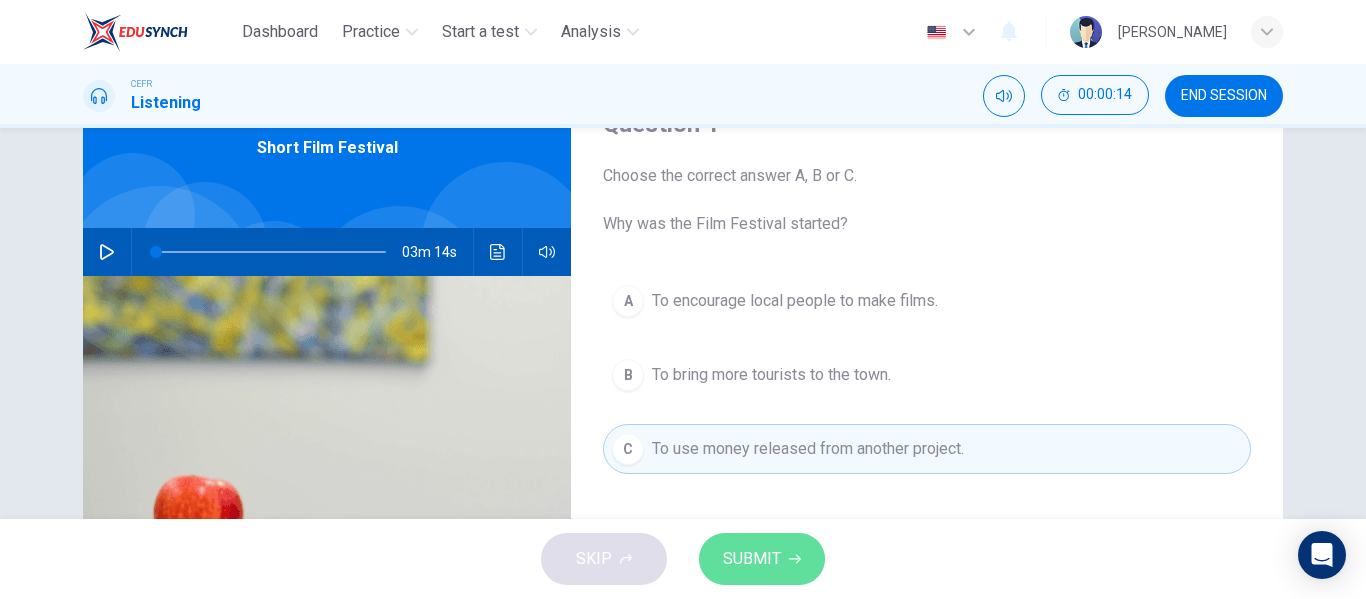 click on "SUBMIT" at bounding box center [762, 559] 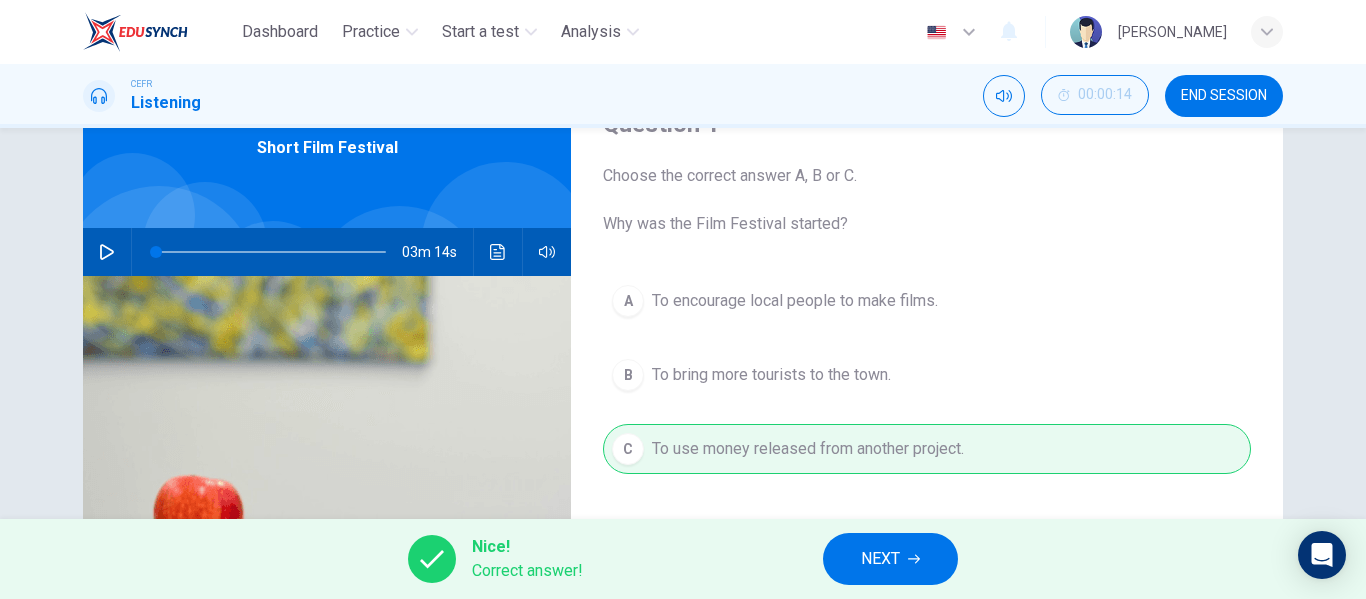 click on "NEXT" at bounding box center (880, 559) 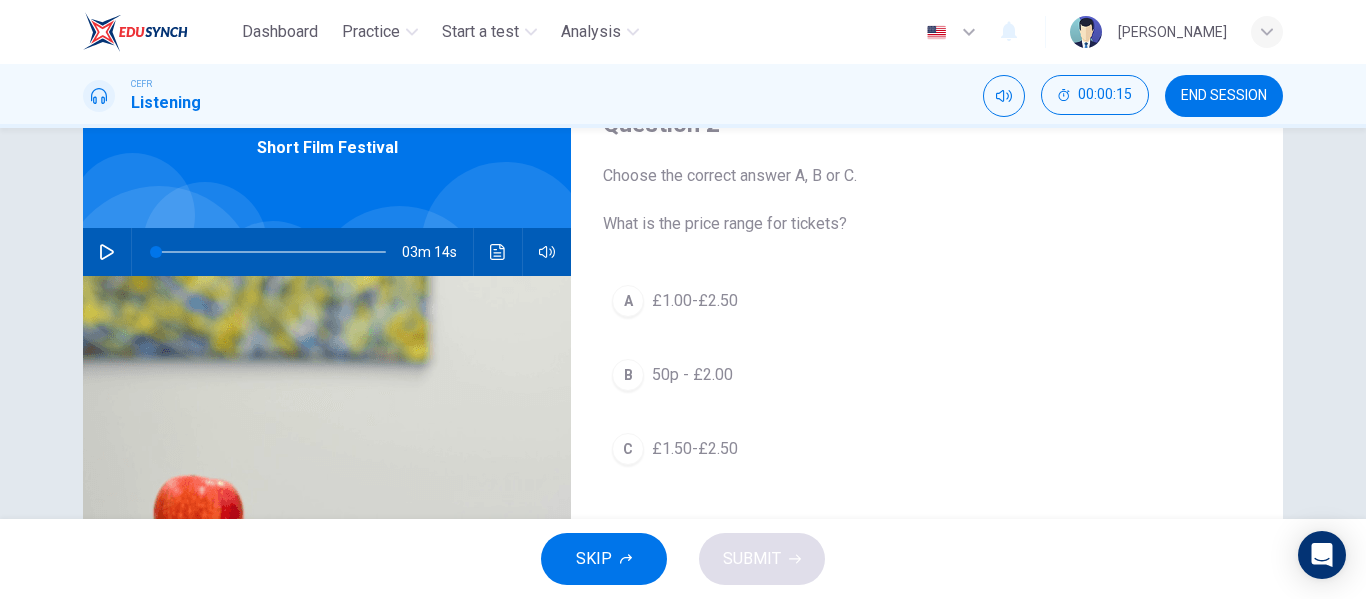 click on "A £1.00-£2.50" at bounding box center [927, 301] 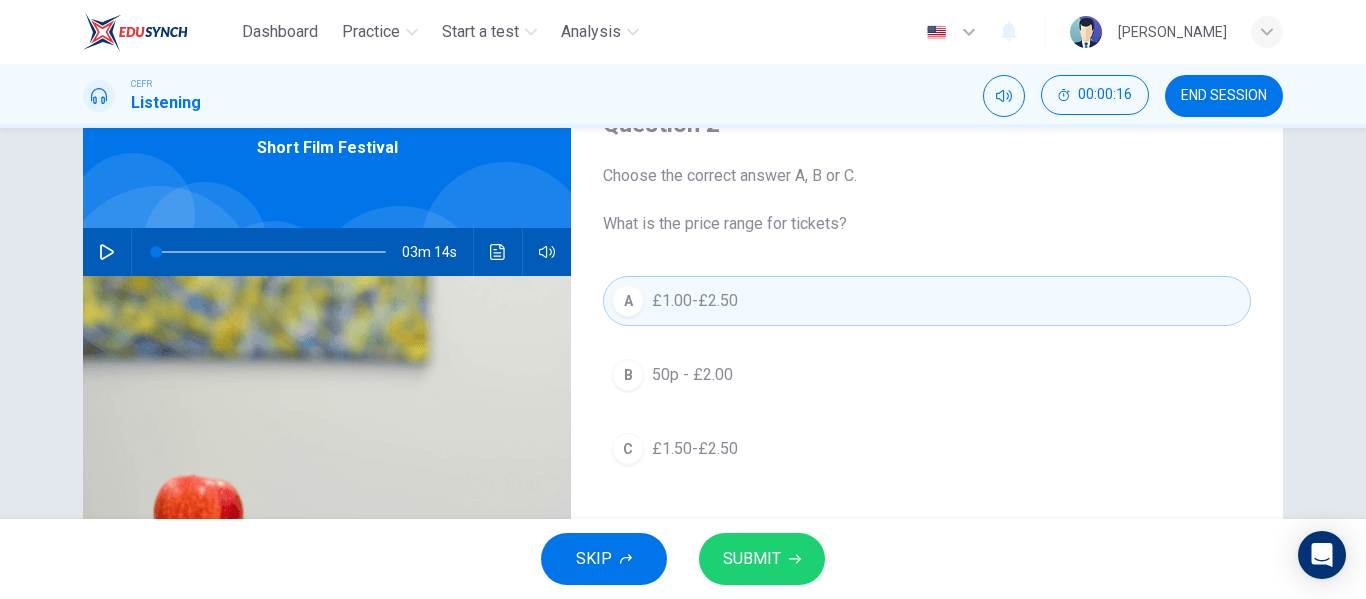 click on "SUBMIT" at bounding box center (762, 559) 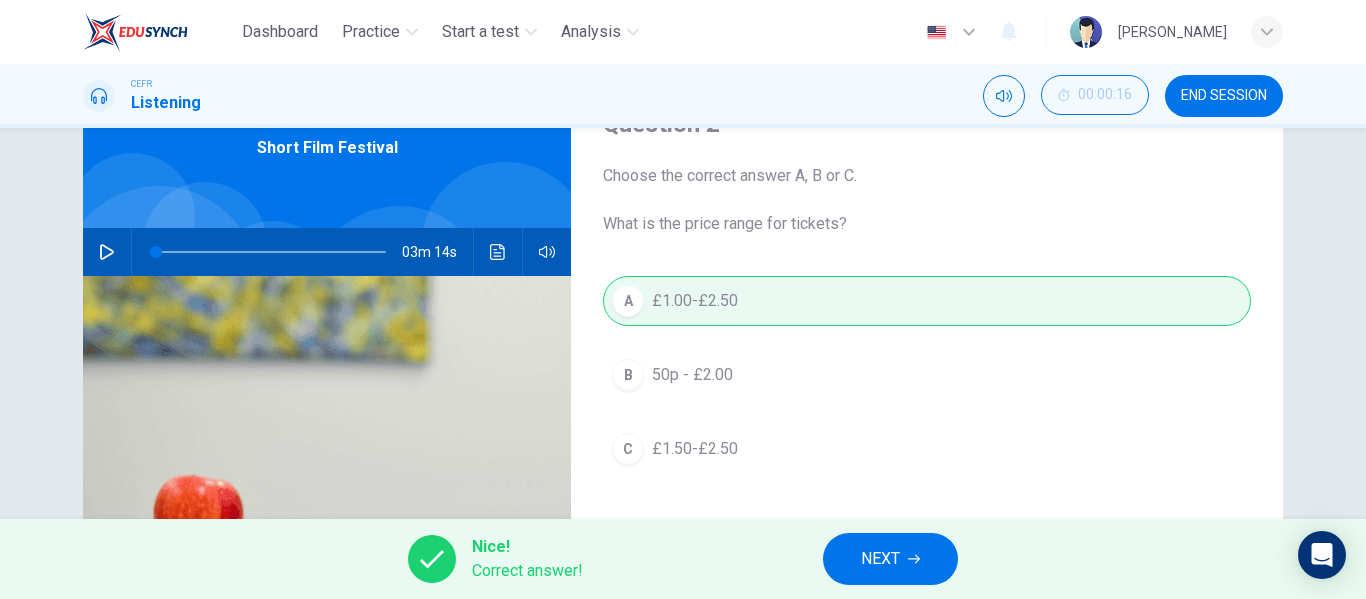 click on "NEXT" at bounding box center [880, 559] 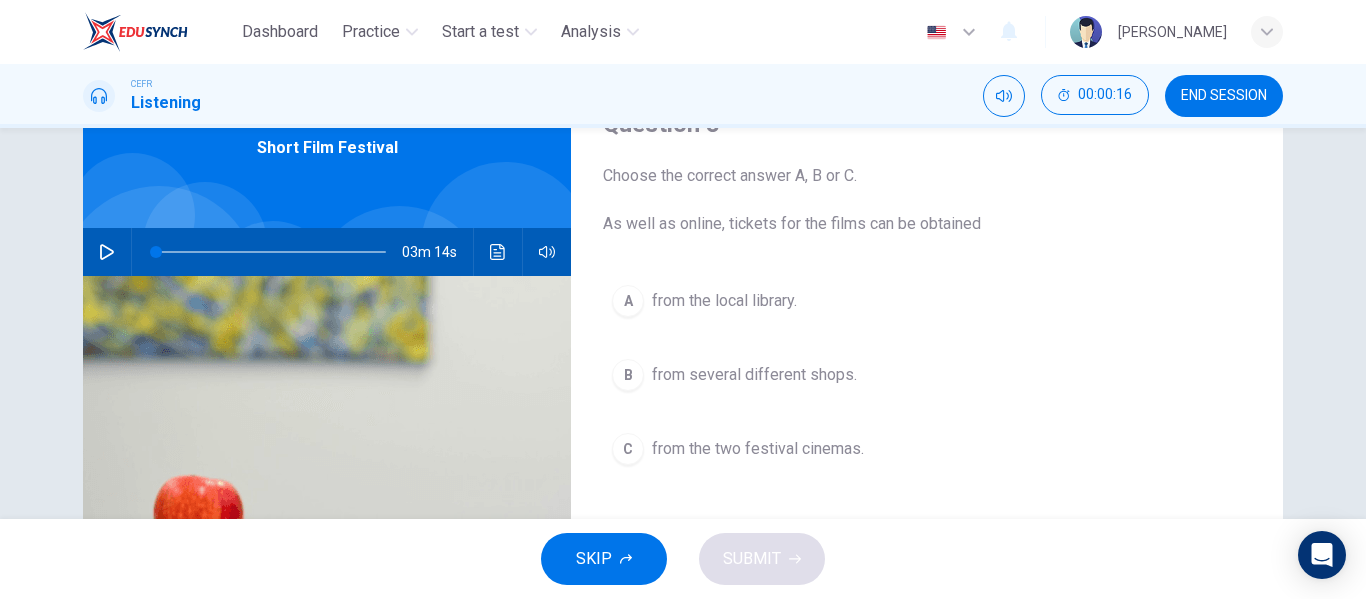 click on "from the local library." at bounding box center (724, 301) 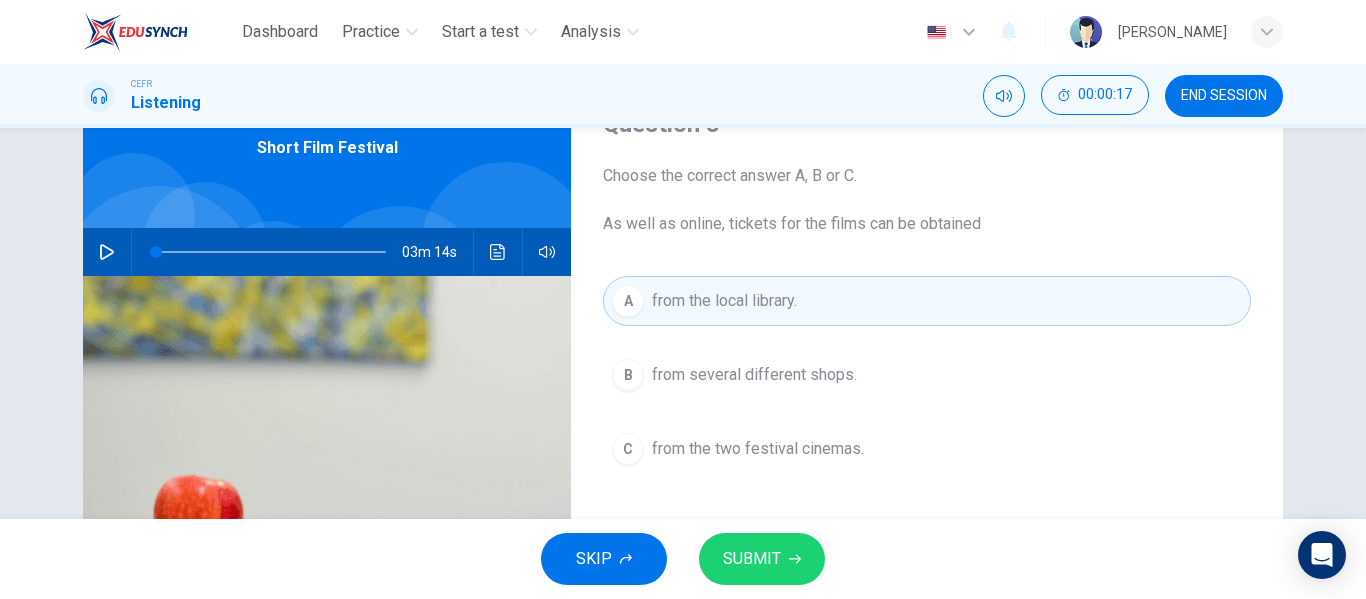 click on "SUBMIT" at bounding box center [762, 559] 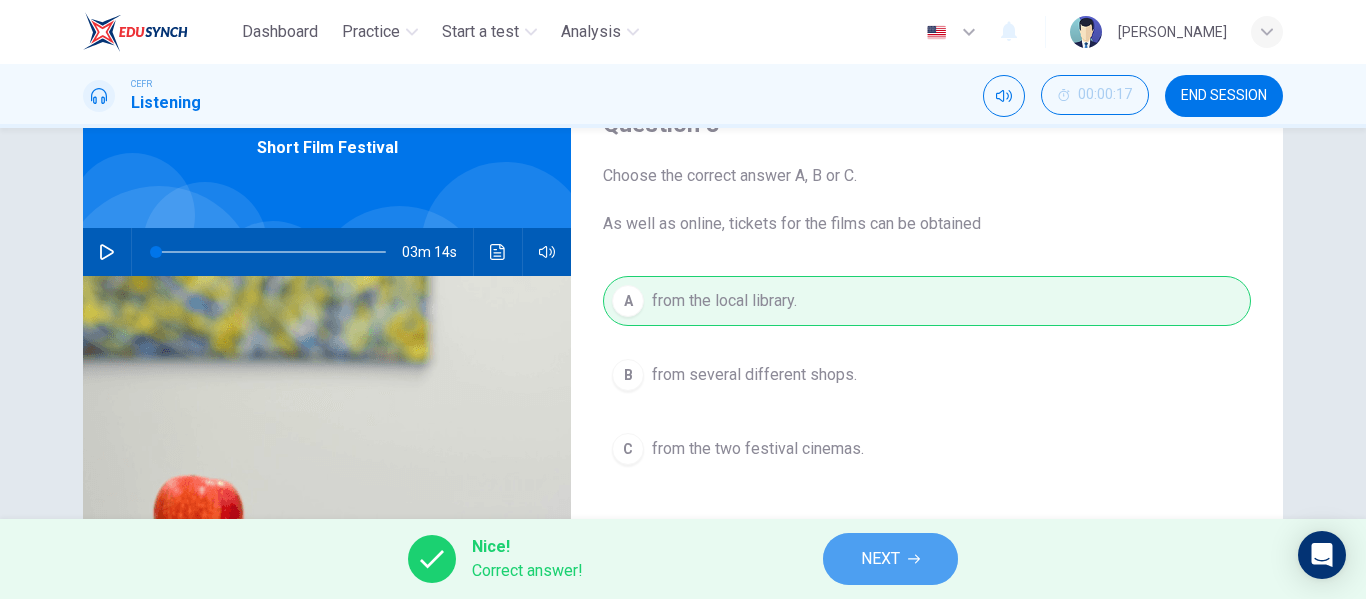 click on "NEXT" at bounding box center [880, 559] 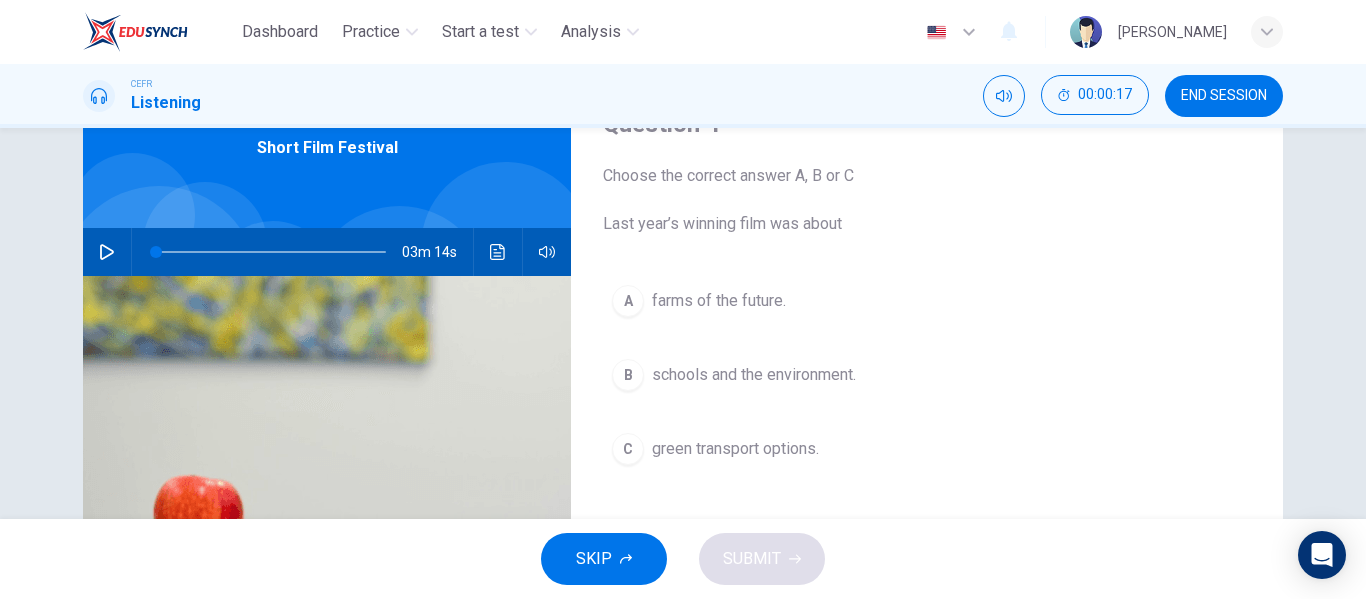 click on "farms of the future." at bounding box center (719, 301) 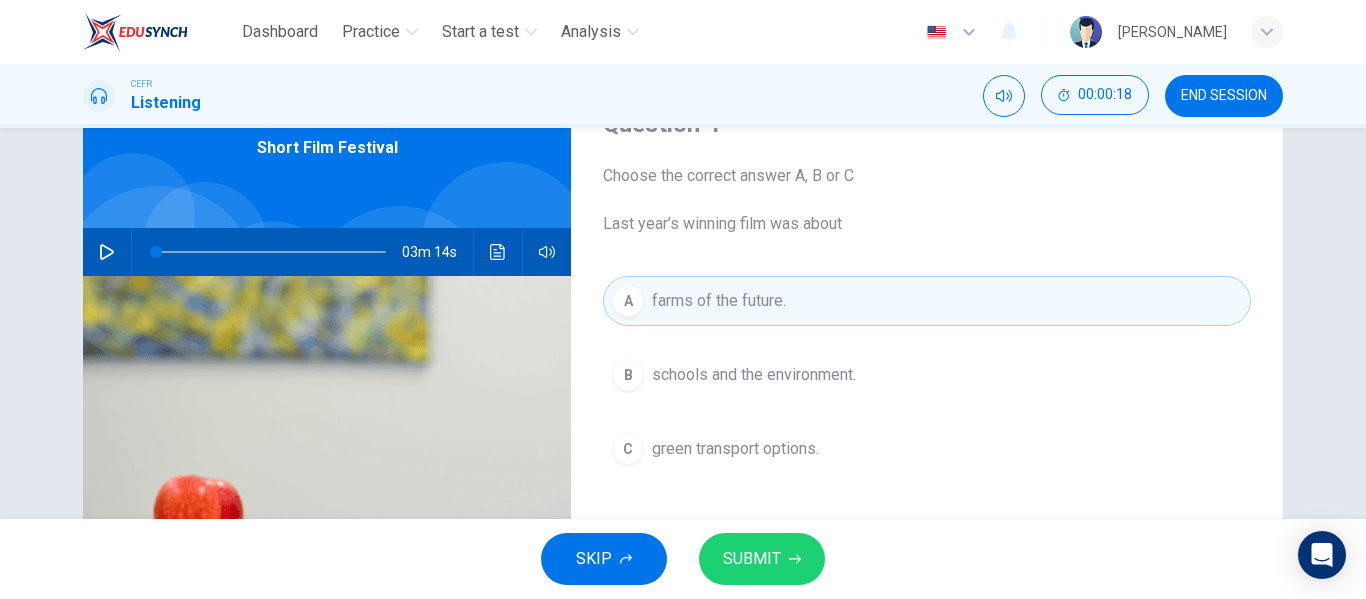click on "green transport options." at bounding box center [735, 449] 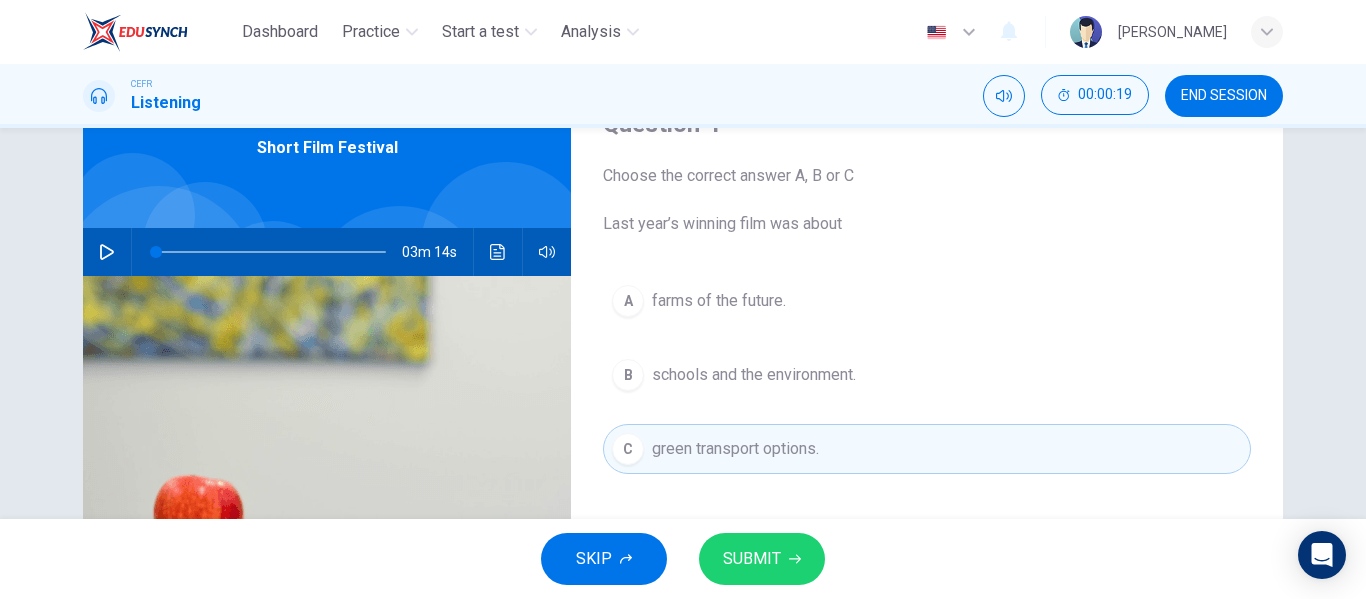 click on "SKIP SUBMIT" at bounding box center [683, 559] 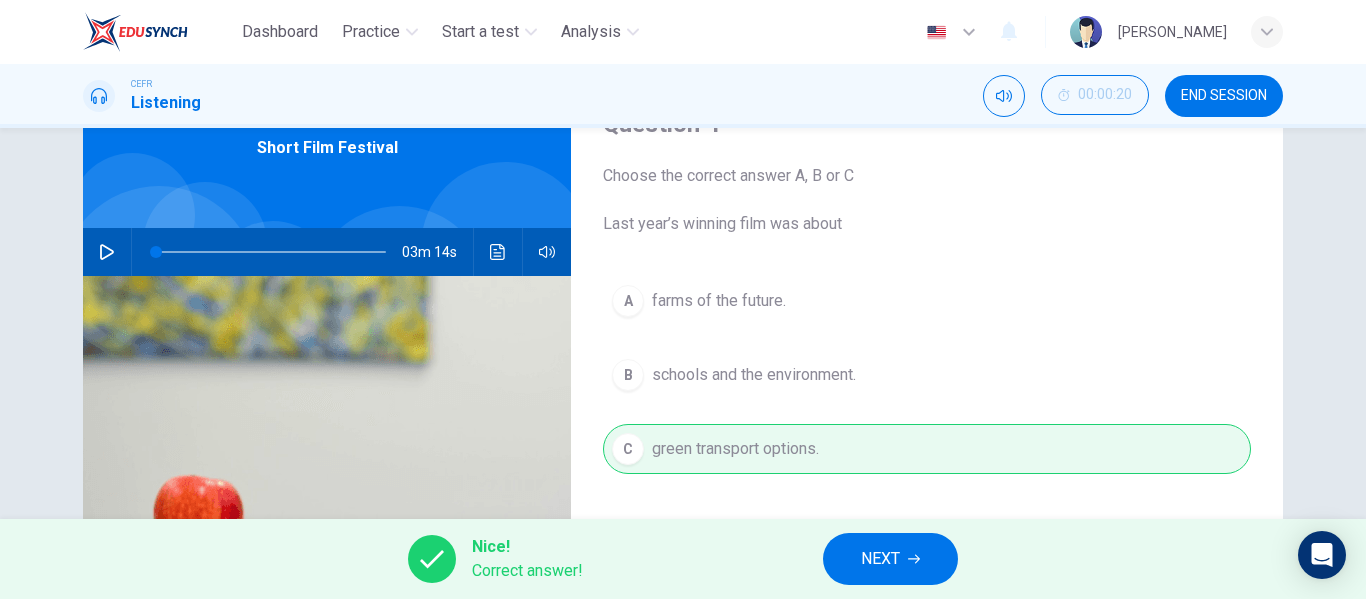 click on "NEXT" at bounding box center (890, 559) 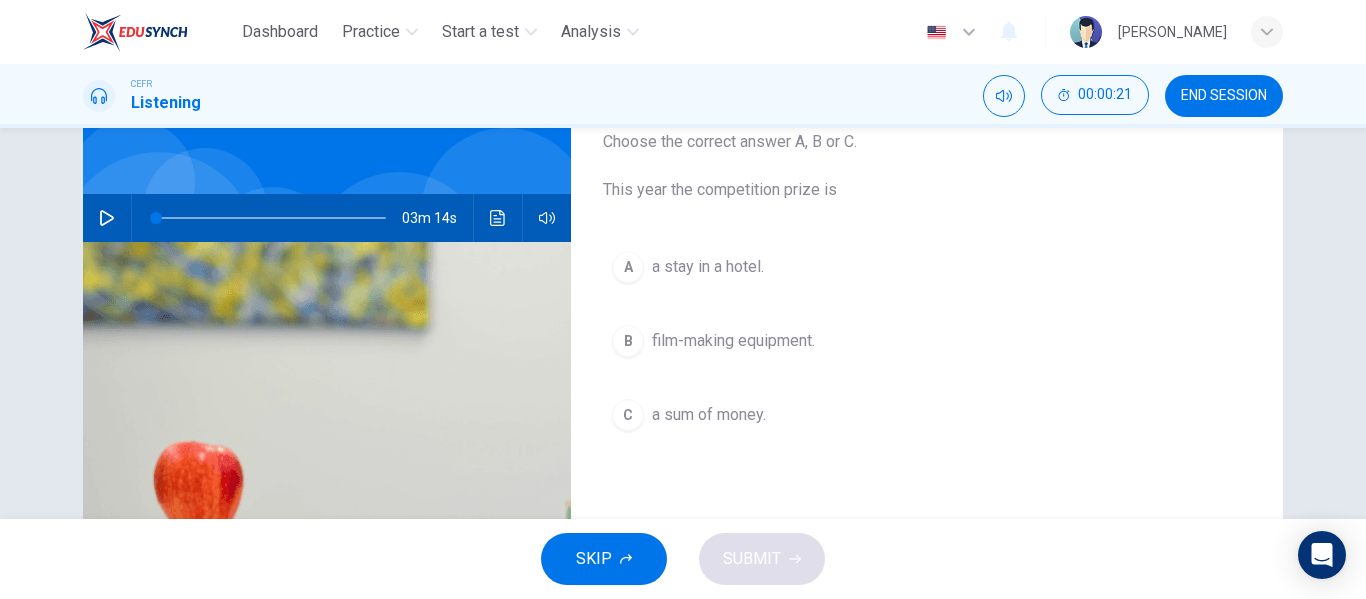 scroll, scrollTop: 100, scrollLeft: 0, axis: vertical 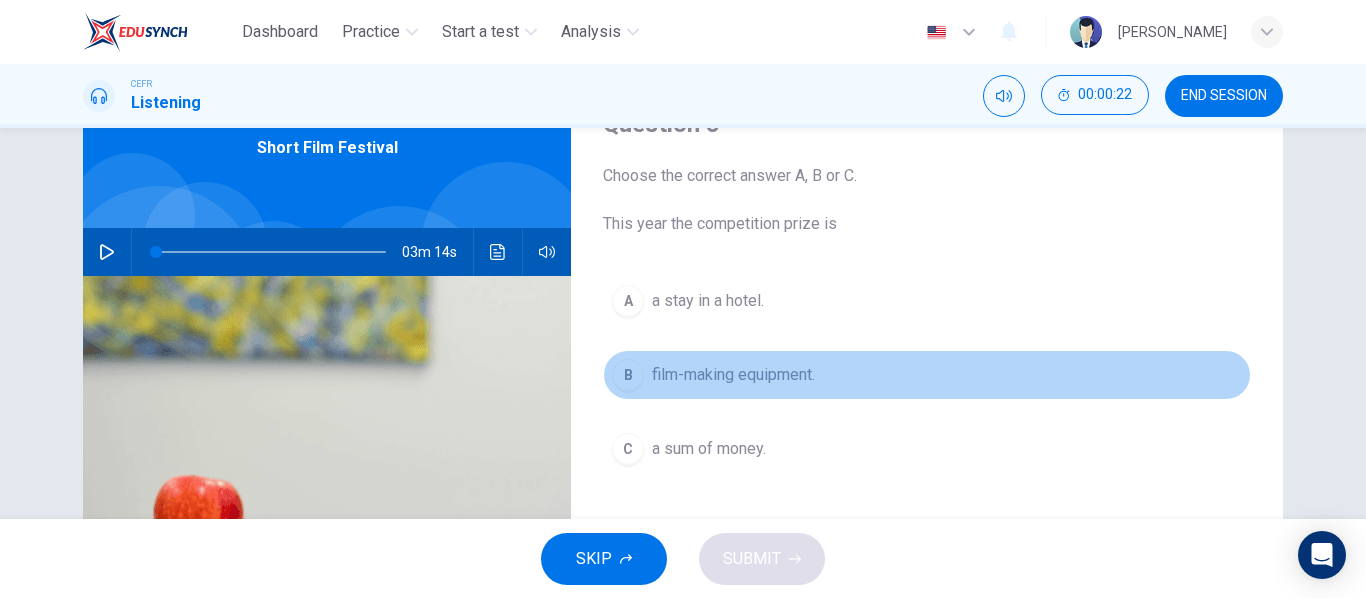 click on "film-making equipment." at bounding box center (733, 375) 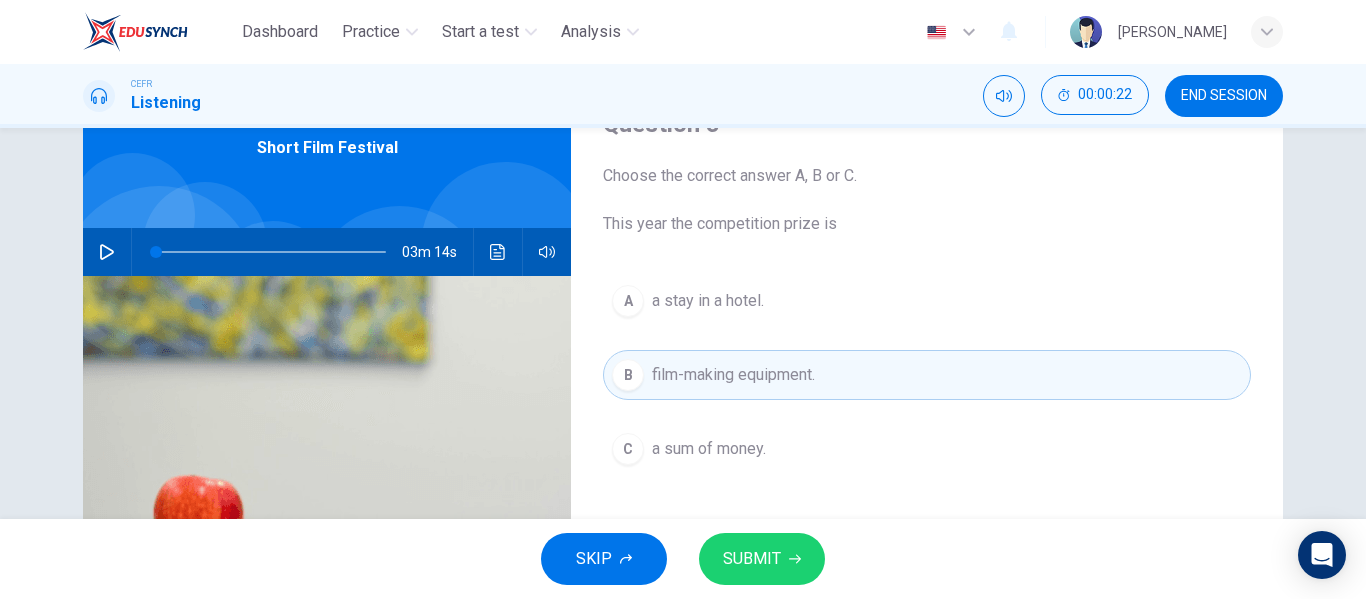 click 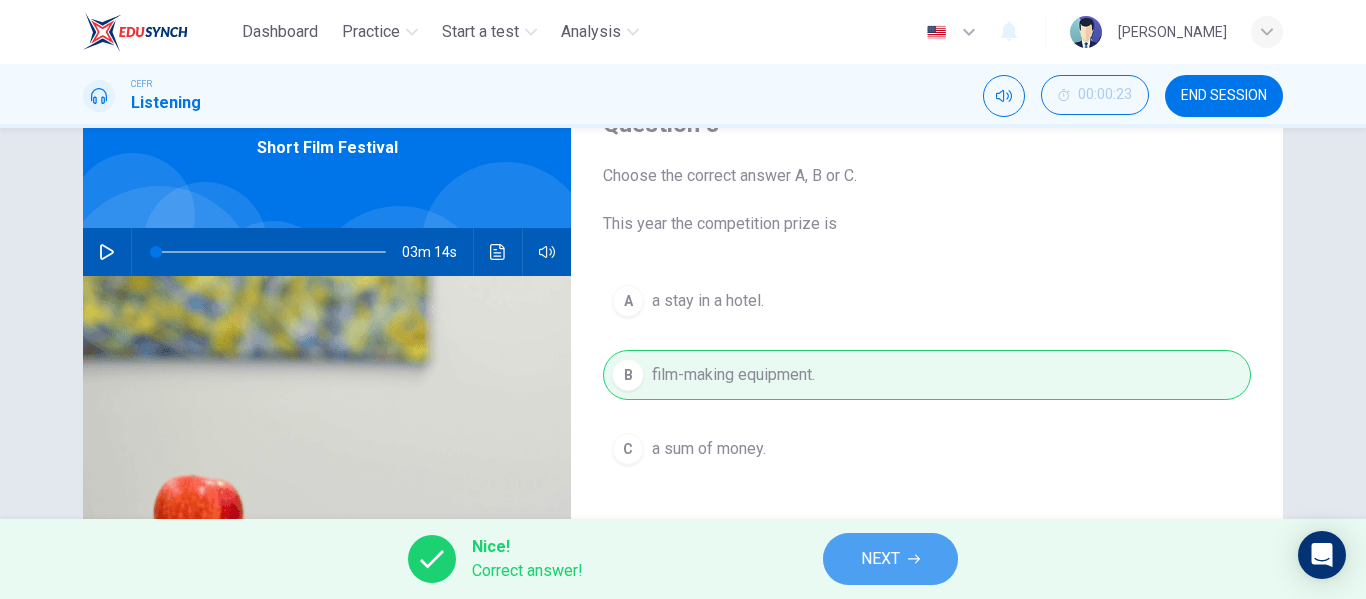 click on "NEXT" at bounding box center [890, 559] 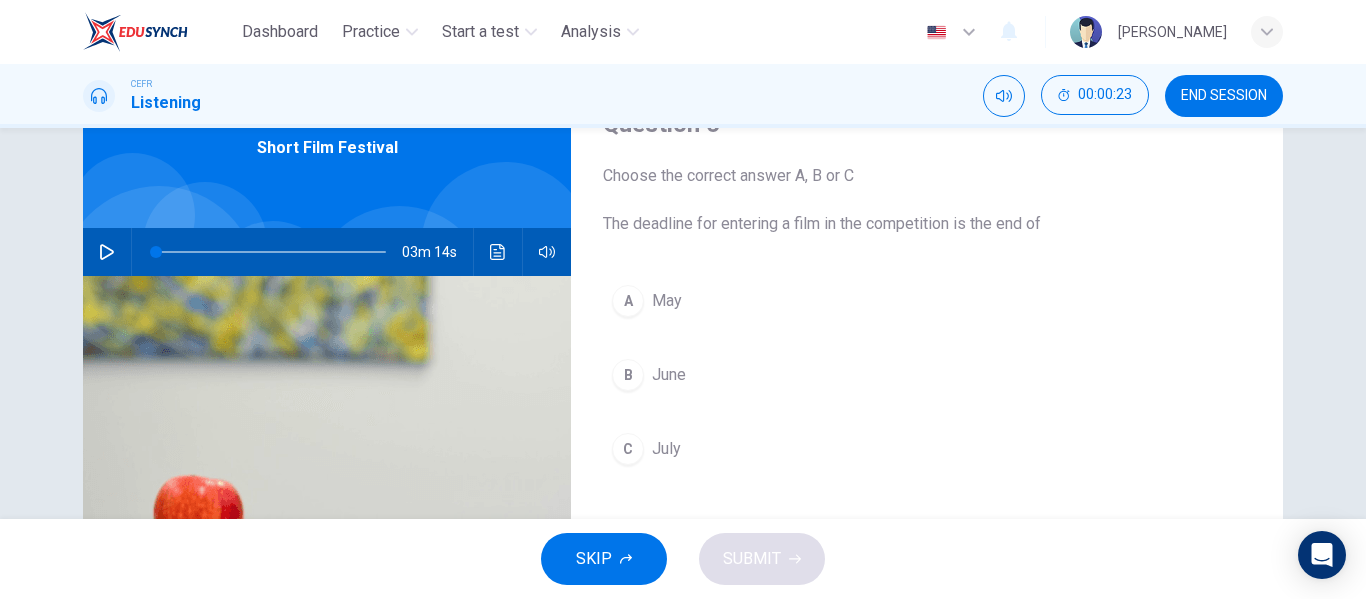 click on "C July" at bounding box center [927, 449] 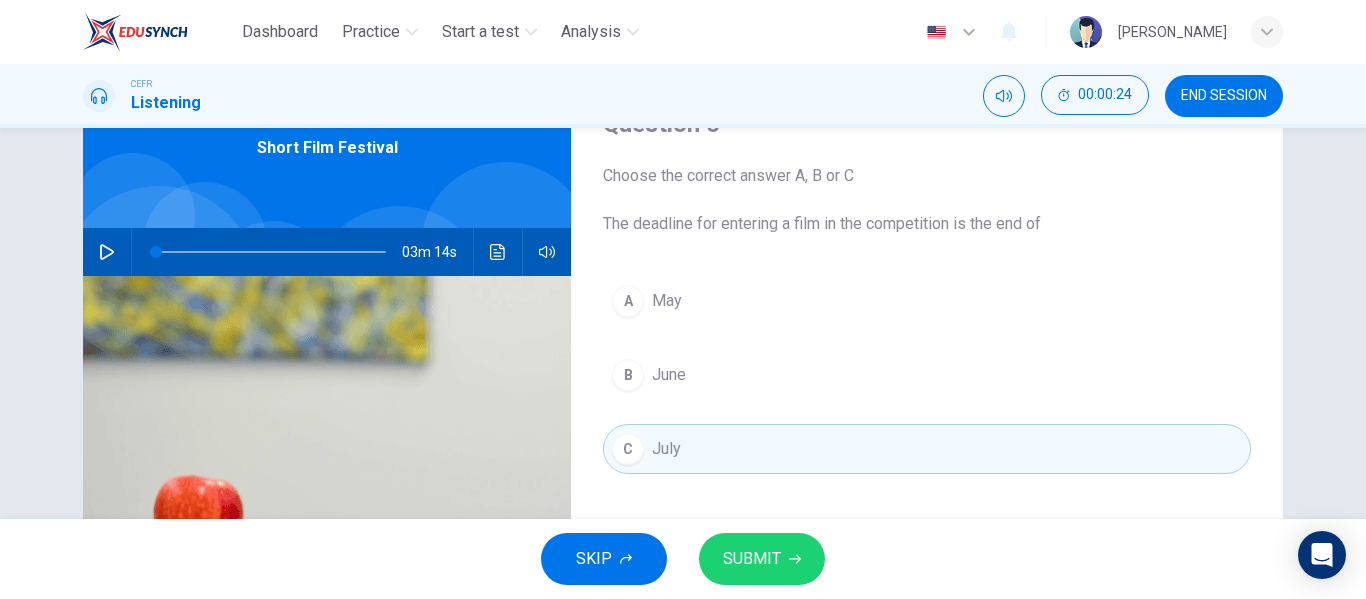 click on "SUBMIT" at bounding box center [752, 559] 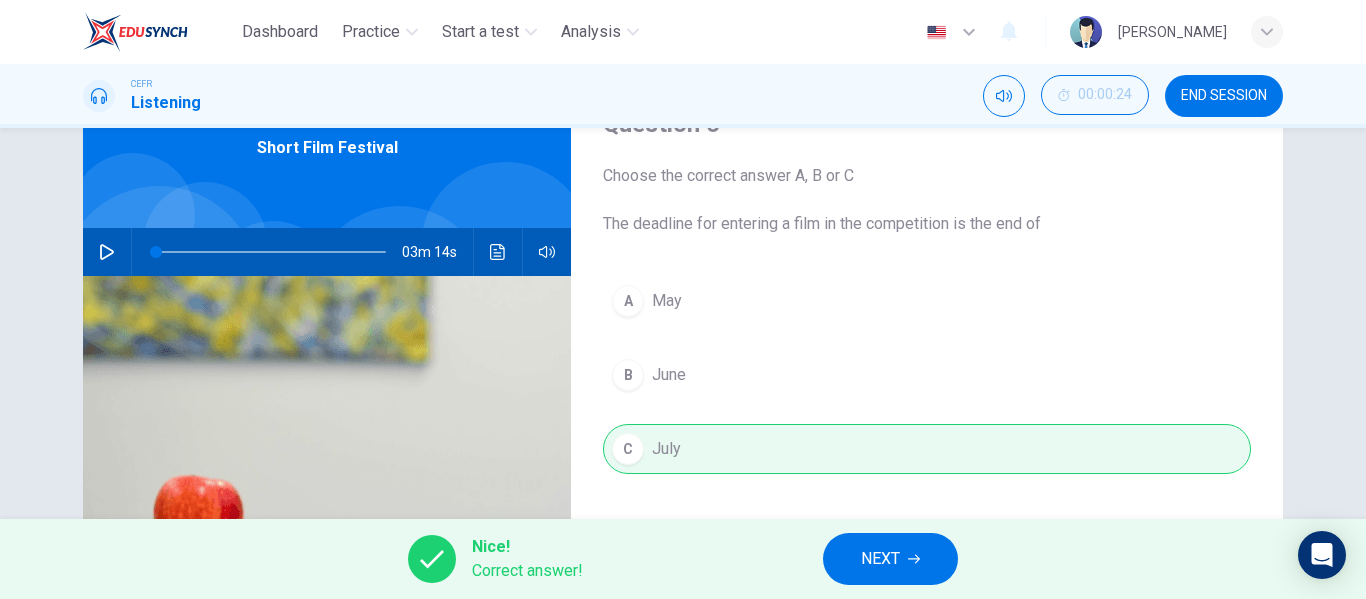 click on "NEXT" at bounding box center (890, 559) 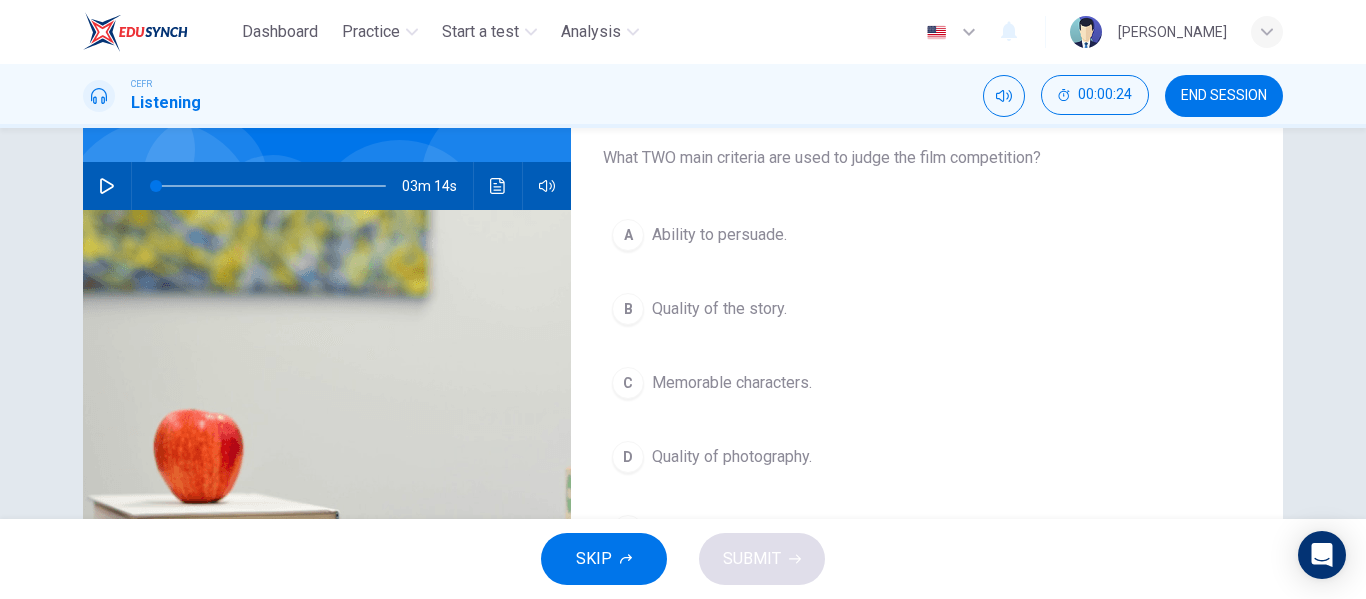 scroll, scrollTop: 200, scrollLeft: 0, axis: vertical 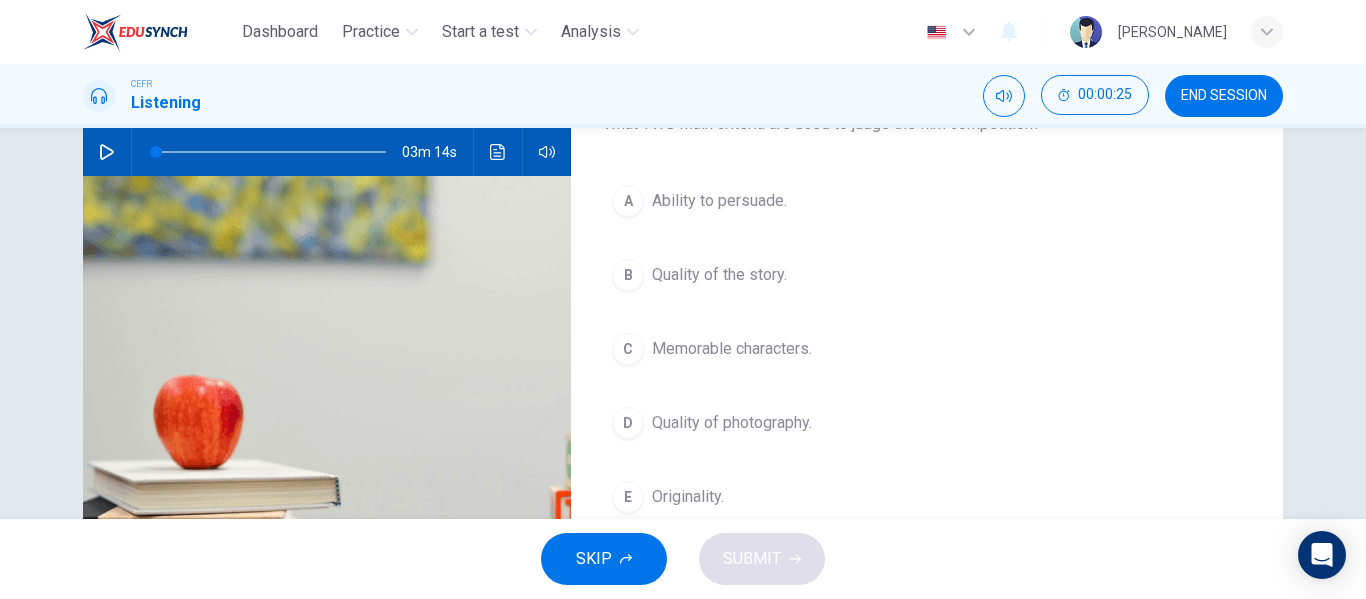 click on "Quality of photography." at bounding box center (732, 423) 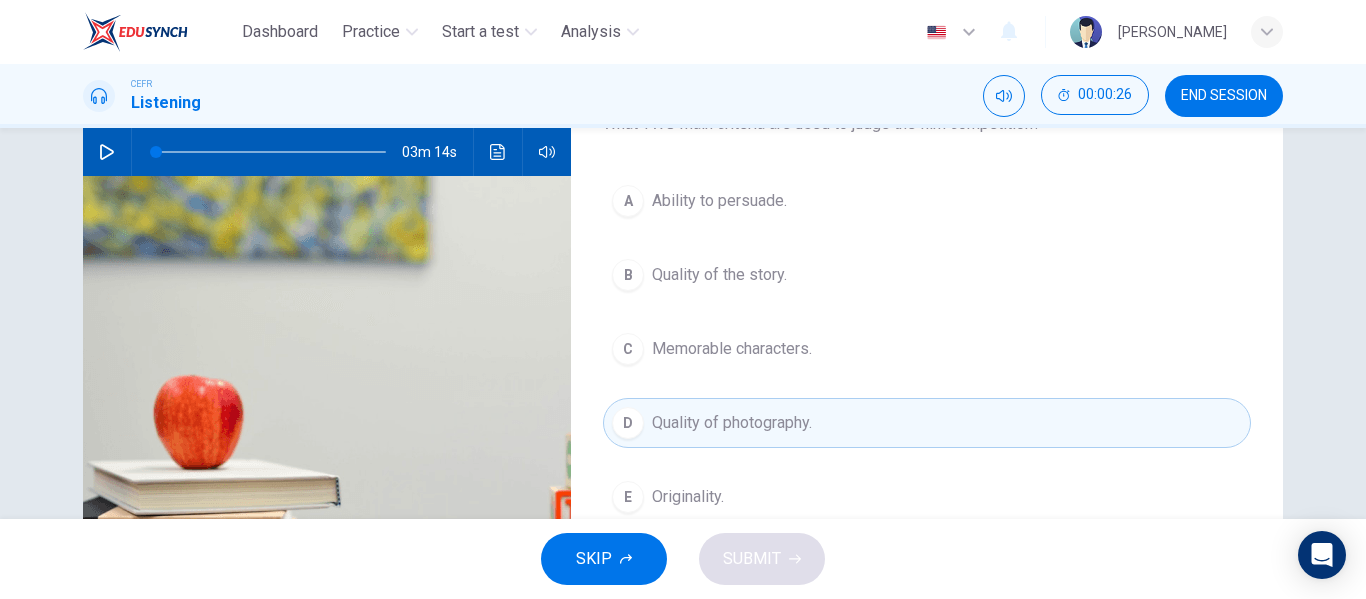 click on "E Originality." at bounding box center [927, 497] 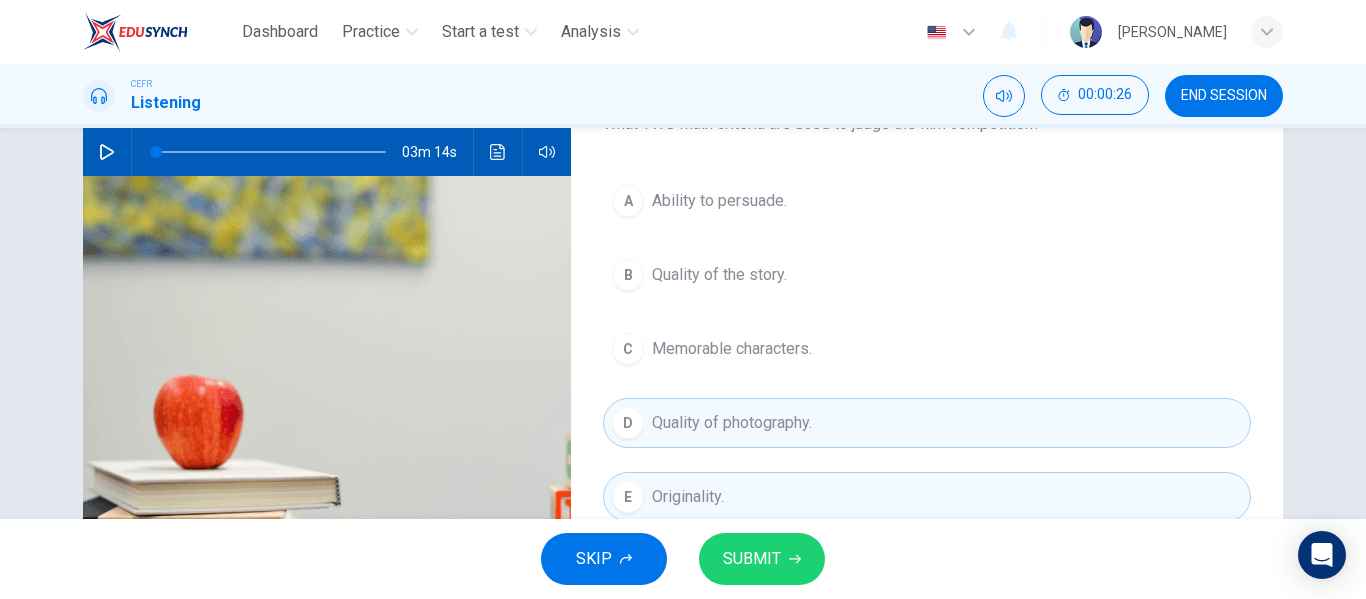 click on "SUBMIT" at bounding box center [752, 559] 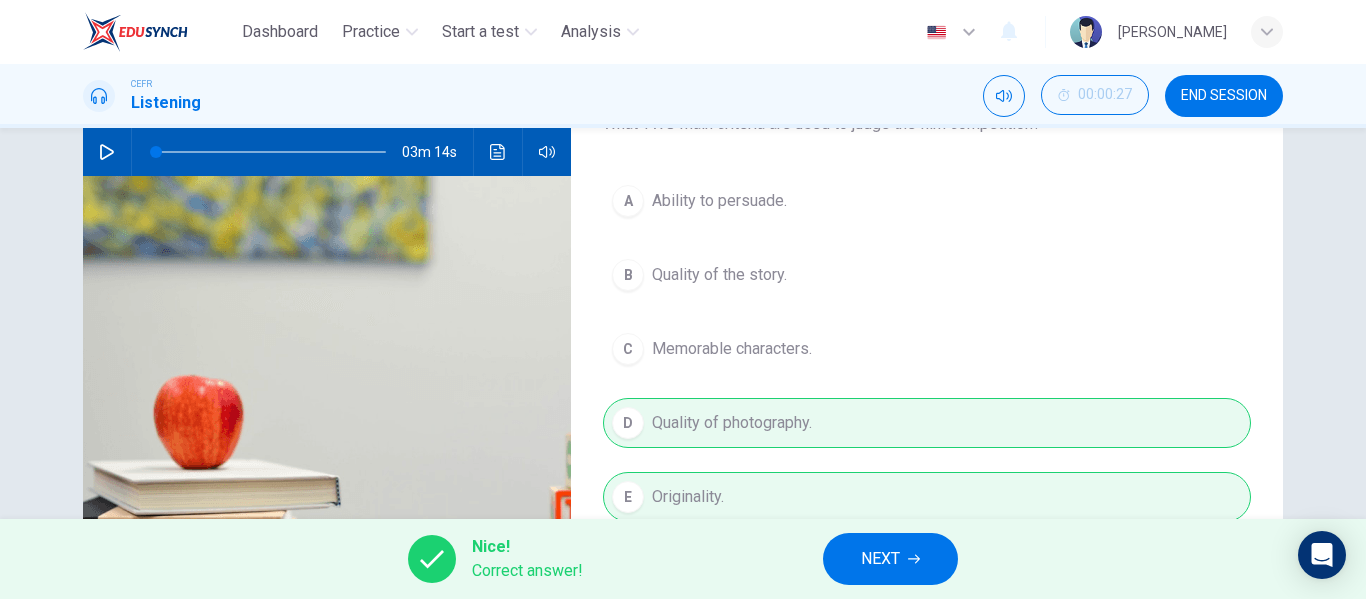 click on "NEXT" at bounding box center (890, 559) 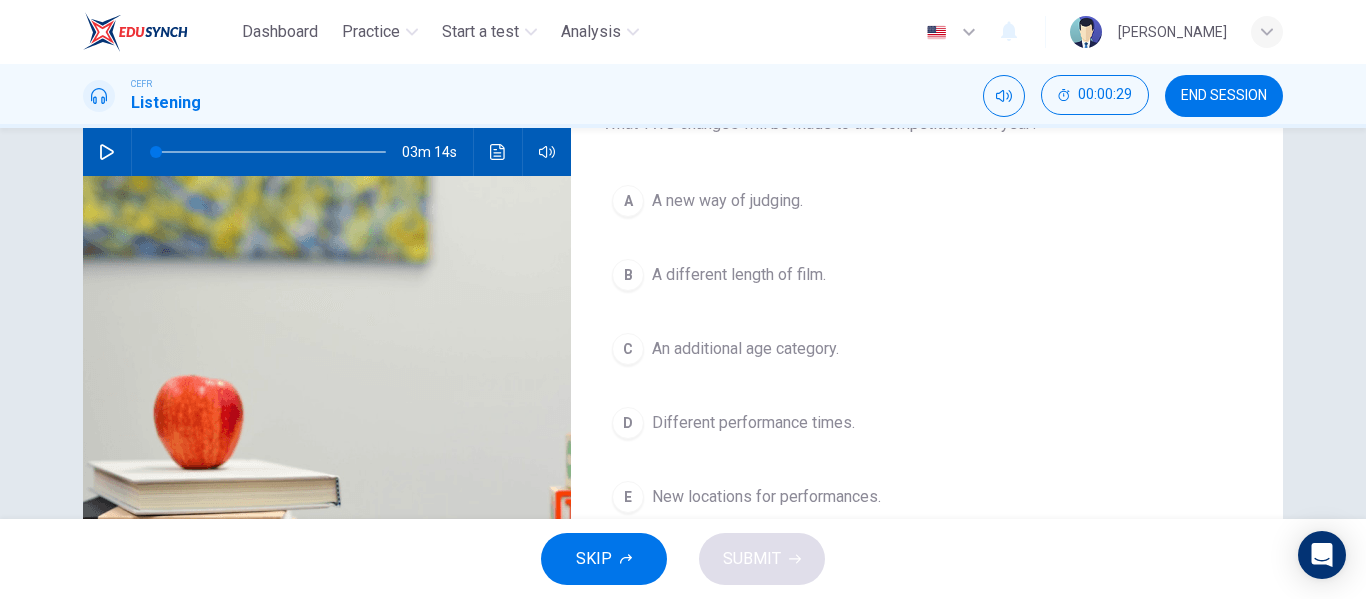 click on "New locations for performances." at bounding box center [766, 497] 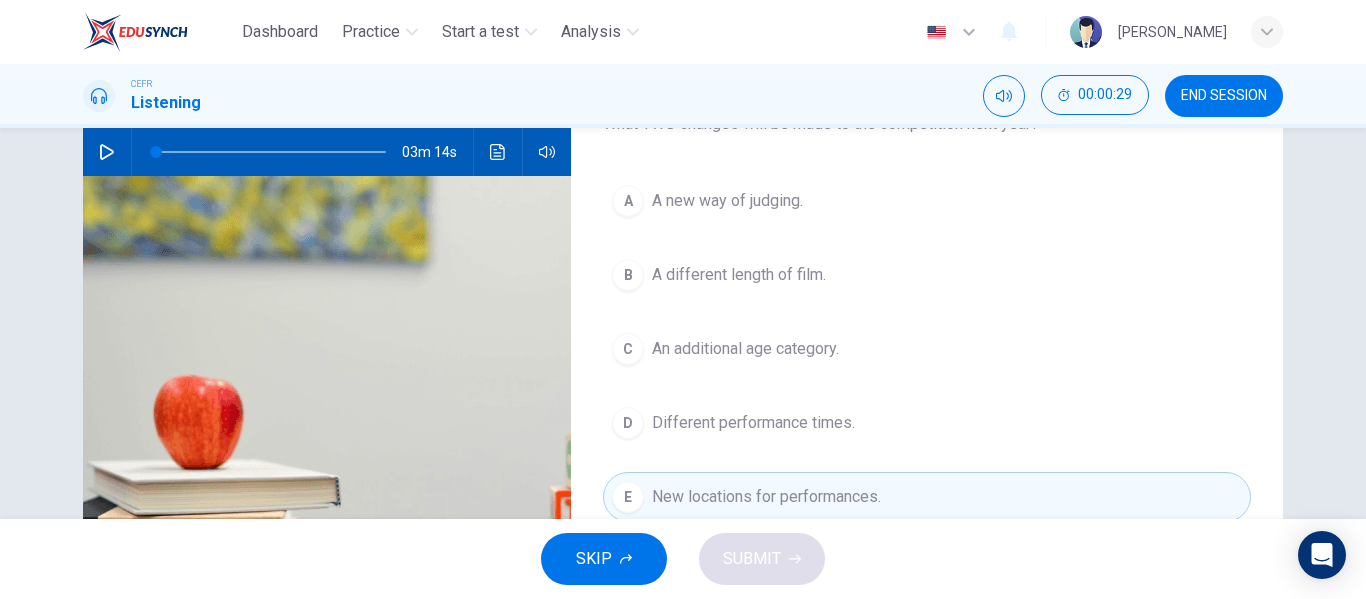 click on "An additional age category." at bounding box center [745, 349] 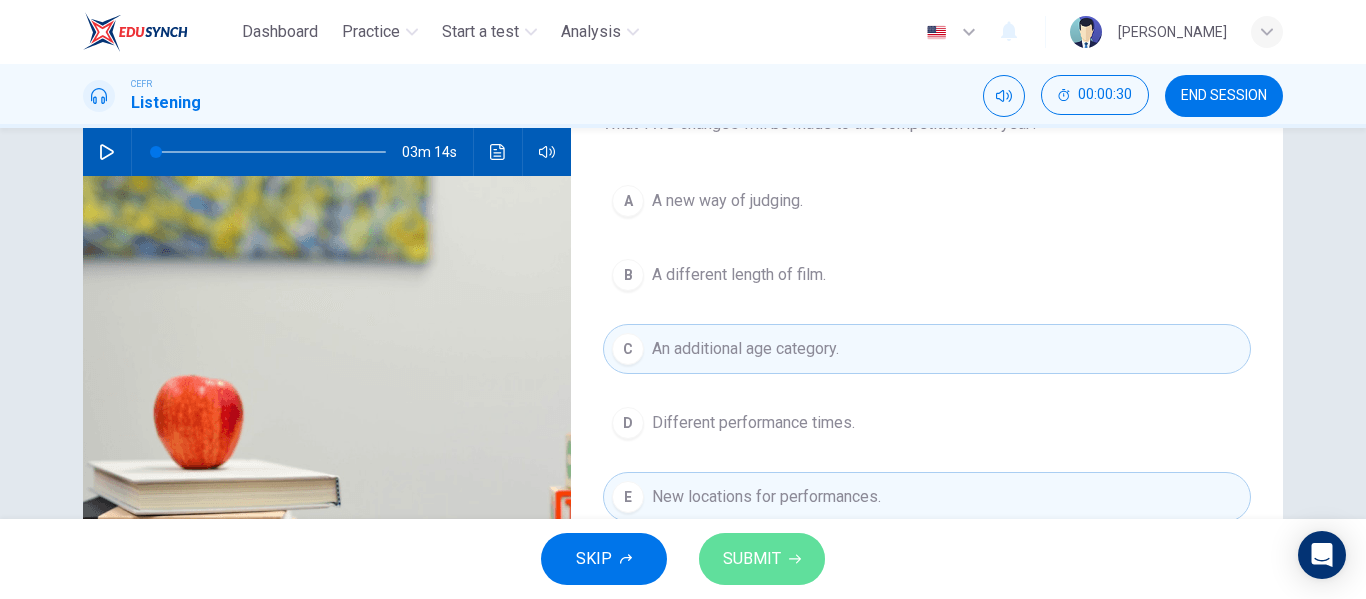 click on "SUBMIT" at bounding box center [752, 559] 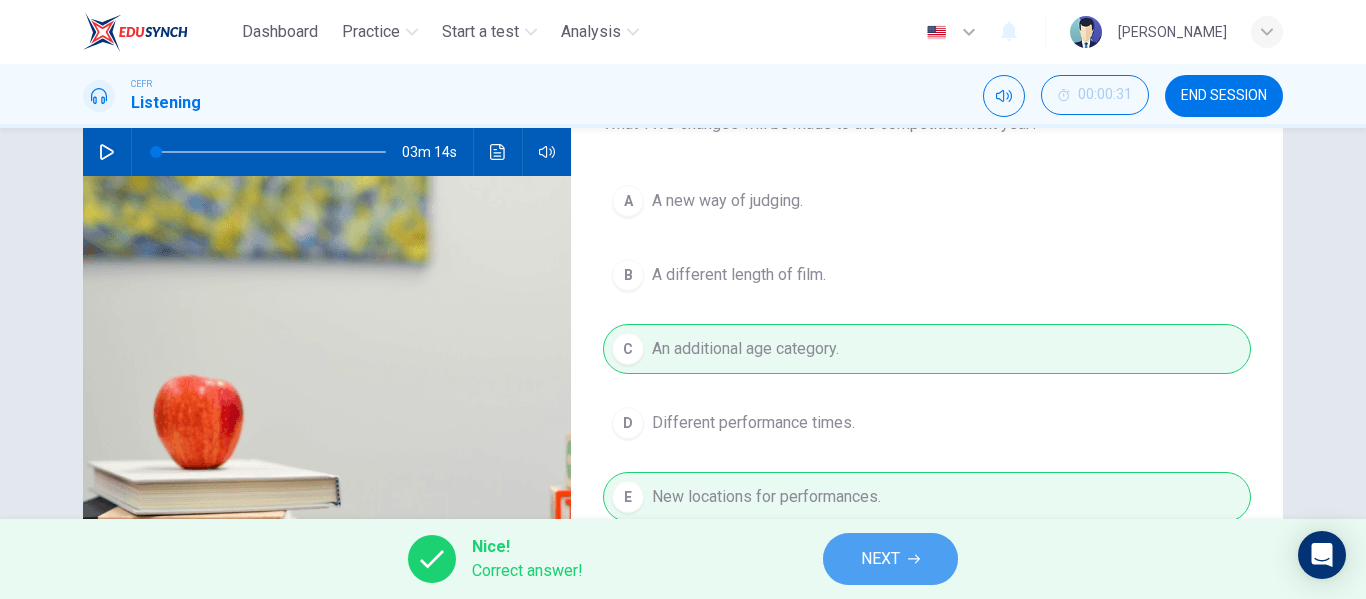 click on "NEXT" at bounding box center (890, 559) 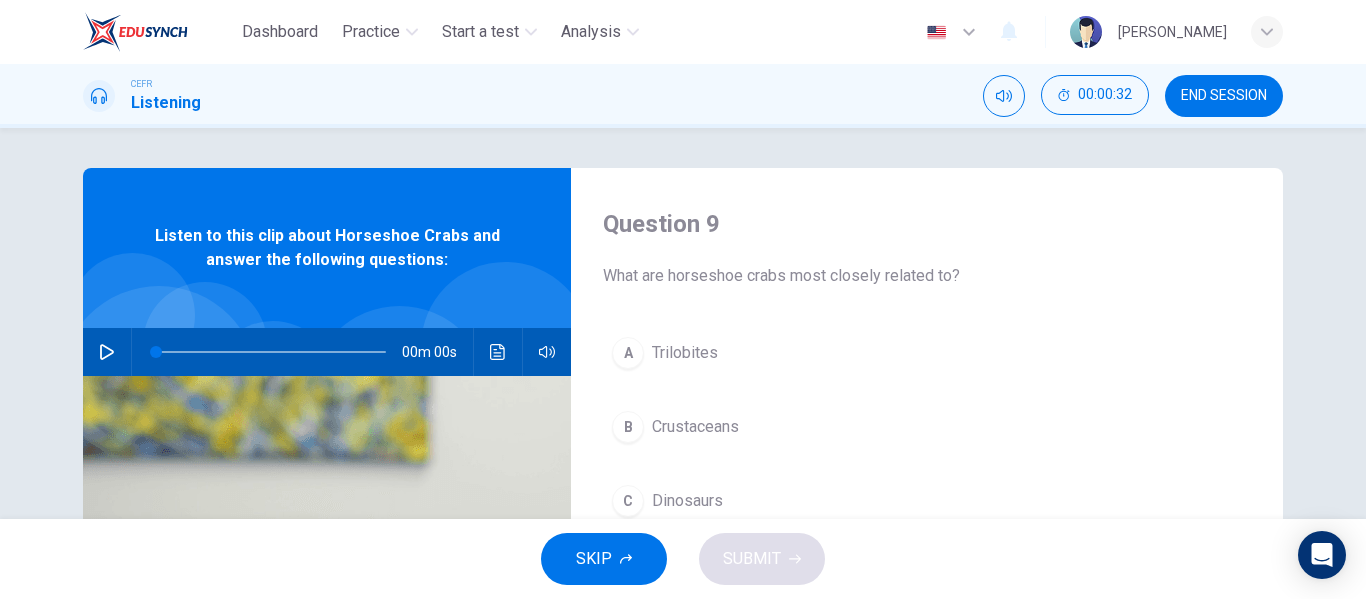 click 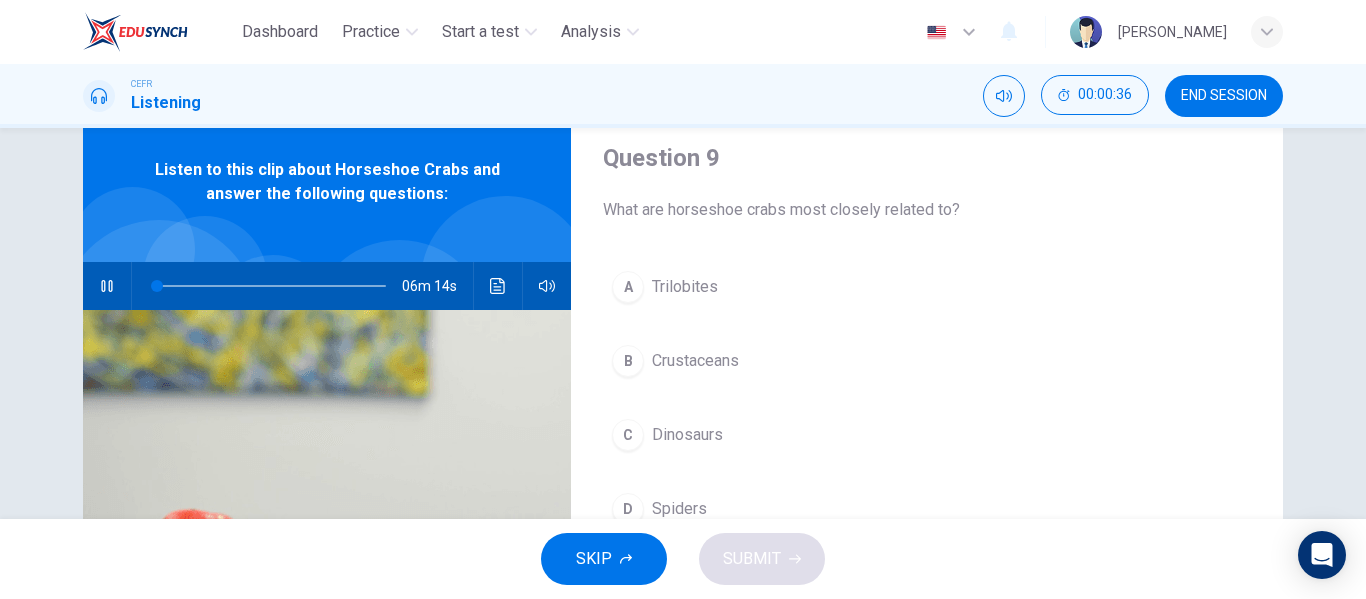 scroll, scrollTop: 100, scrollLeft: 0, axis: vertical 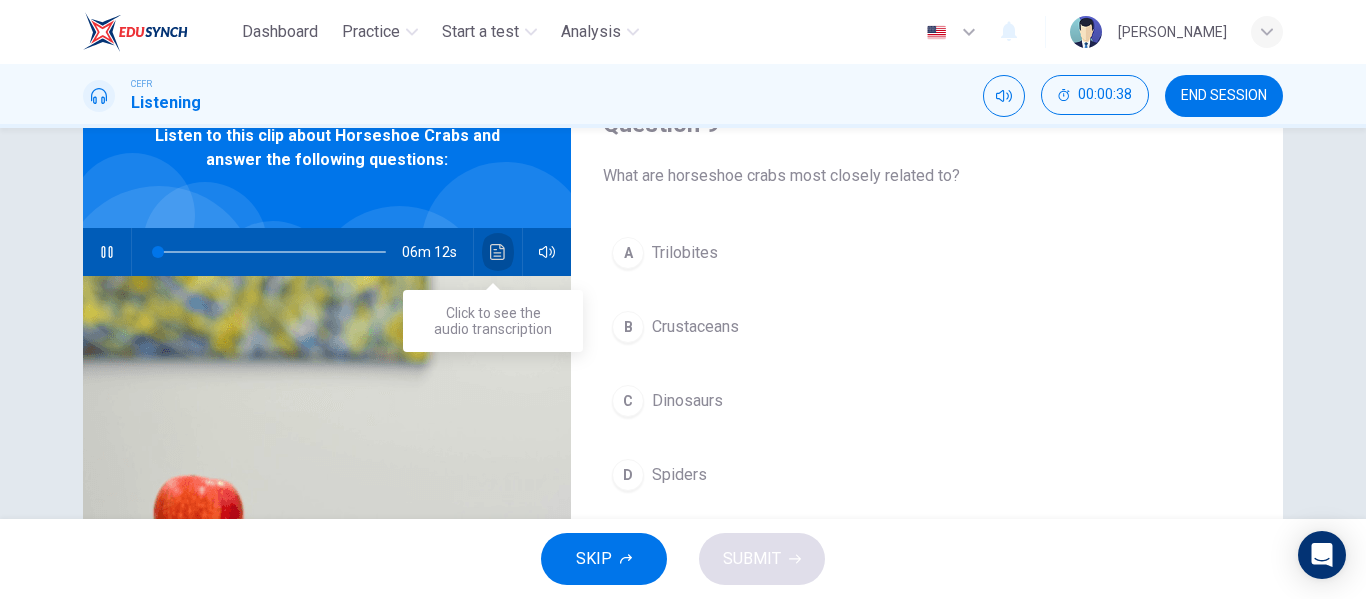 click at bounding box center [498, 252] 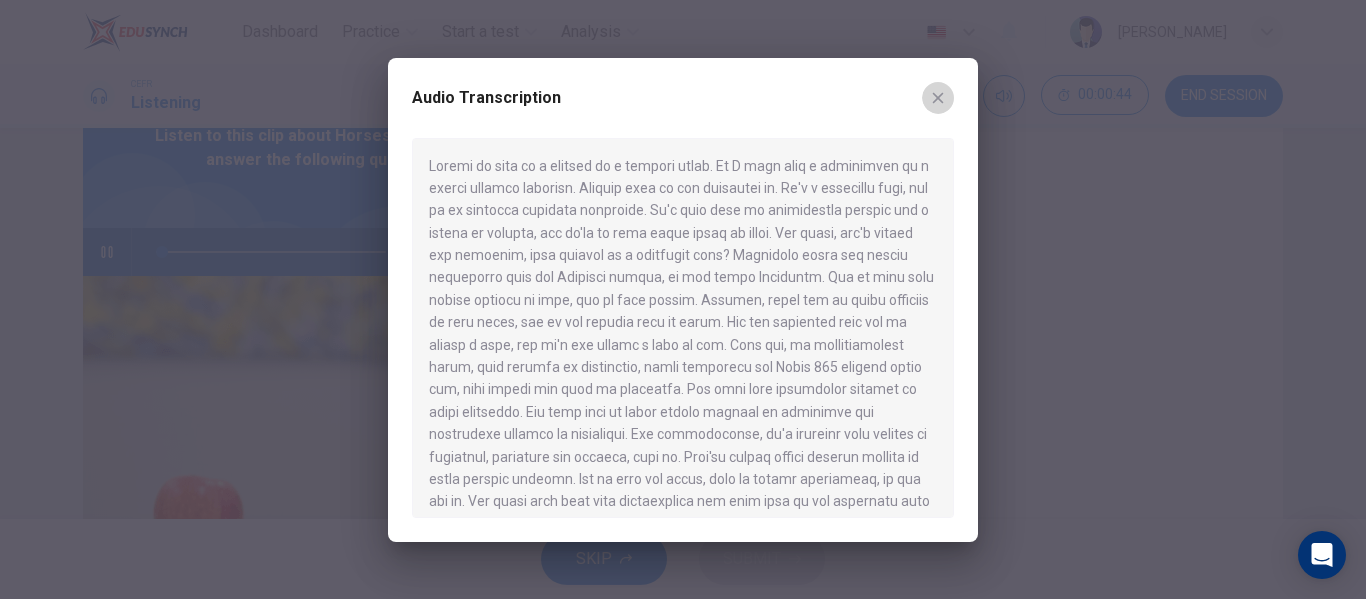 click 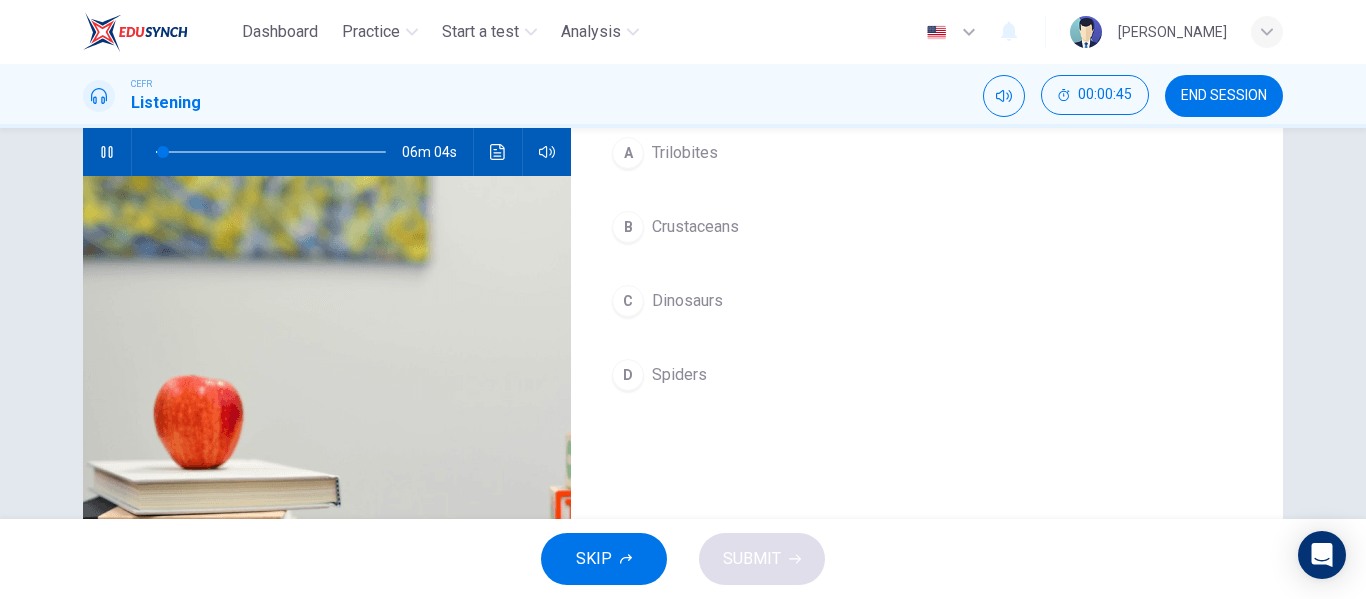 scroll, scrollTop: 100, scrollLeft: 0, axis: vertical 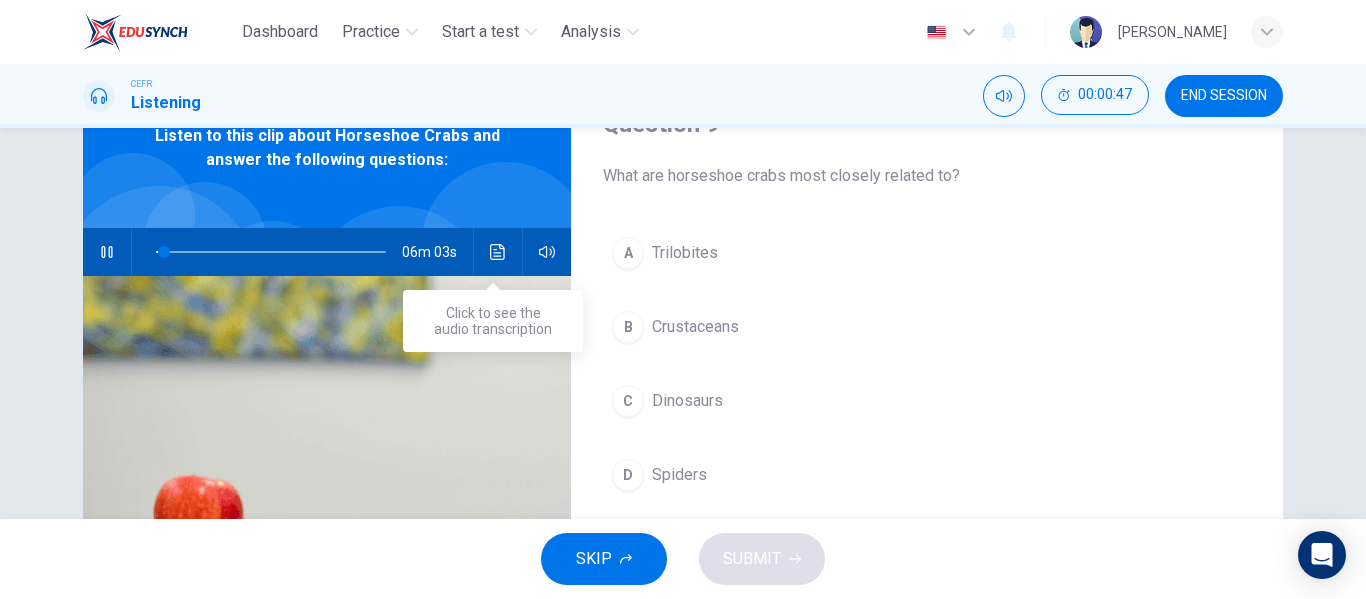 click at bounding box center [498, 252] 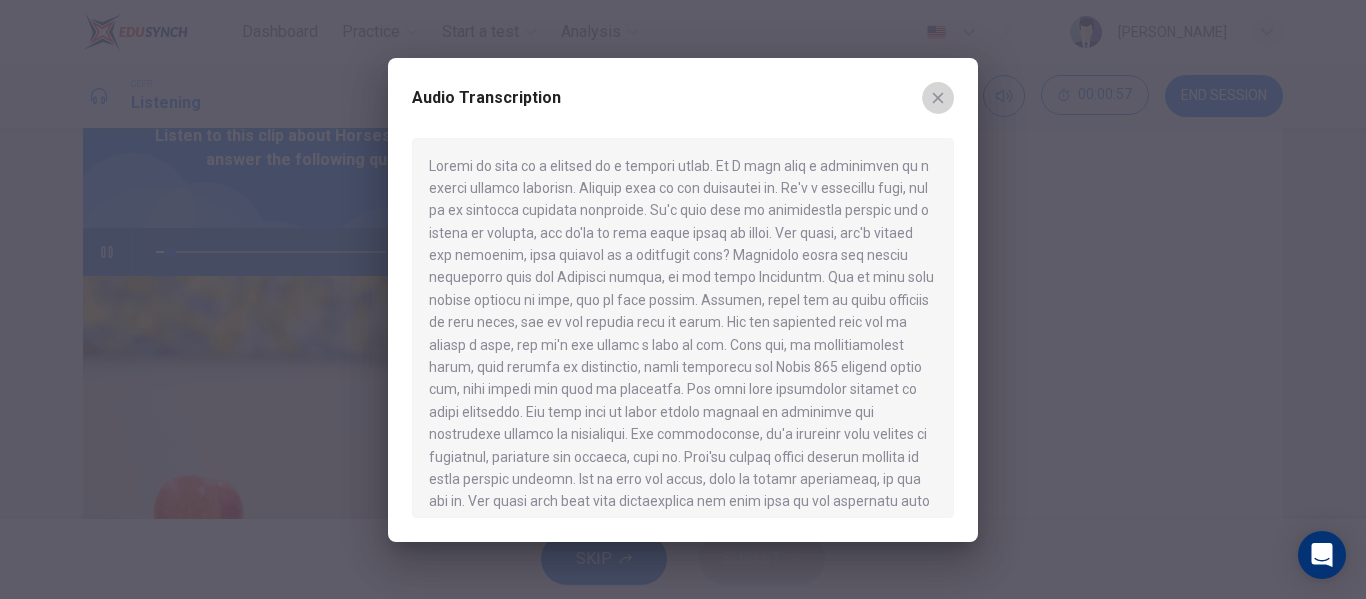 click at bounding box center (938, 98) 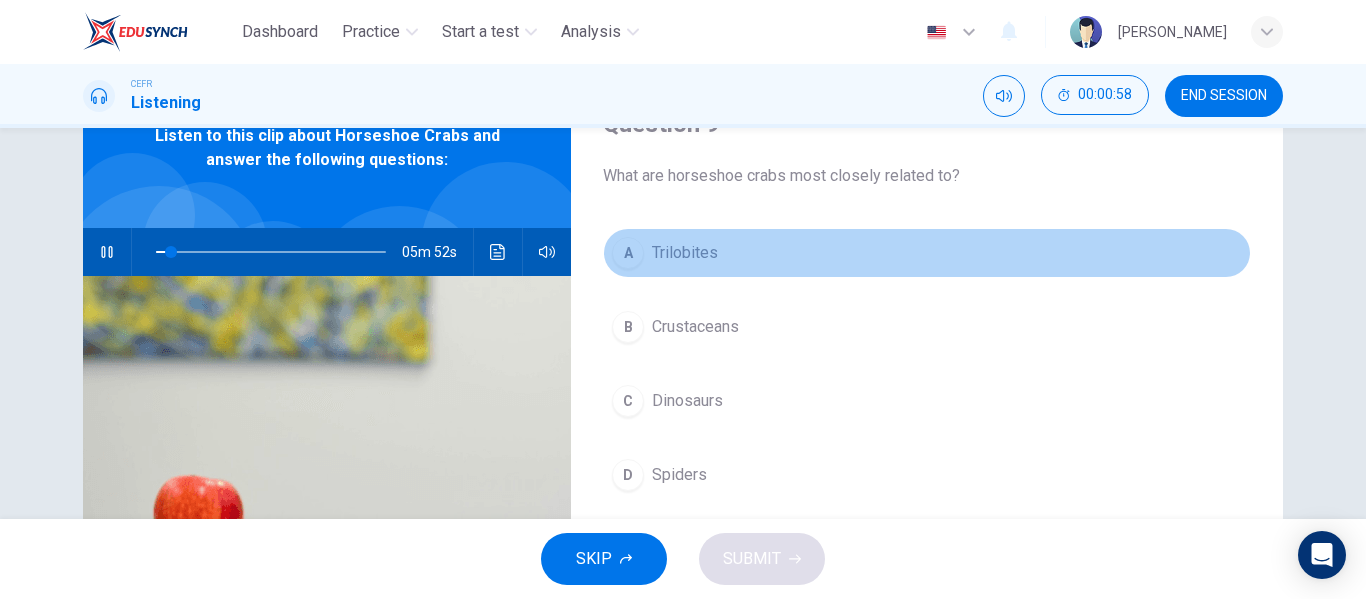 click on "Trilobites" at bounding box center [685, 253] 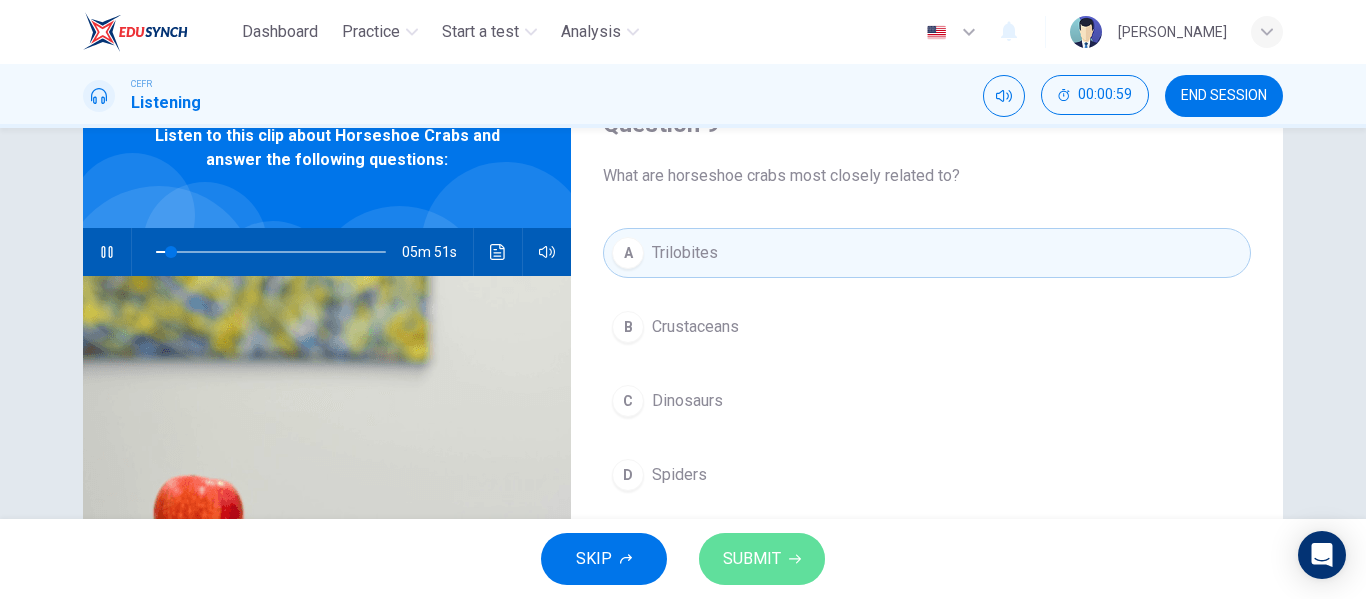 click on "SUBMIT" at bounding box center [762, 559] 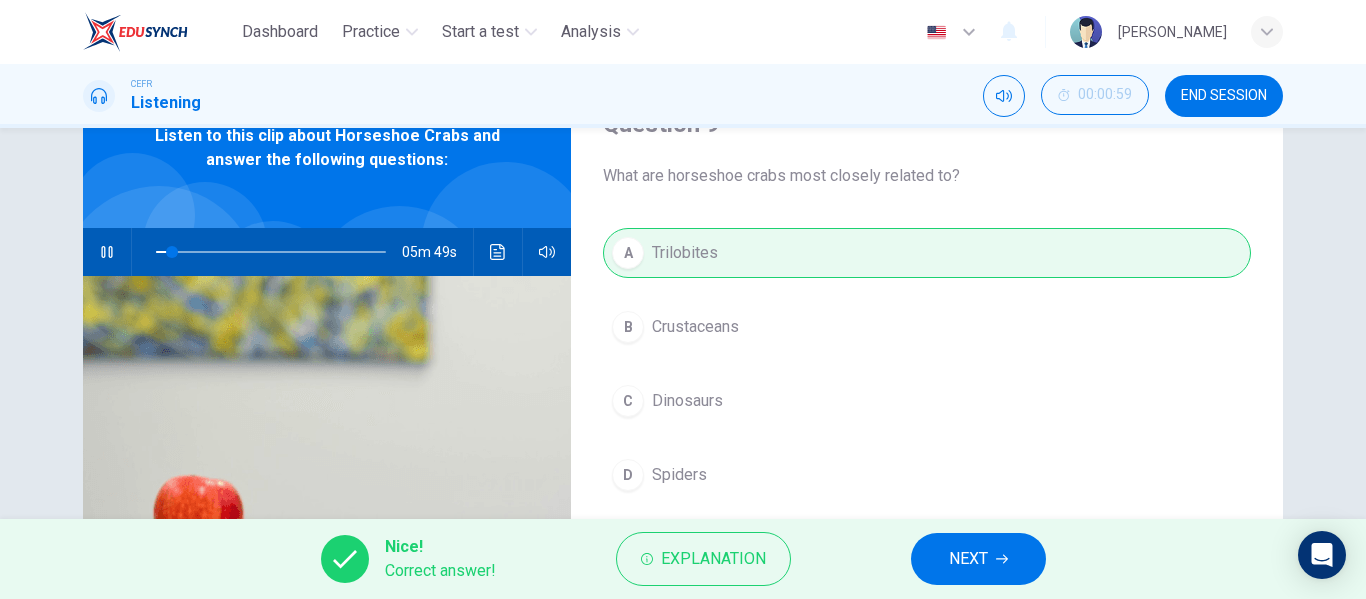 click on "NEXT" at bounding box center [968, 559] 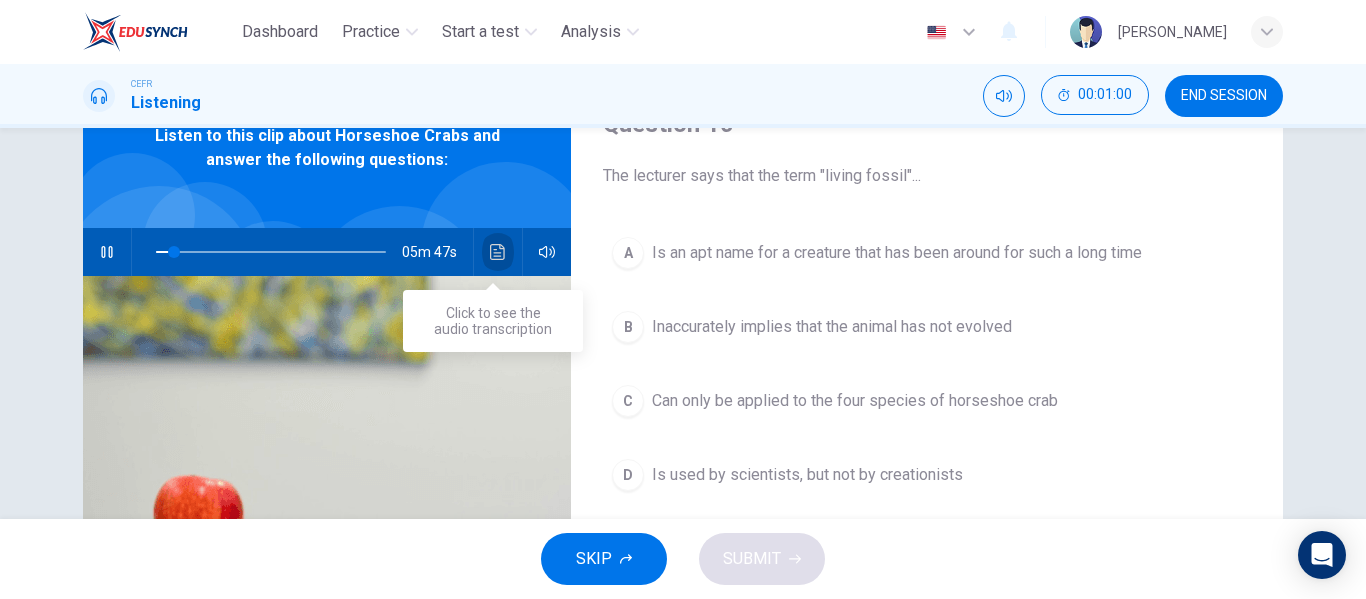 click 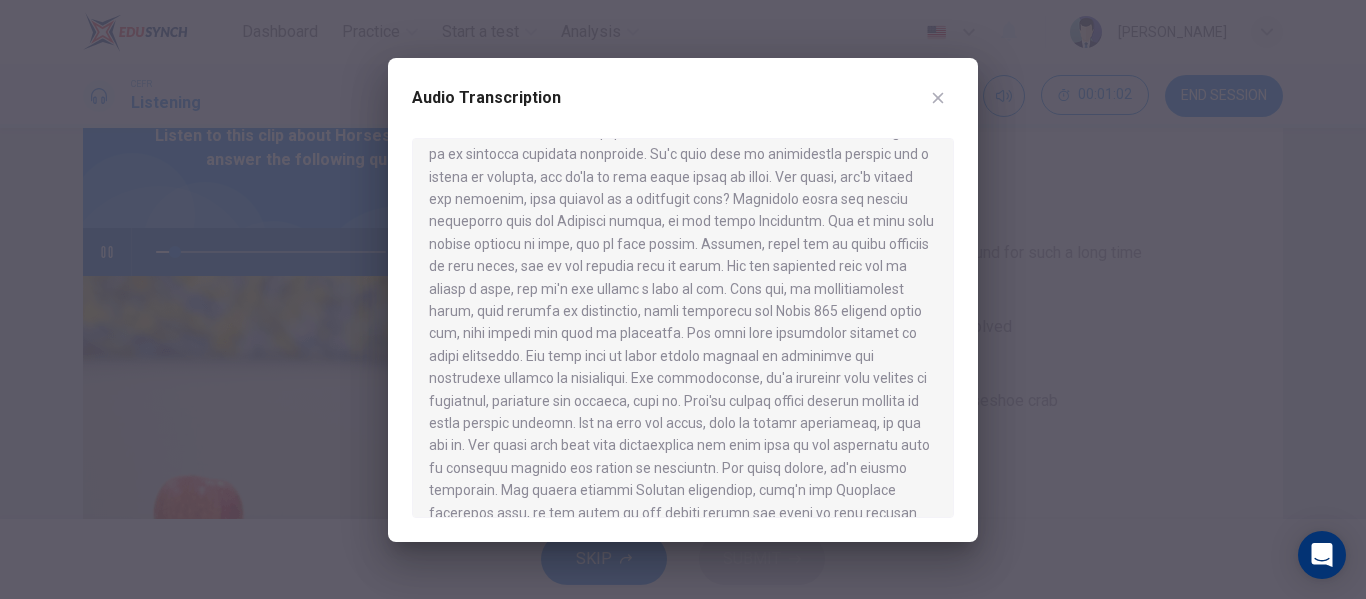 scroll, scrollTop: 100, scrollLeft: 0, axis: vertical 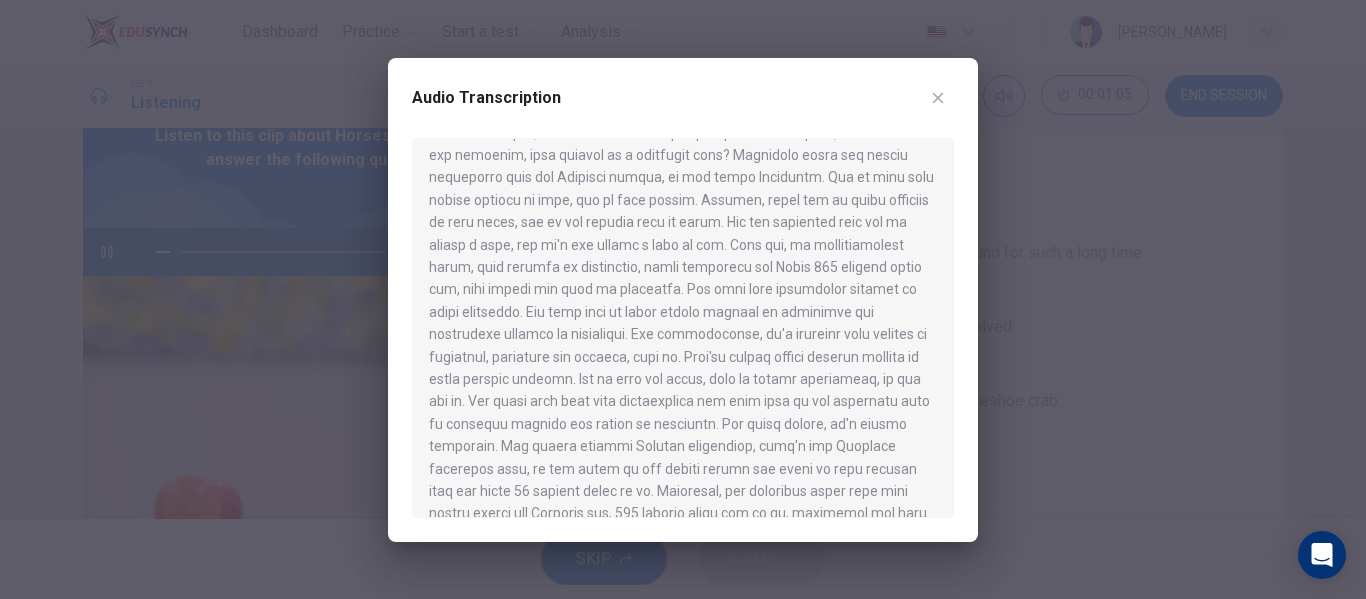 click 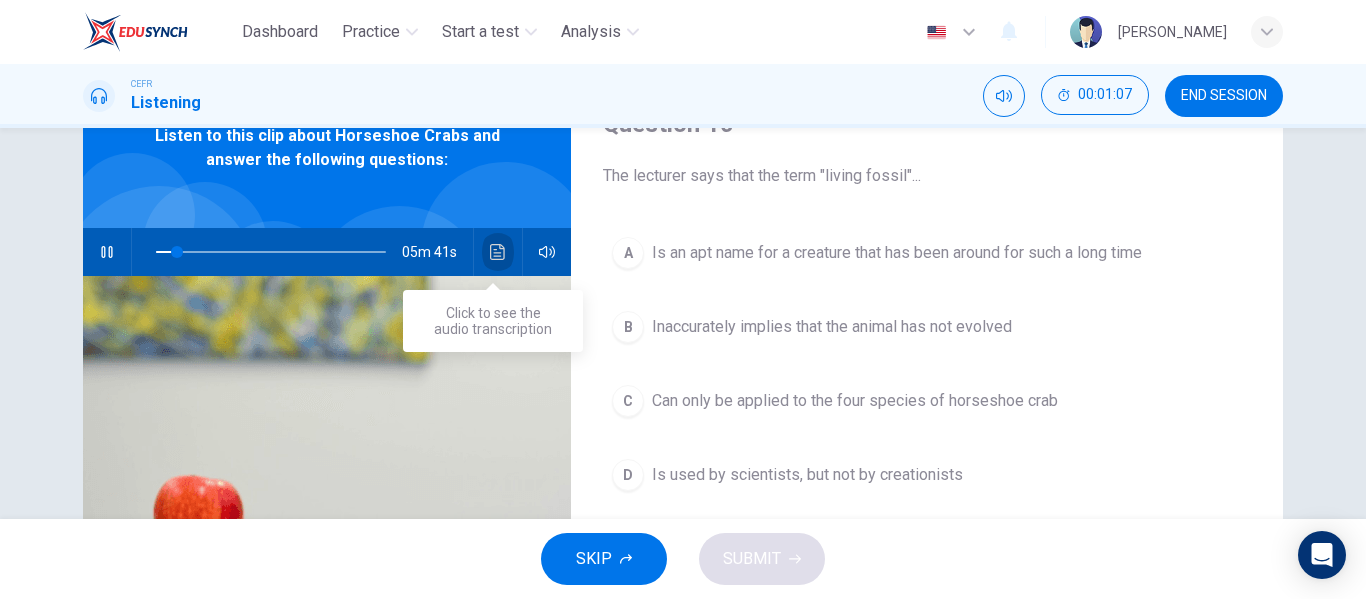 click 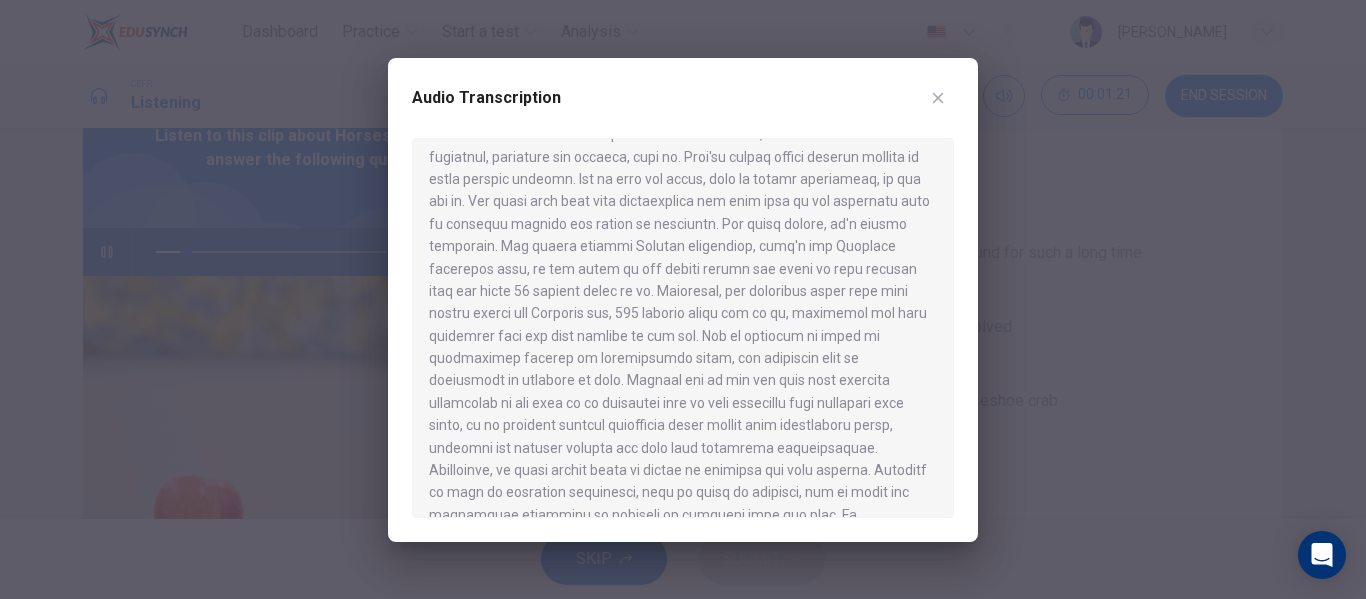 scroll, scrollTop: 200, scrollLeft: 0, axis: vertical 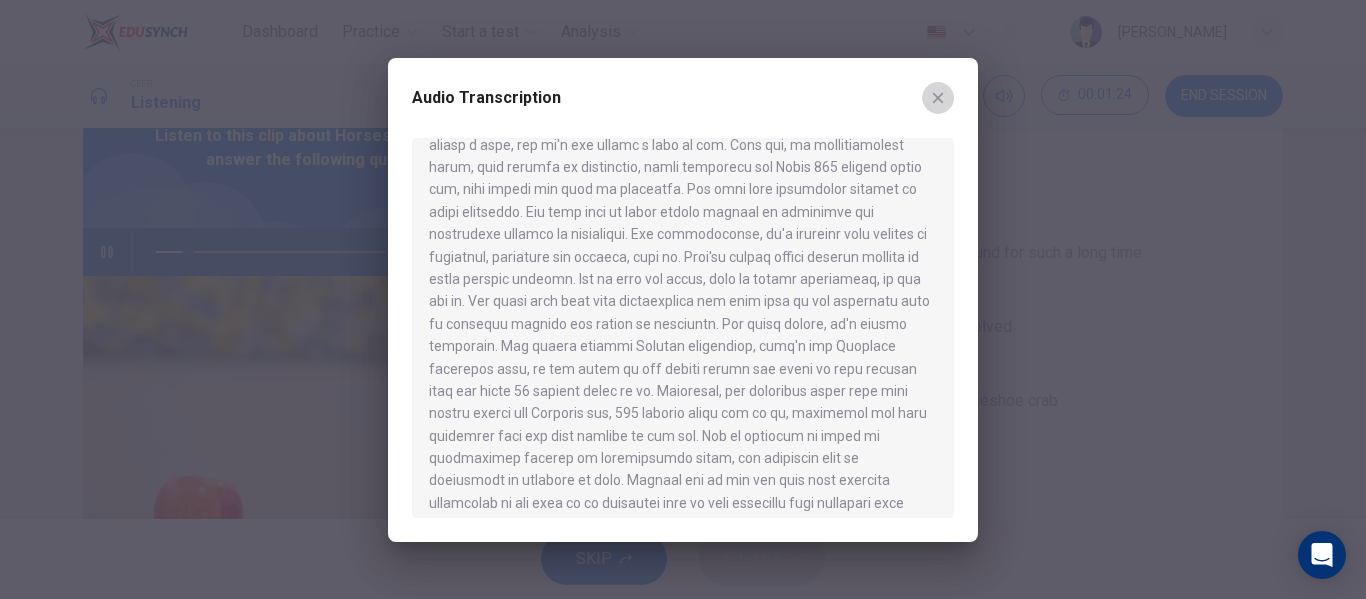 click at bounding box center [938, 98] 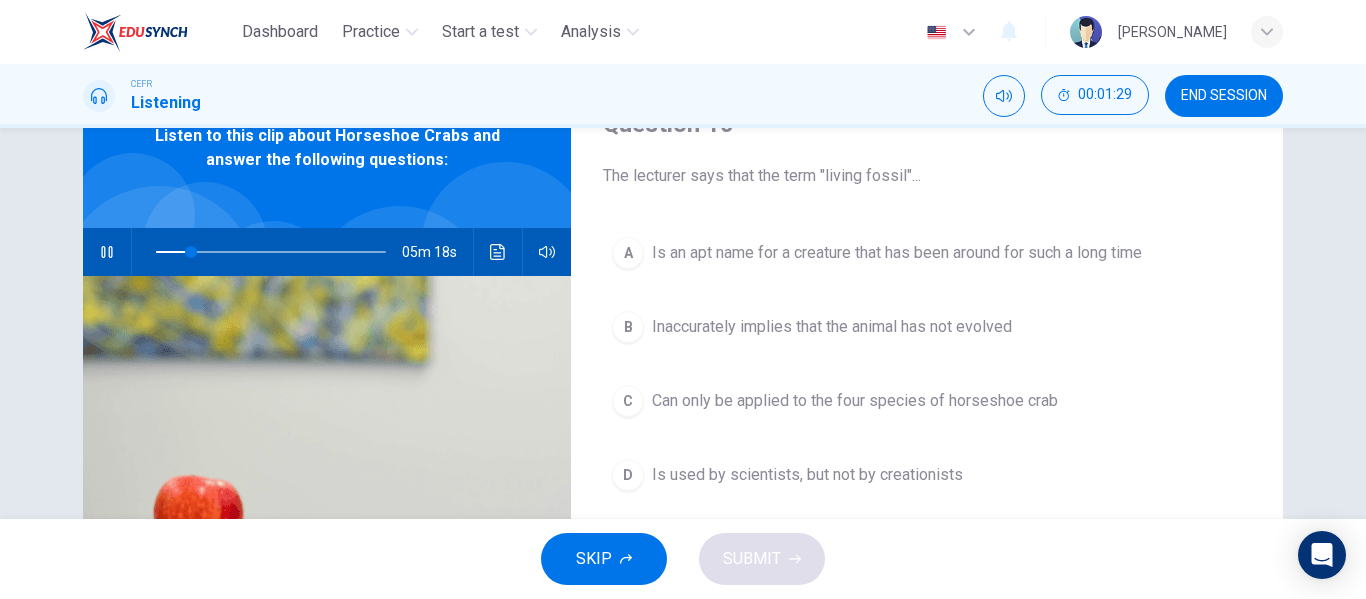 click on "A" at bounding box center [628, 253] 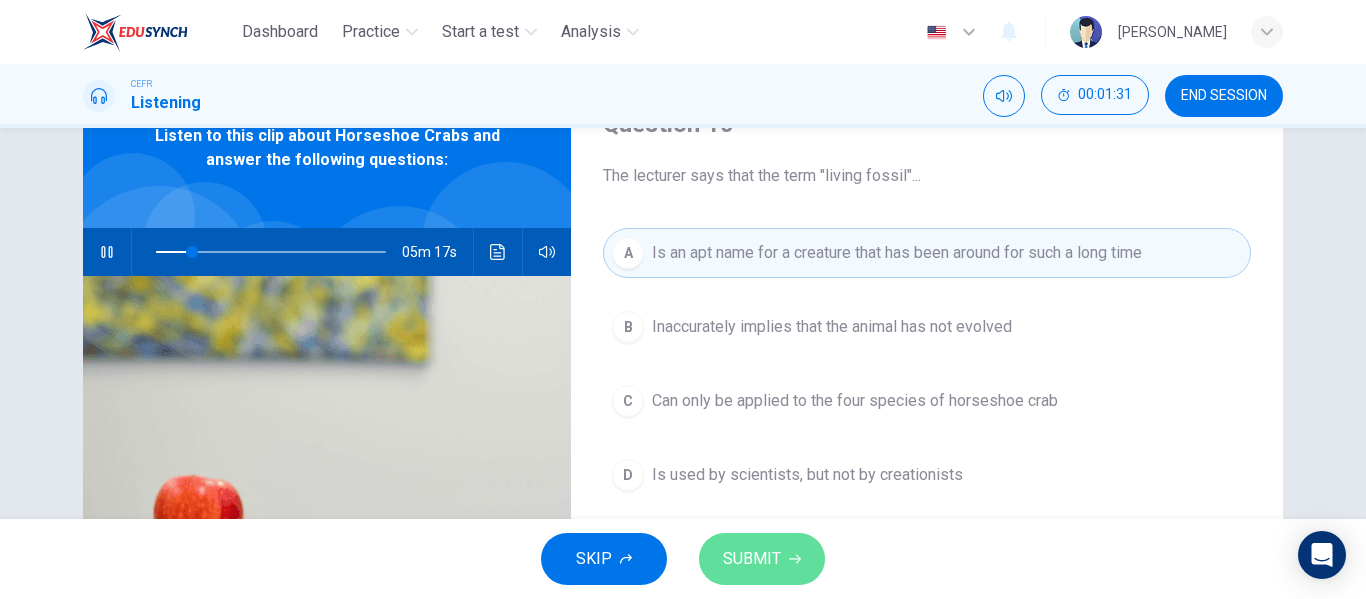 click on "SUBMIT" at bounding box center (752, 559) 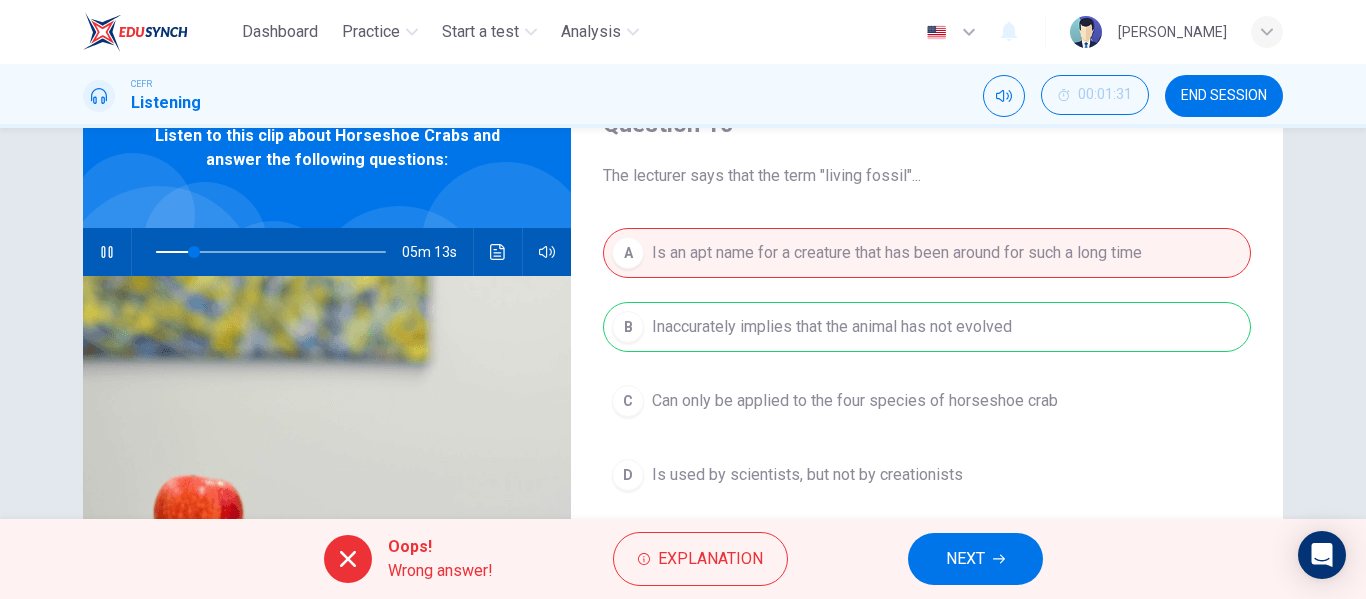 click on "NEXT" at bounding box center (975, 559) 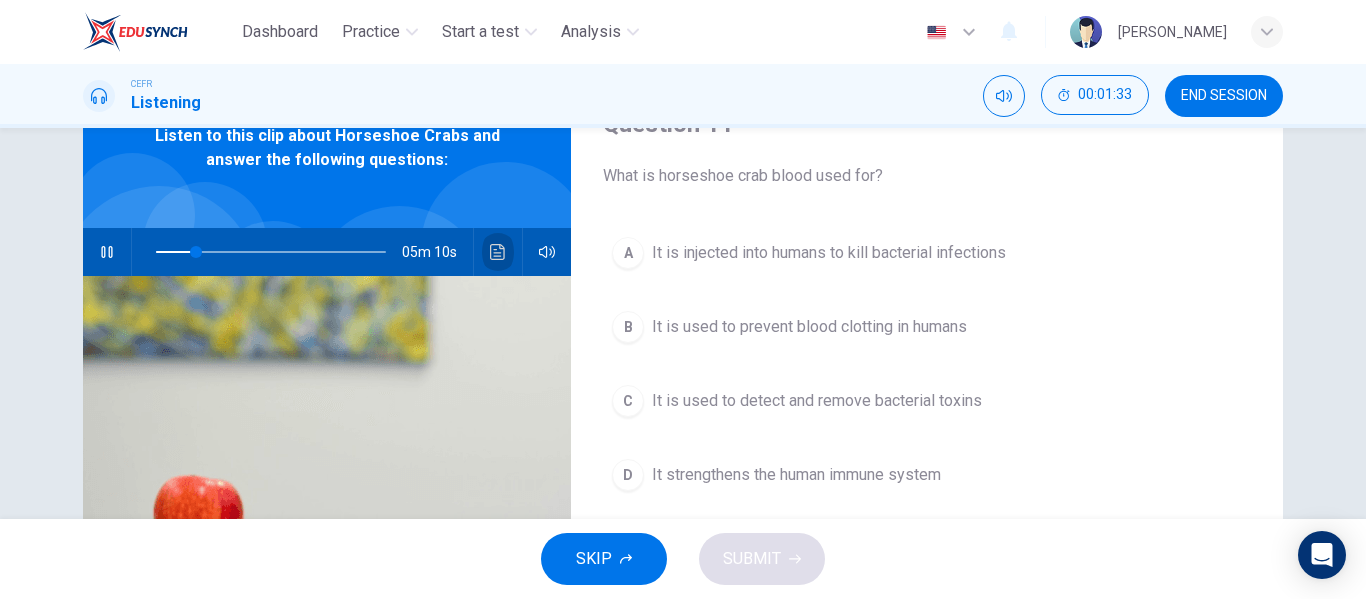 click 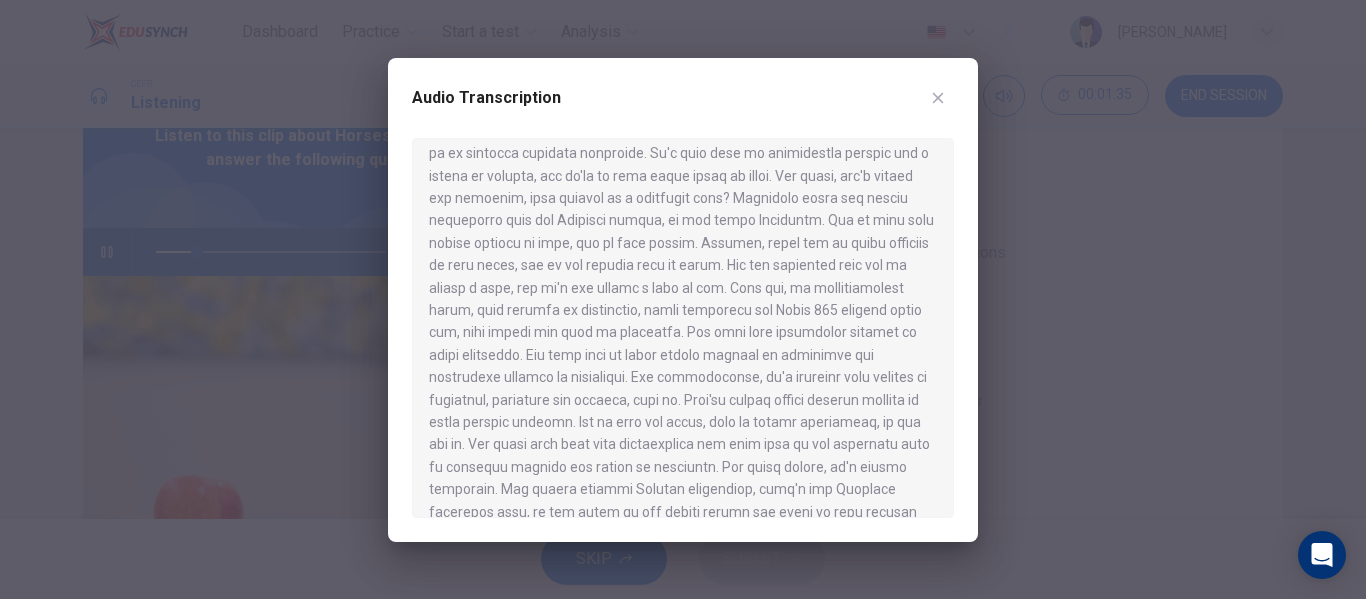 scroll, scrollTop: 100, scrollLeft: 0, axis: vertical 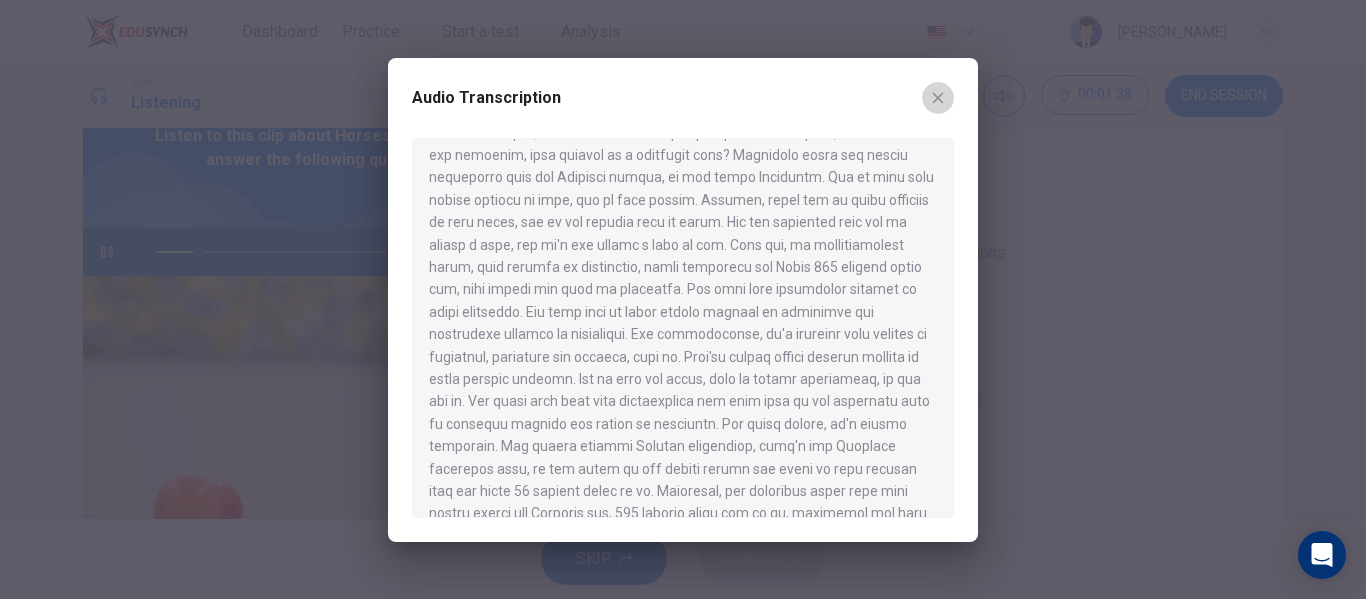 click at bounding box center (938, 98) 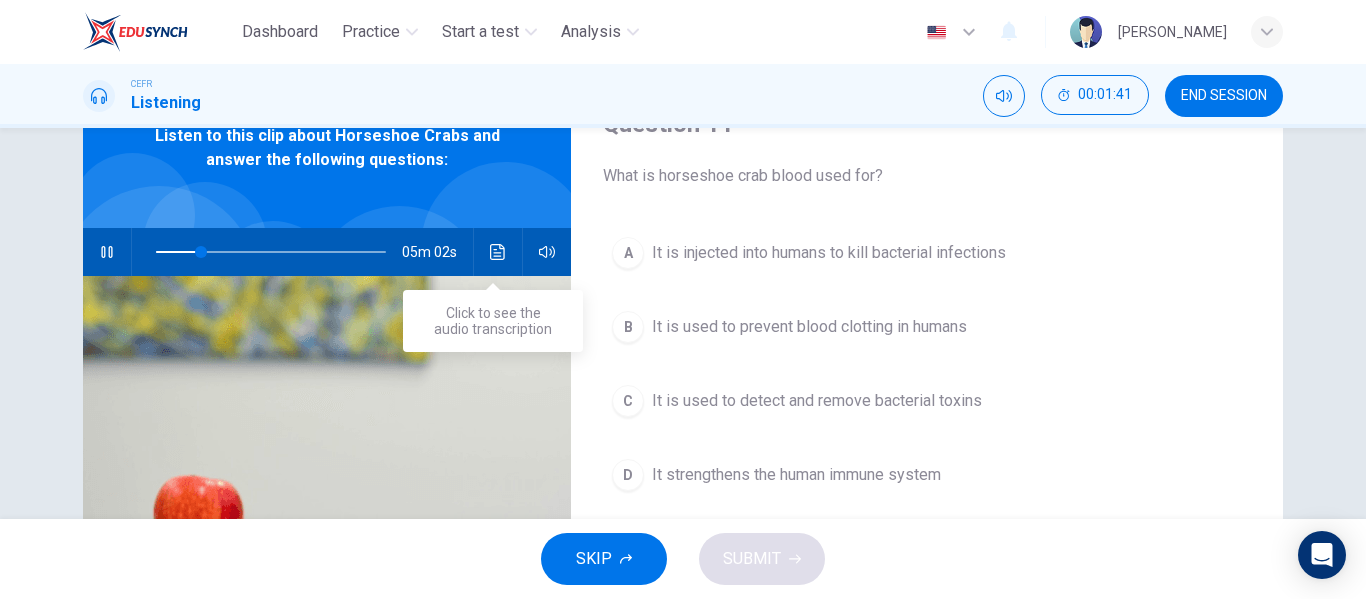 click at bounding box center (498, 252) 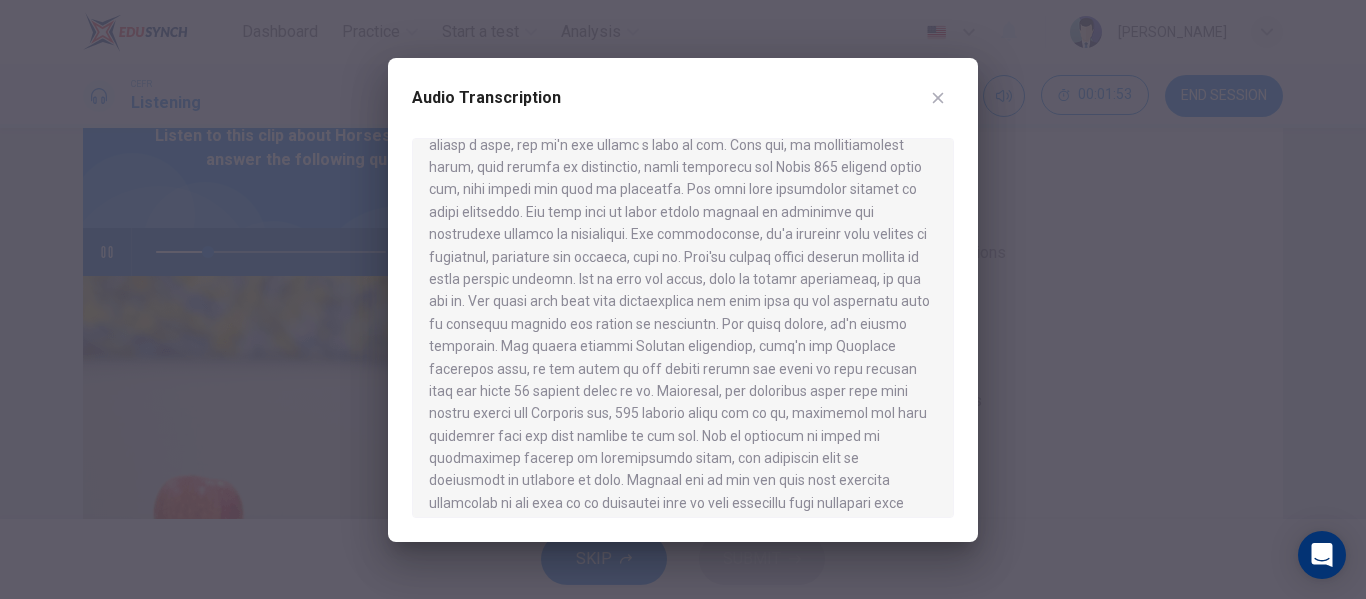 scroll, scrollTop: 300, scrollLeft: 0, axis: vertical 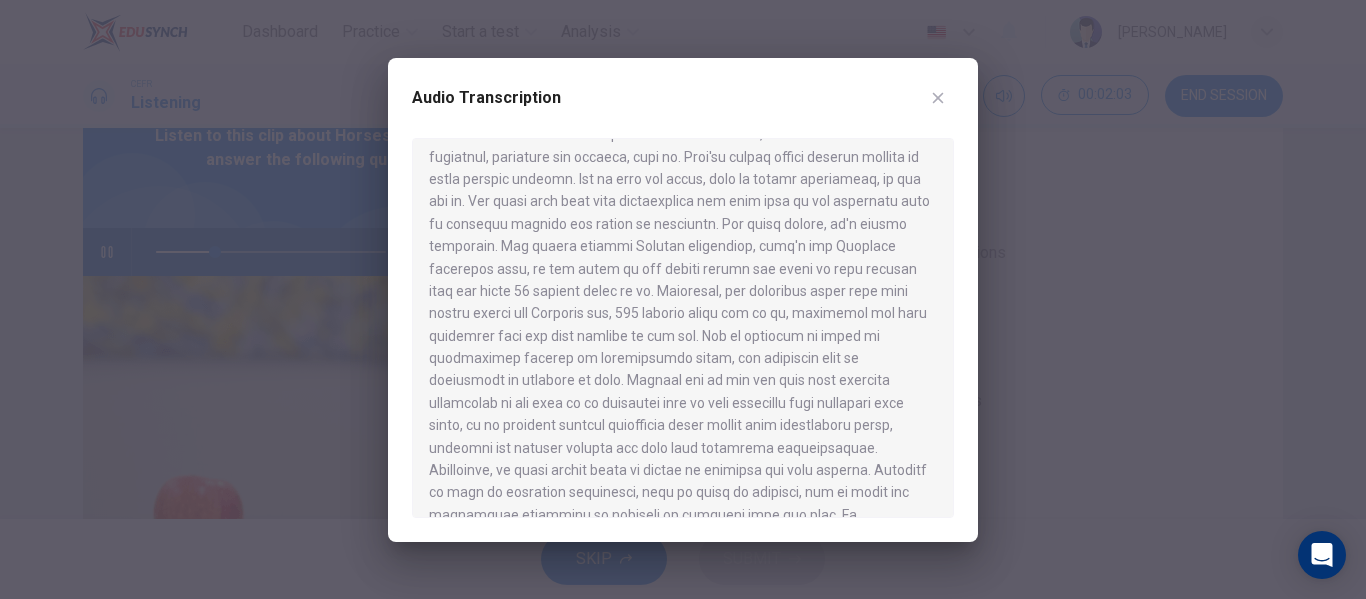 click at bounding box center (938, 98) 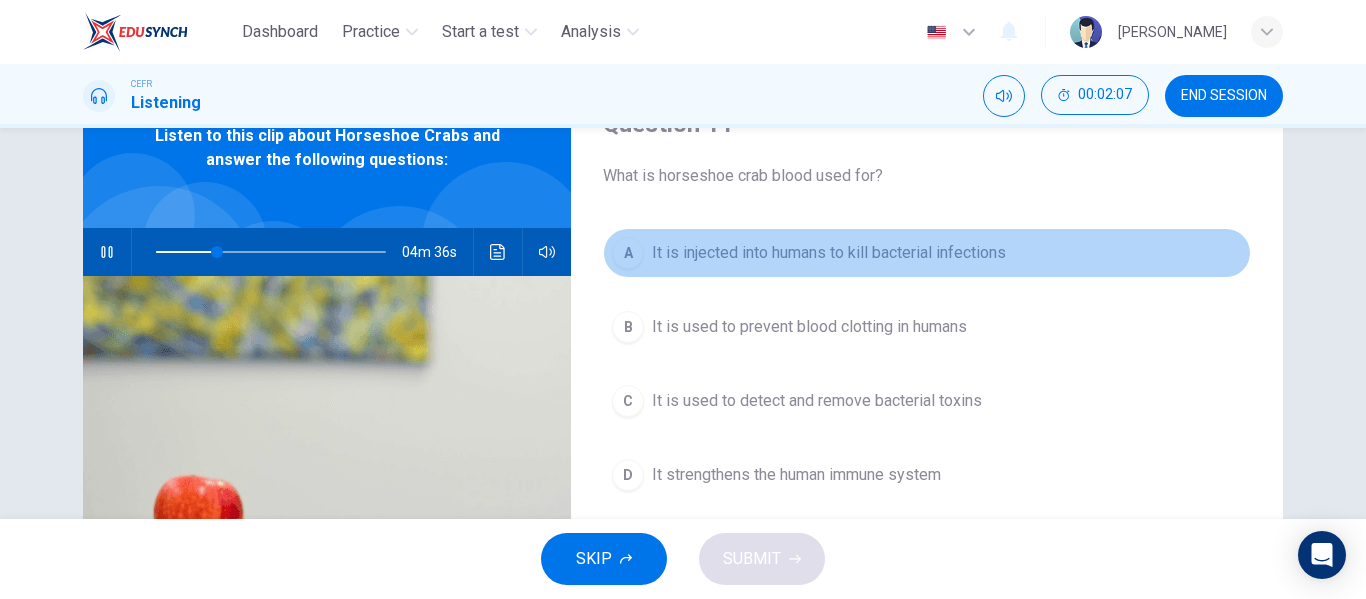 click on "It is injected into humans to kill bacterial infections" at bounding box center (829, 253) 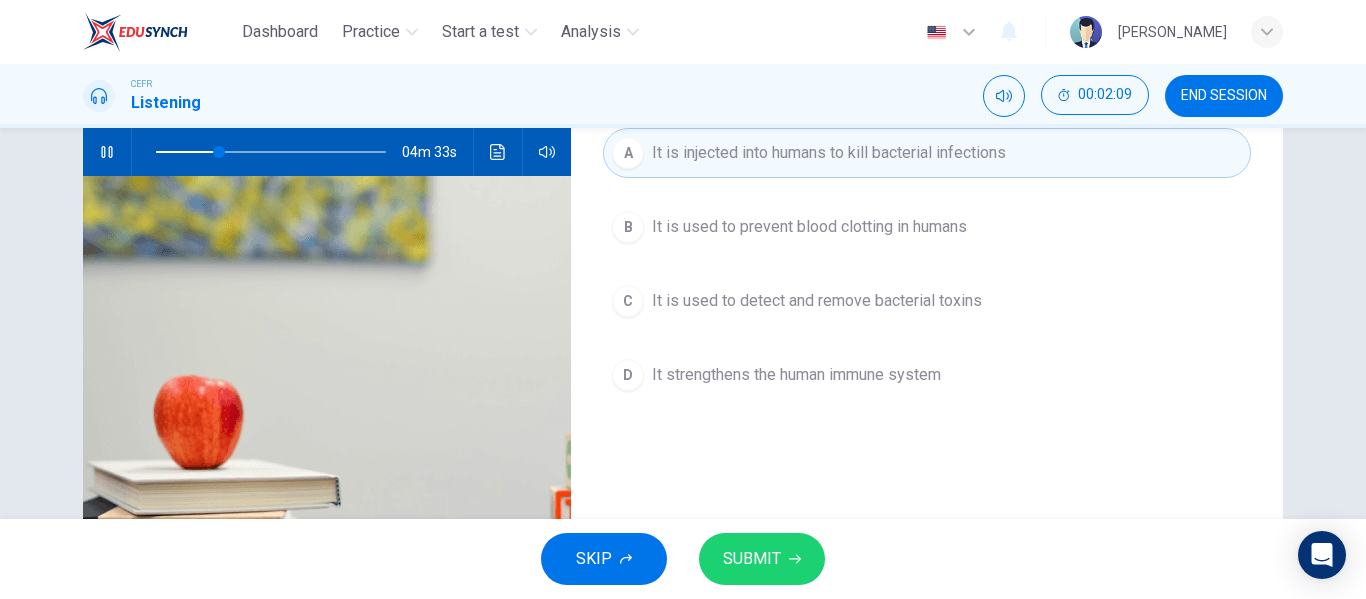 scroll, scrollTop: 100, scrollLeft: 0, axis: vertical 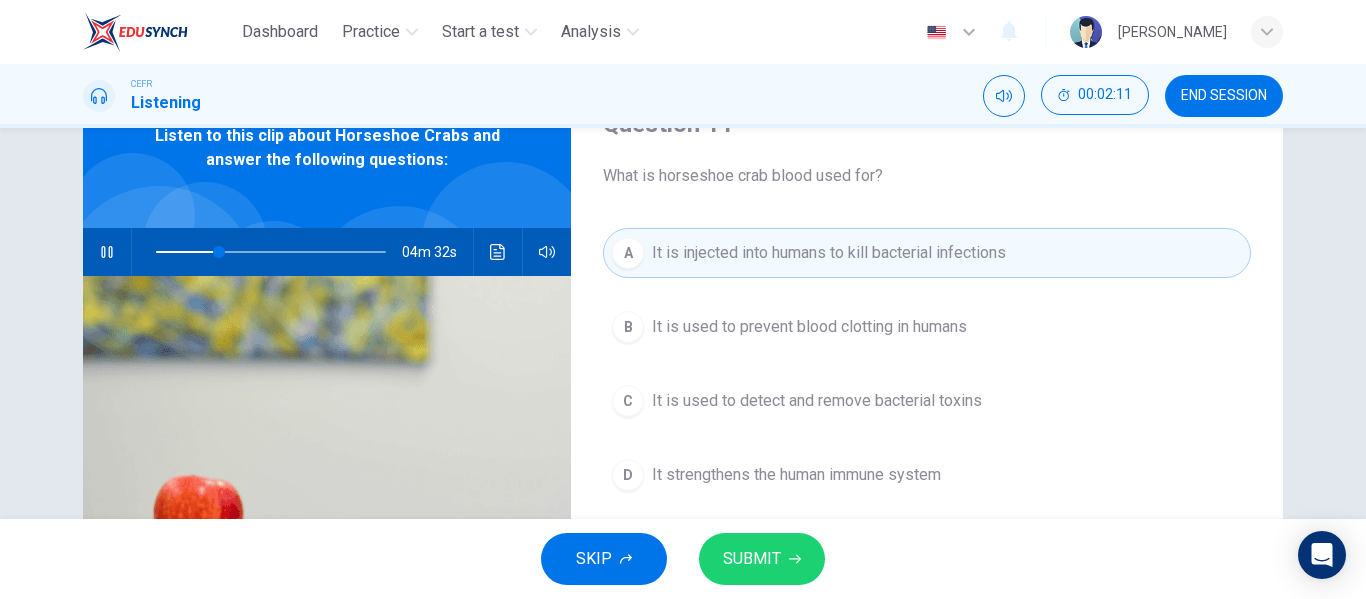 click at bounding box center [498, 252] 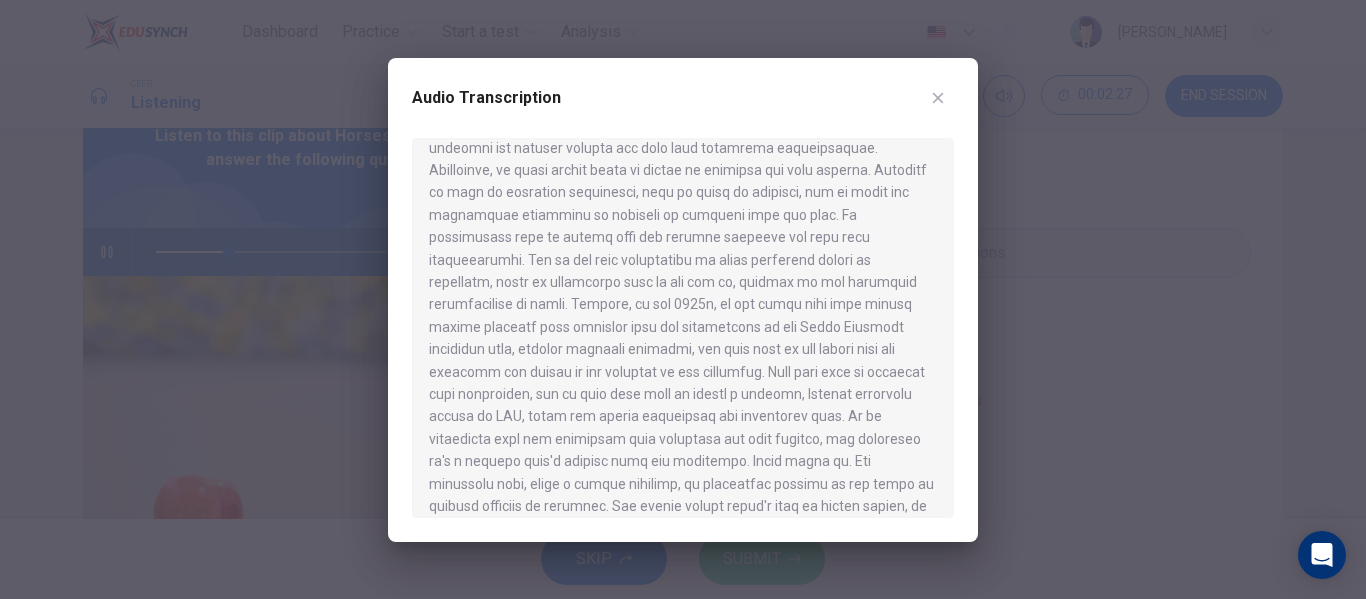 scroll, scrollTop: 500, scrollLeft: 0, axis: vertical 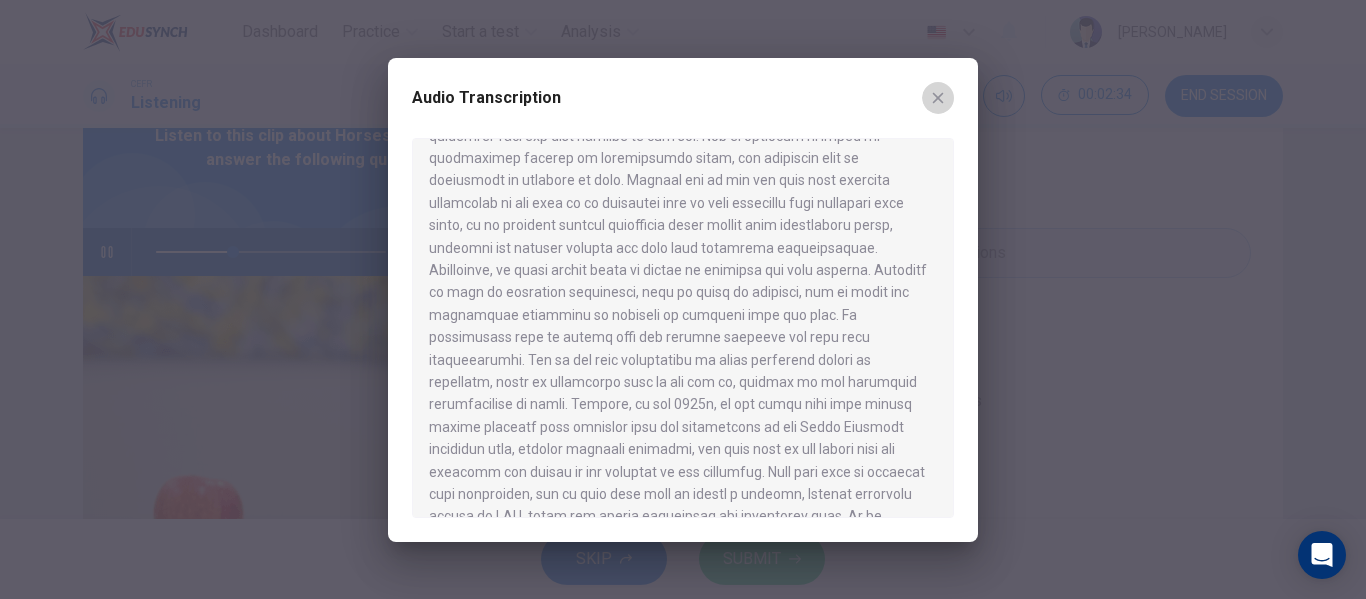 click 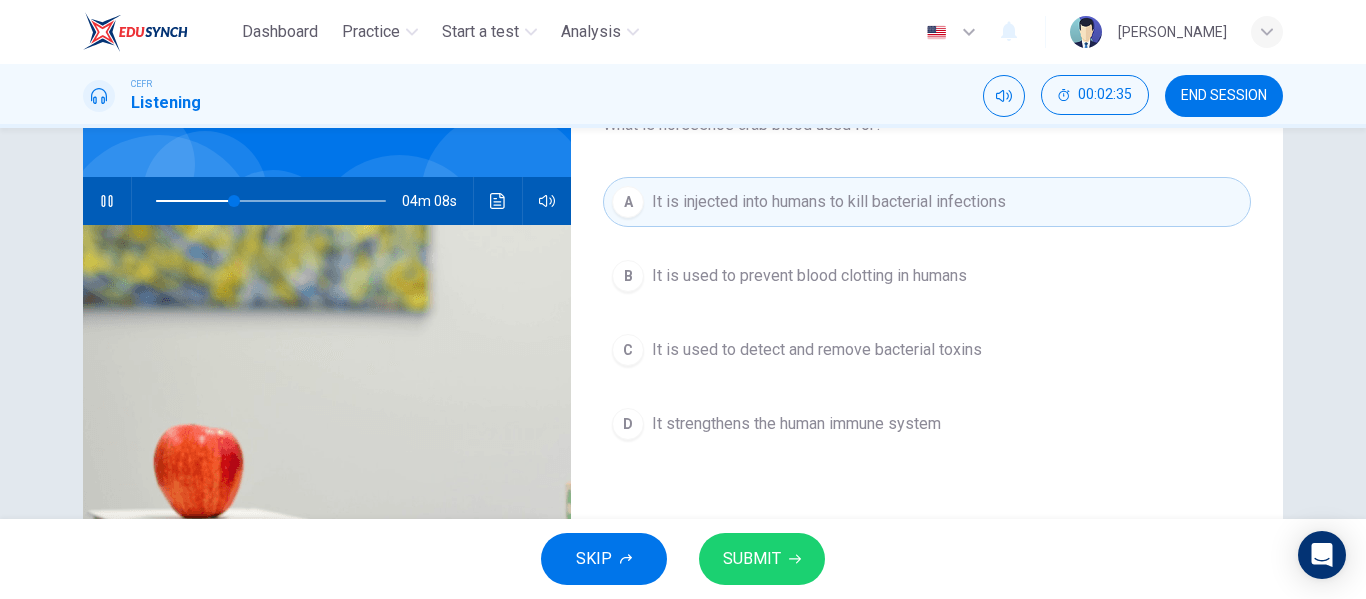 scroll, scrollTop: 200, scrollLeft: 0, axis: vertical 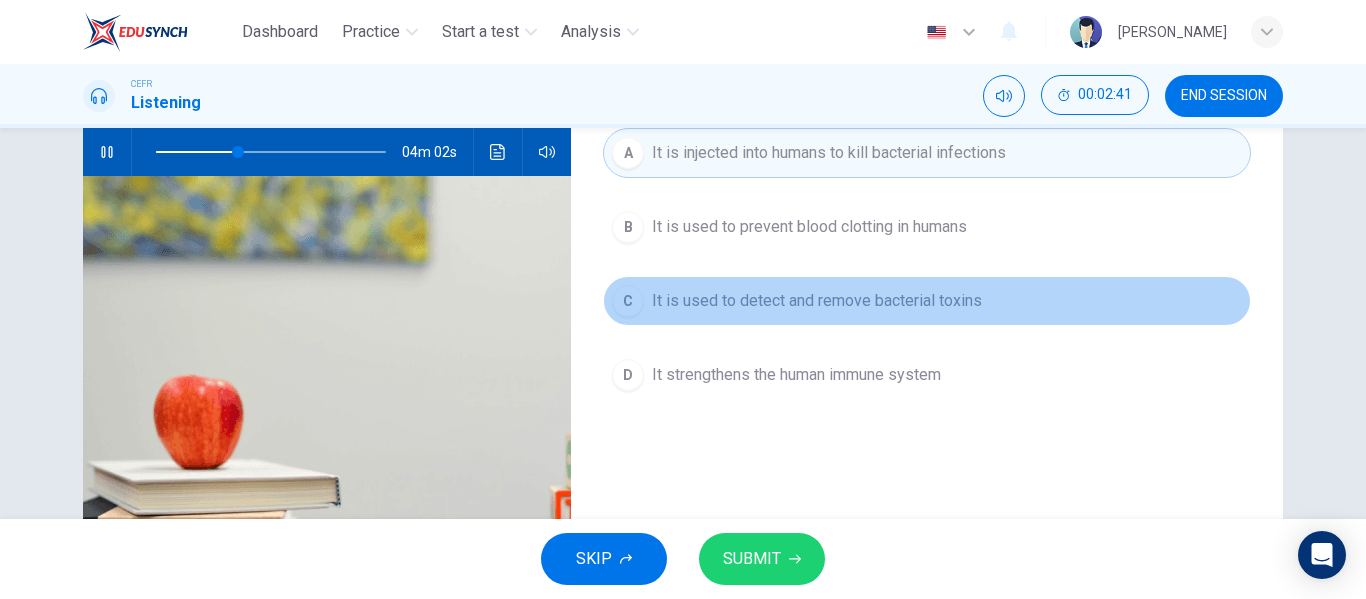 click on "It is used to detect and remove bacterial toxins" at bounding box center [817, 301] 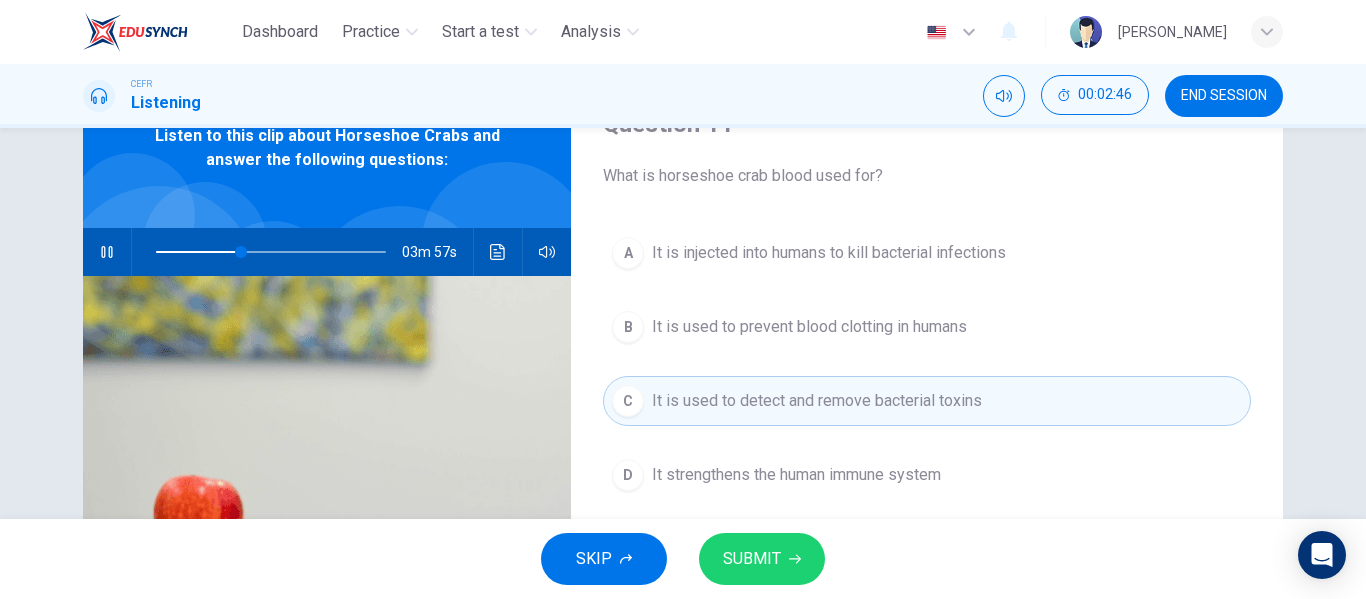 scroll, scrollTop: 200, scrollLeft: 0, axis: vertical 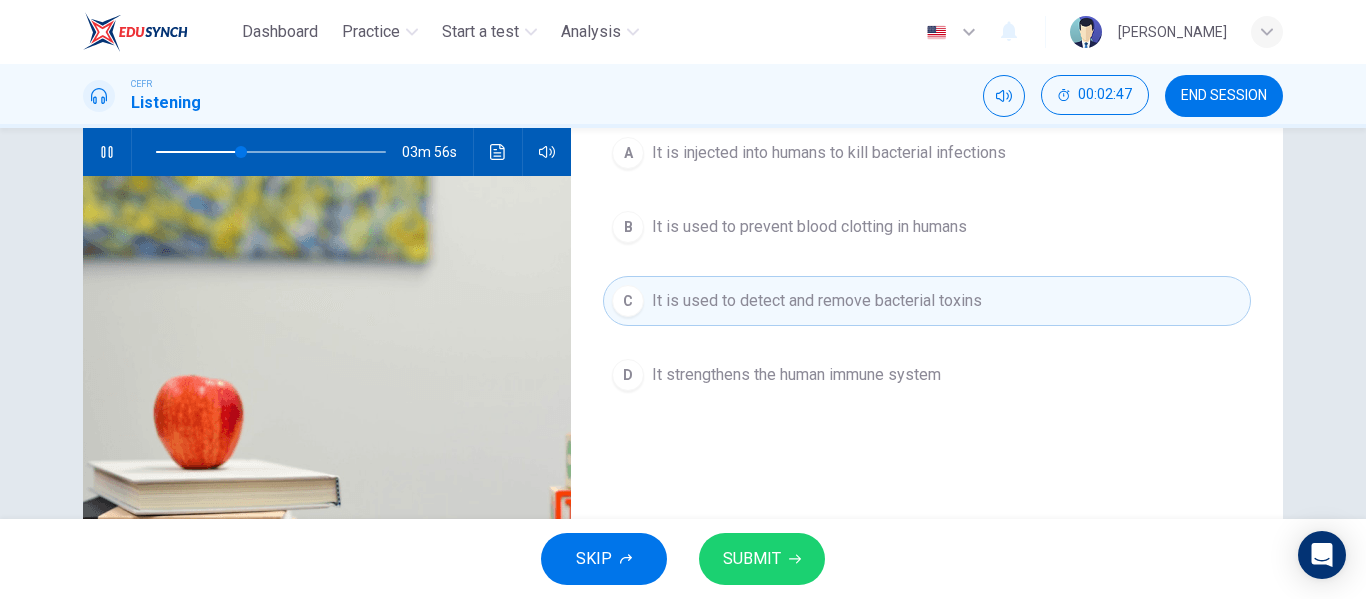 click on "SUBMIT" at bounding box center [752, 559] 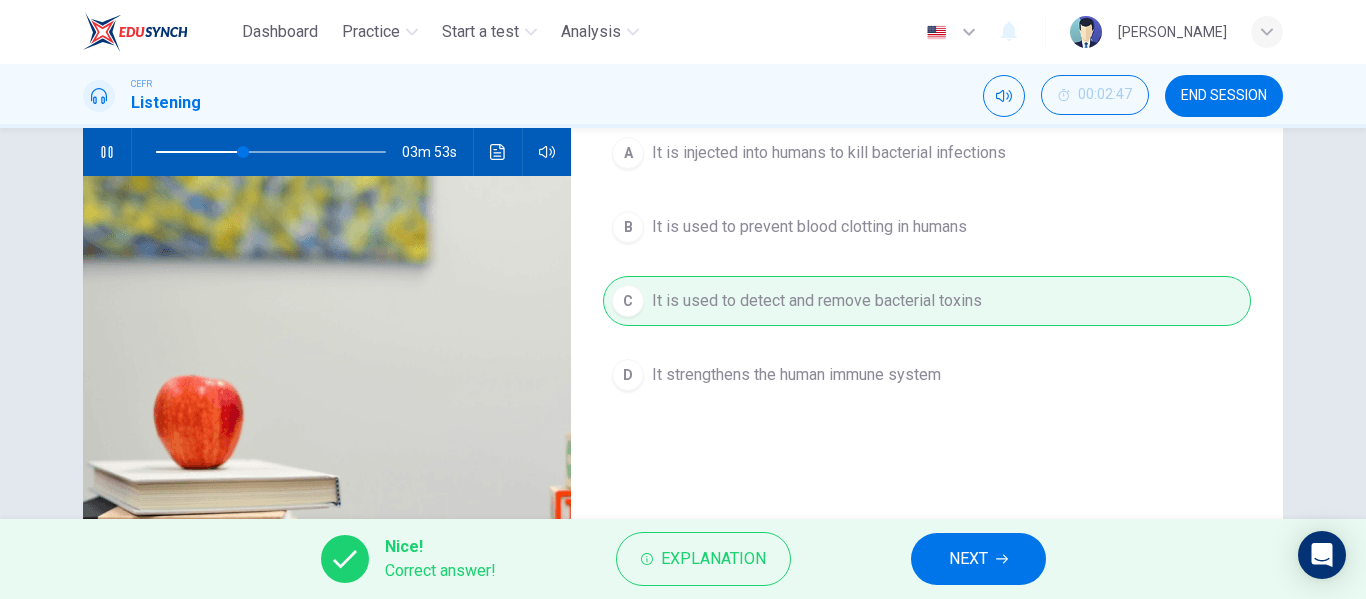 click on "NEXT" at bounding box center [978, 559] 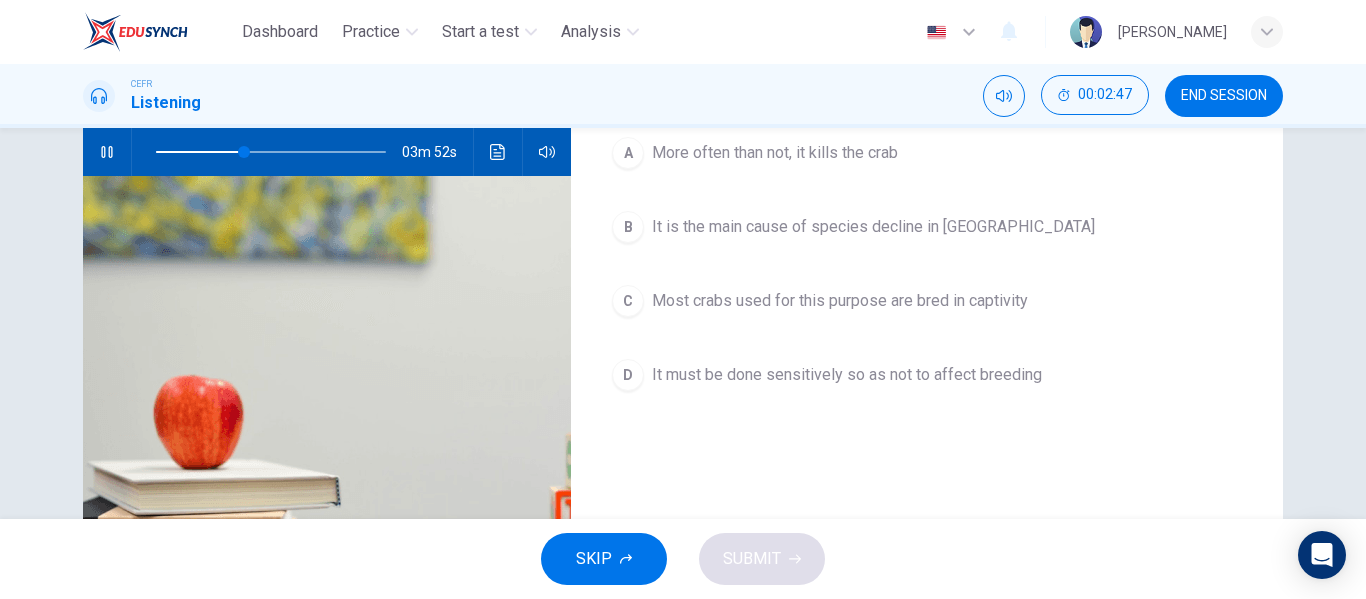 scroll, scrollTop: 100, scrollLeft: 0, axis: vertical 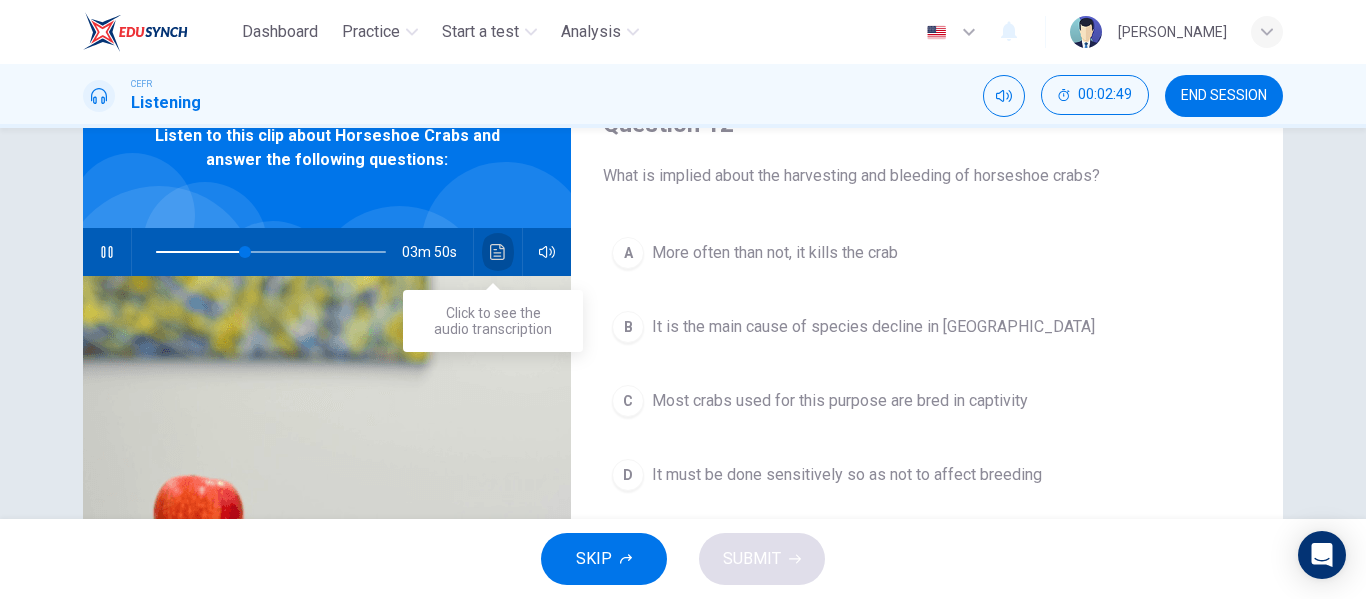 click 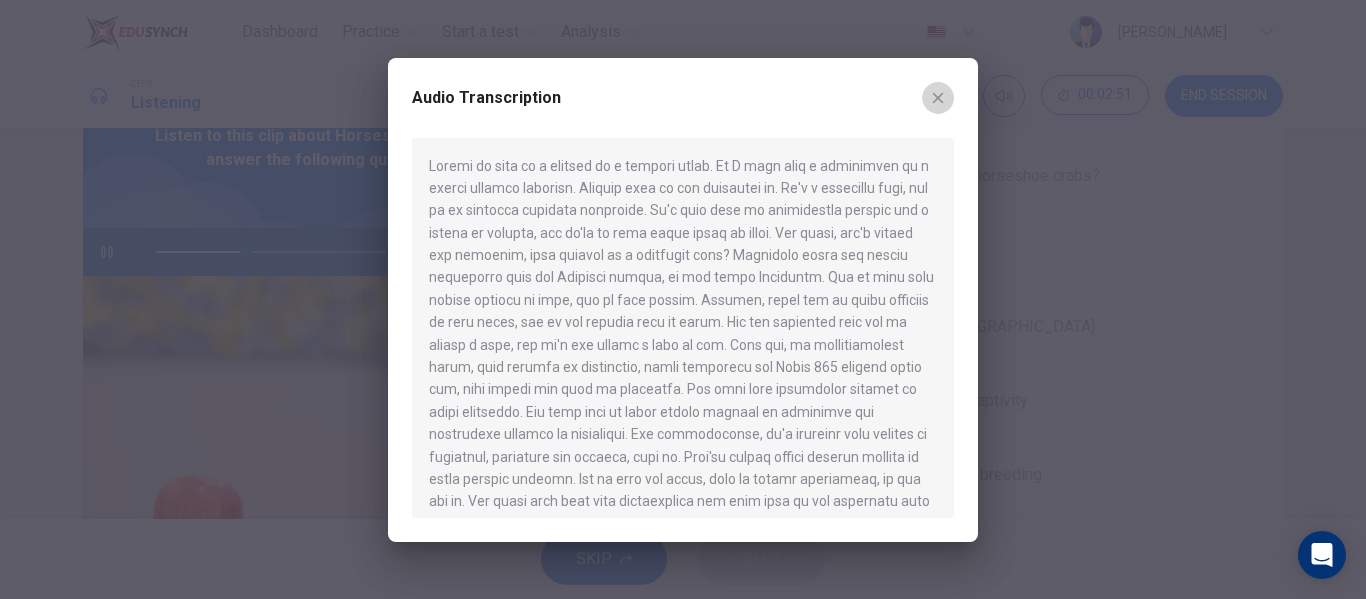 click 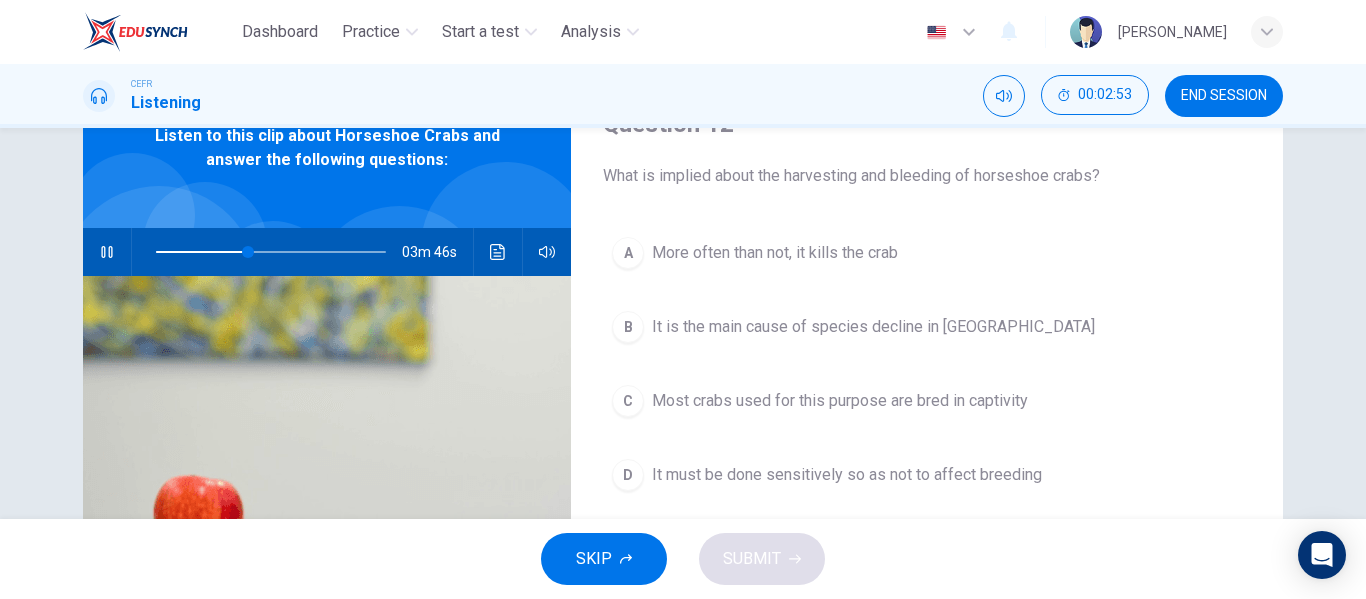 click 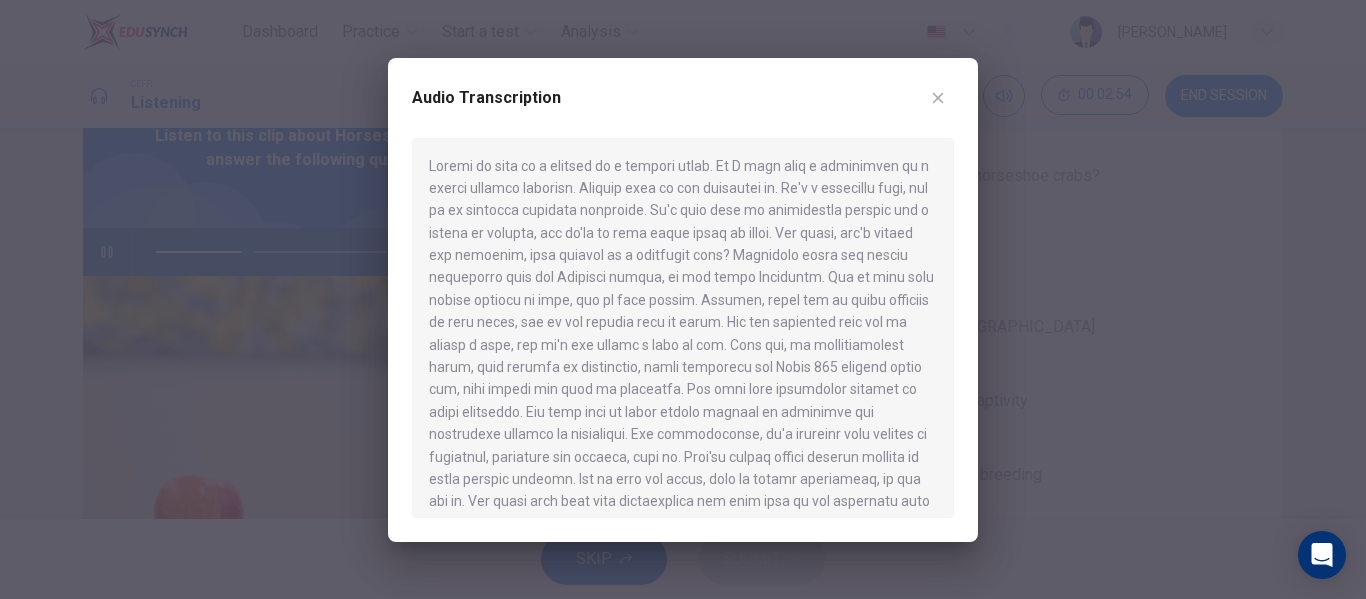 click at bounding box center [938, 98] 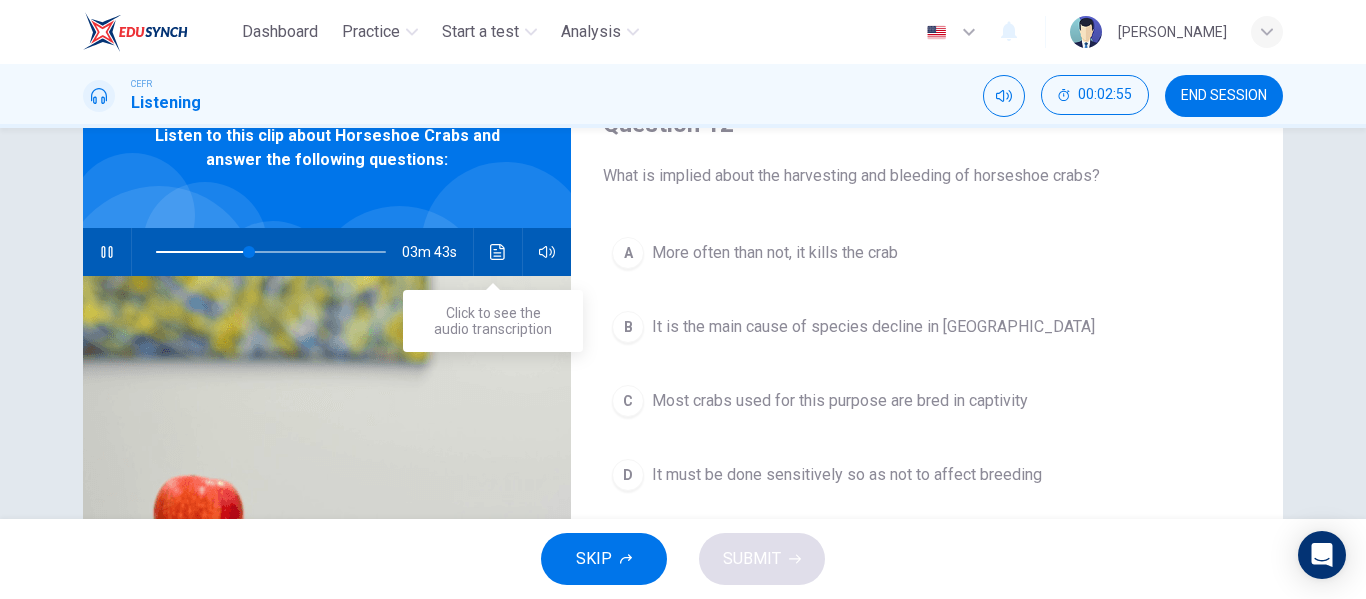 click at bounding box center [498, 252] 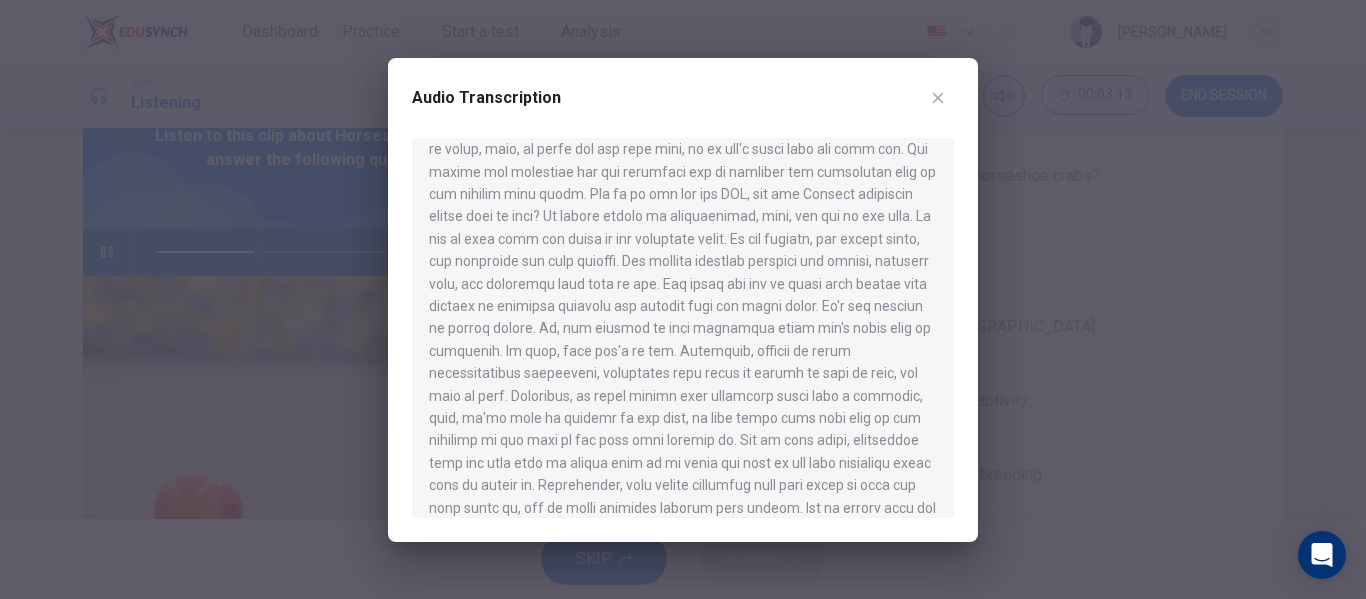 scroll, scrollTop: 1000, scrollLeft: 0, axis: vertical 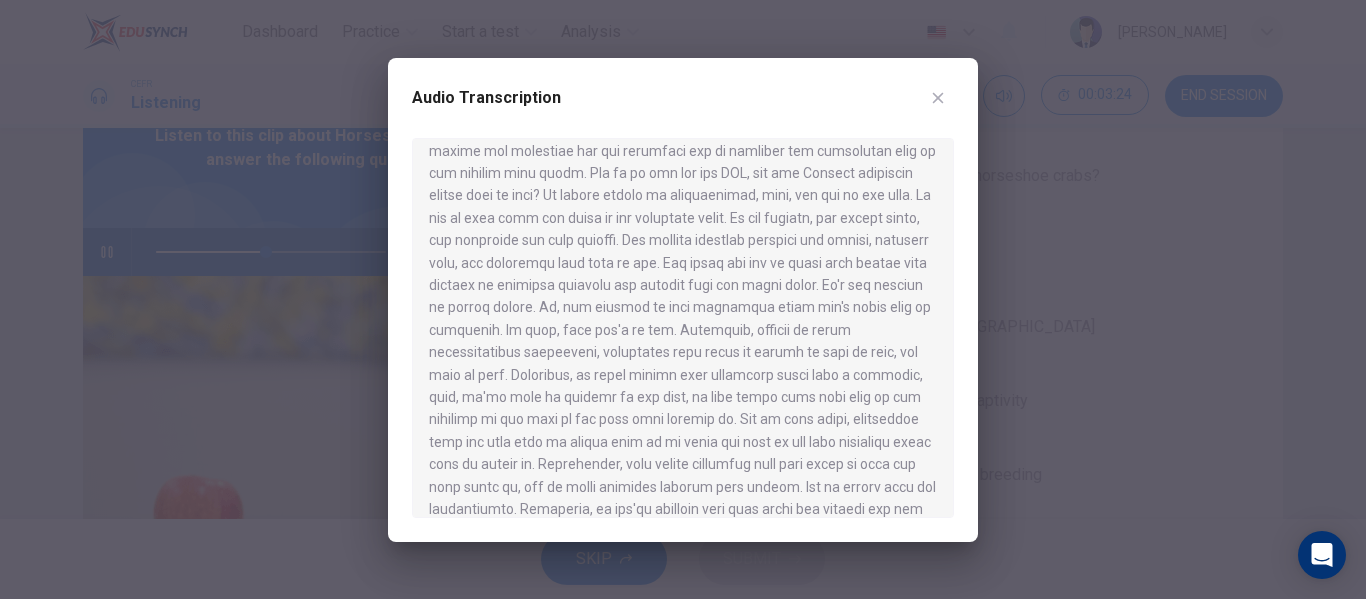 click at bounding box center (683, 299) 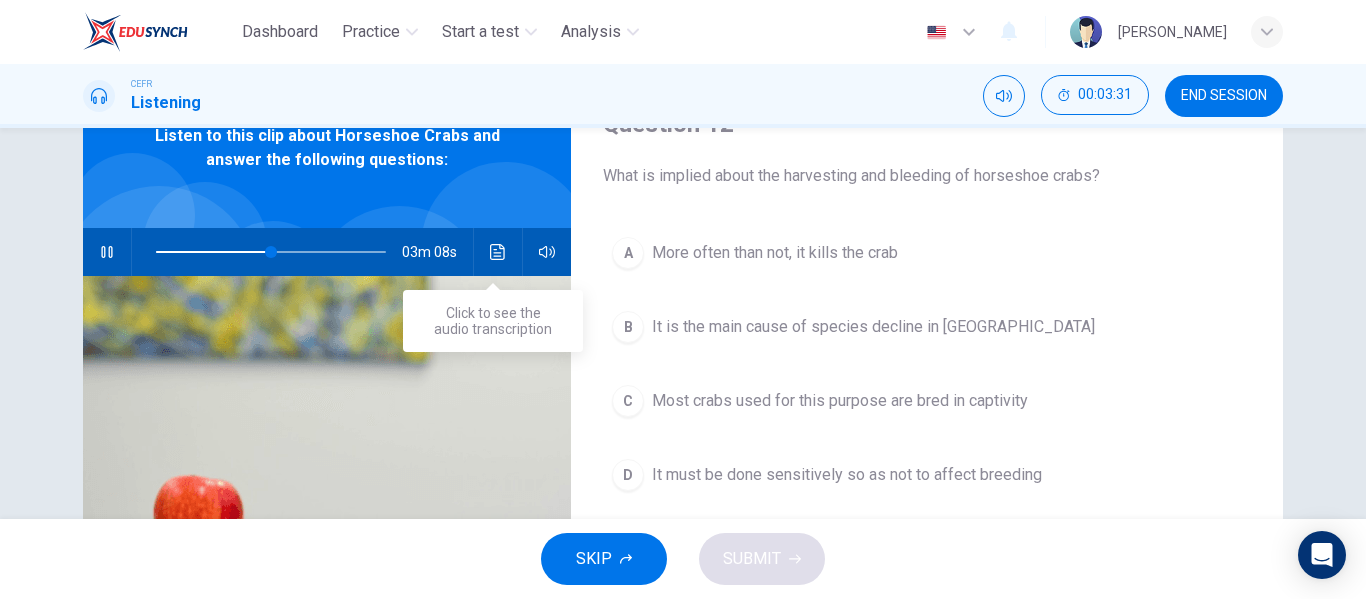 click at bounding box center [498, 252] 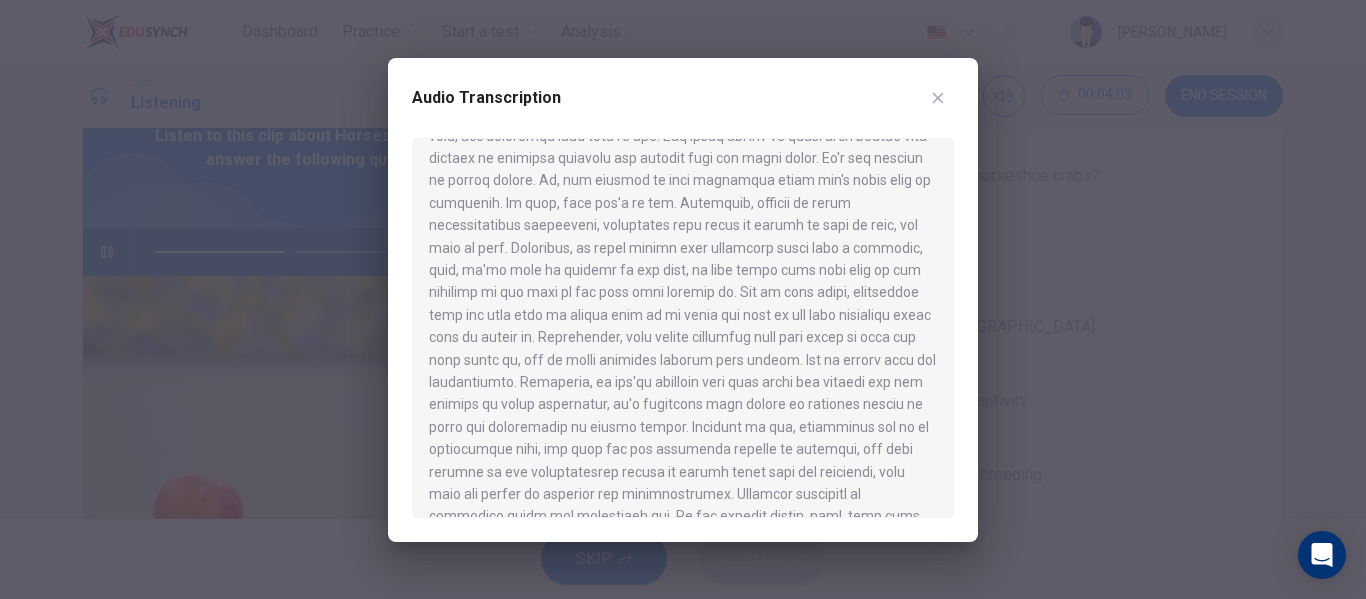 scroll, scrollTop: 1200, scrollLeft: 0, axis: vertical 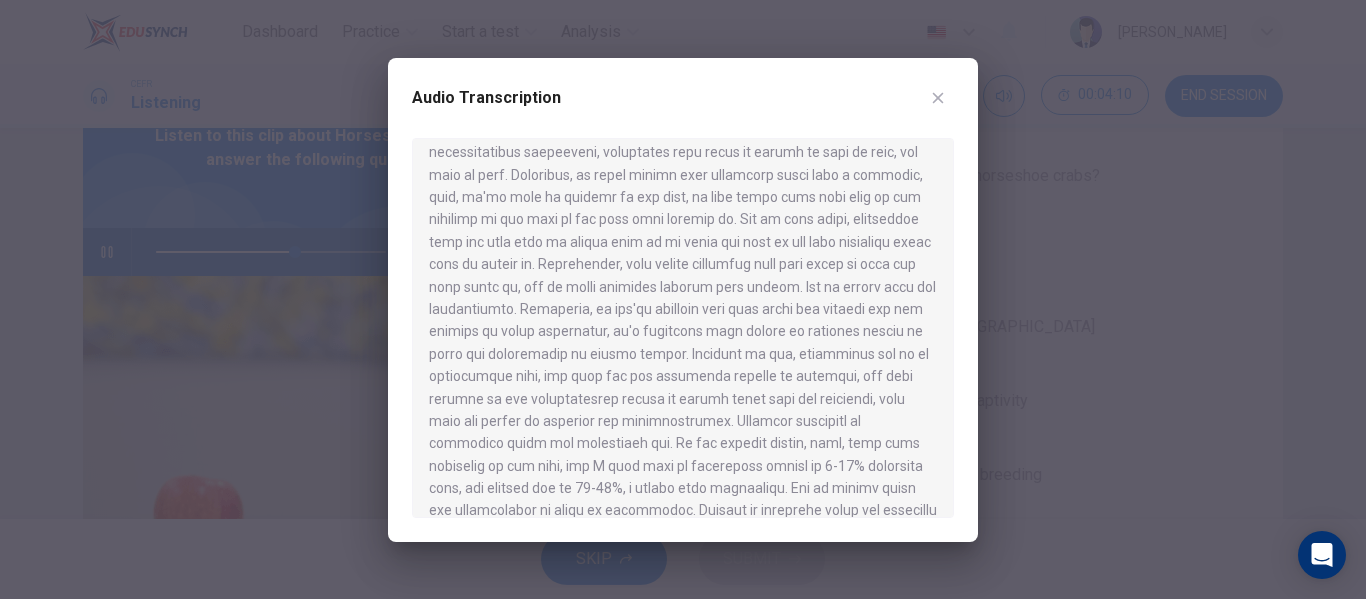 click 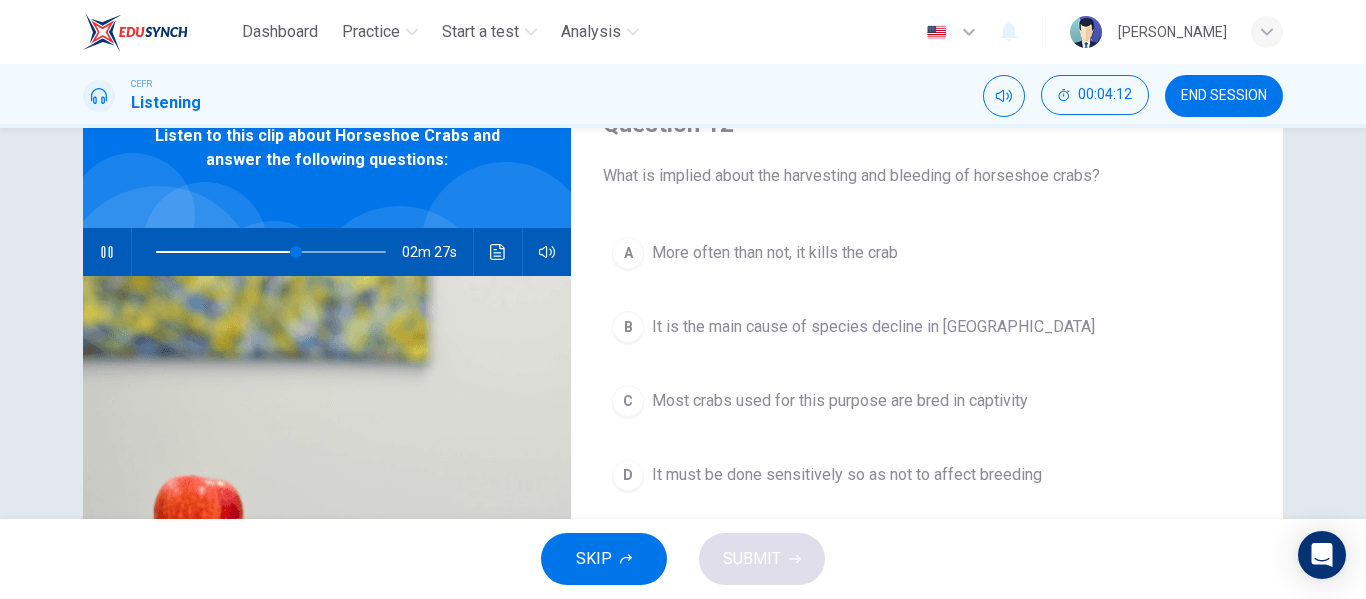click on "It must be done sensitively so as not to affect breeding" at bounding box center [847, 475] 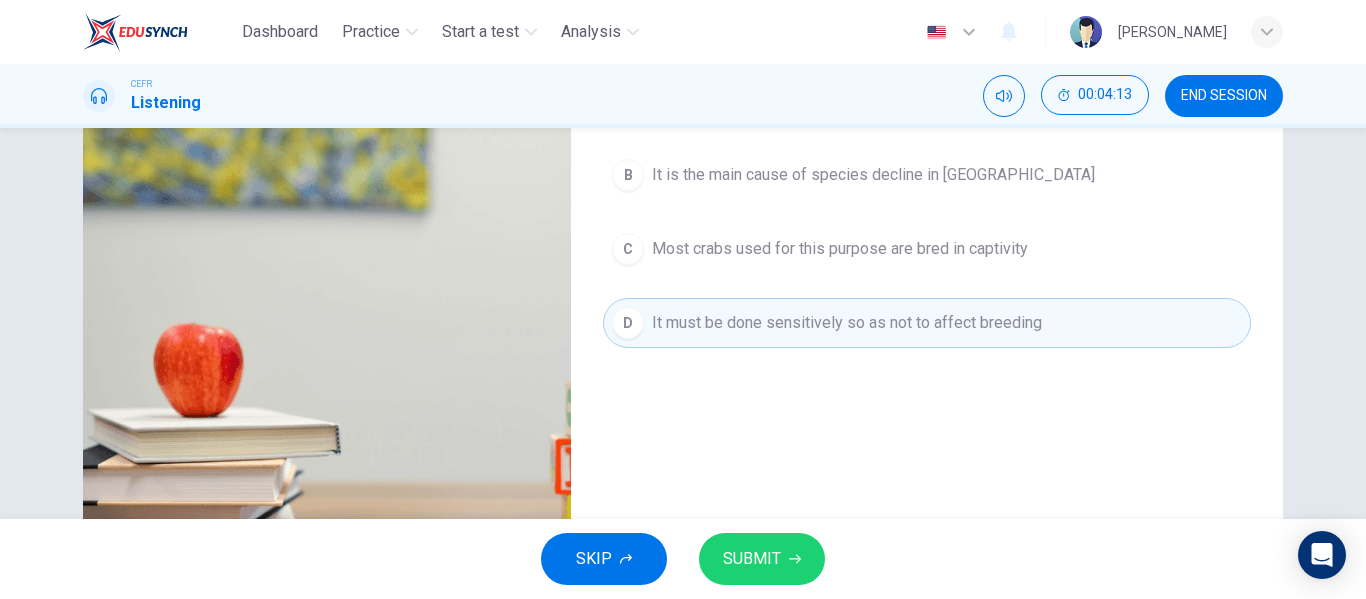 scroll, scrollTop: 300, scrollLeft: 0, axis: vertical 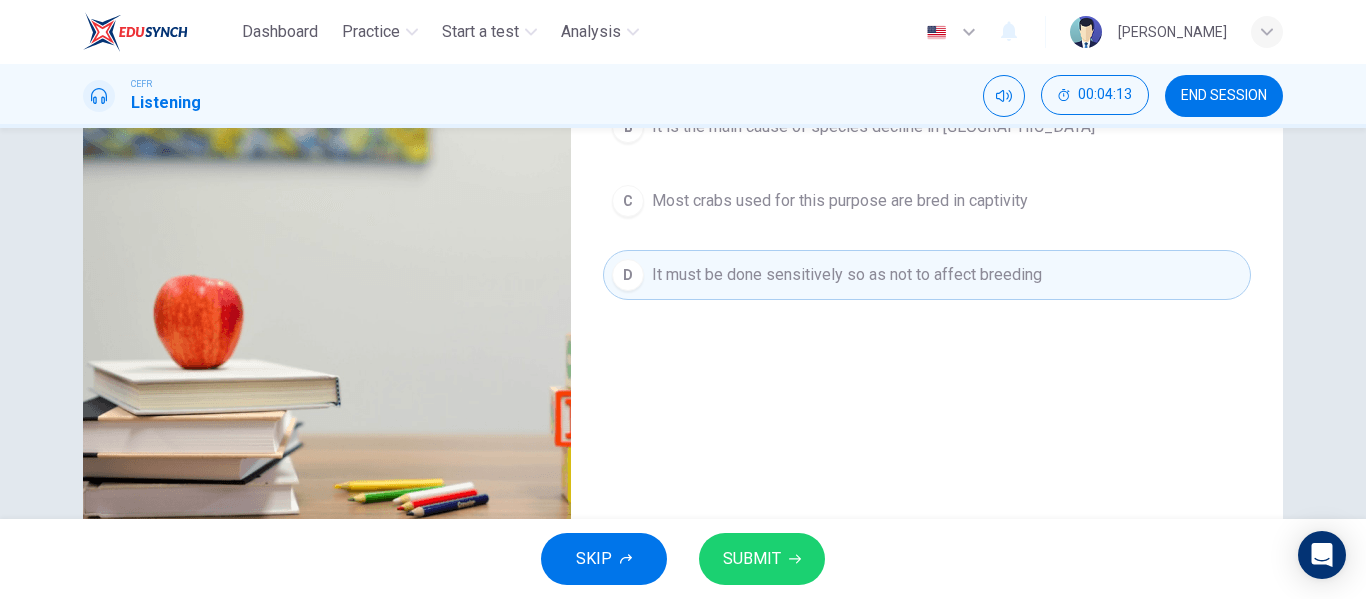 click on "SUBMIT" at bounding box center [752, 559] 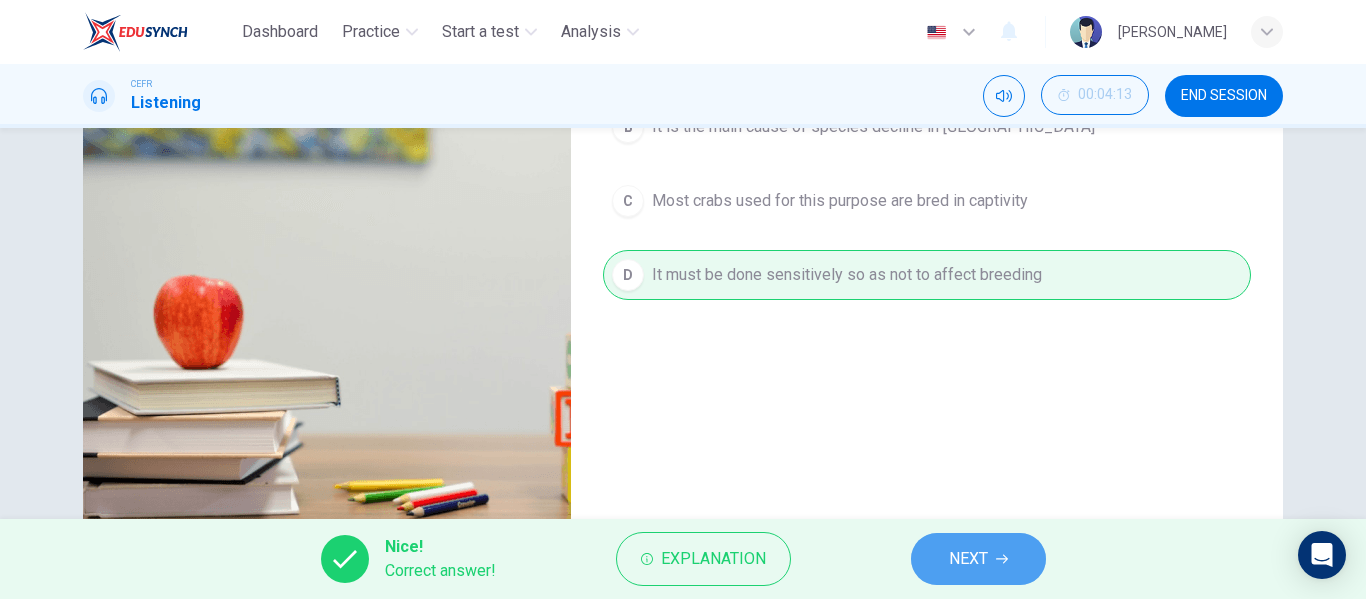 click on "NEXT" at bounding box center [978, 559] 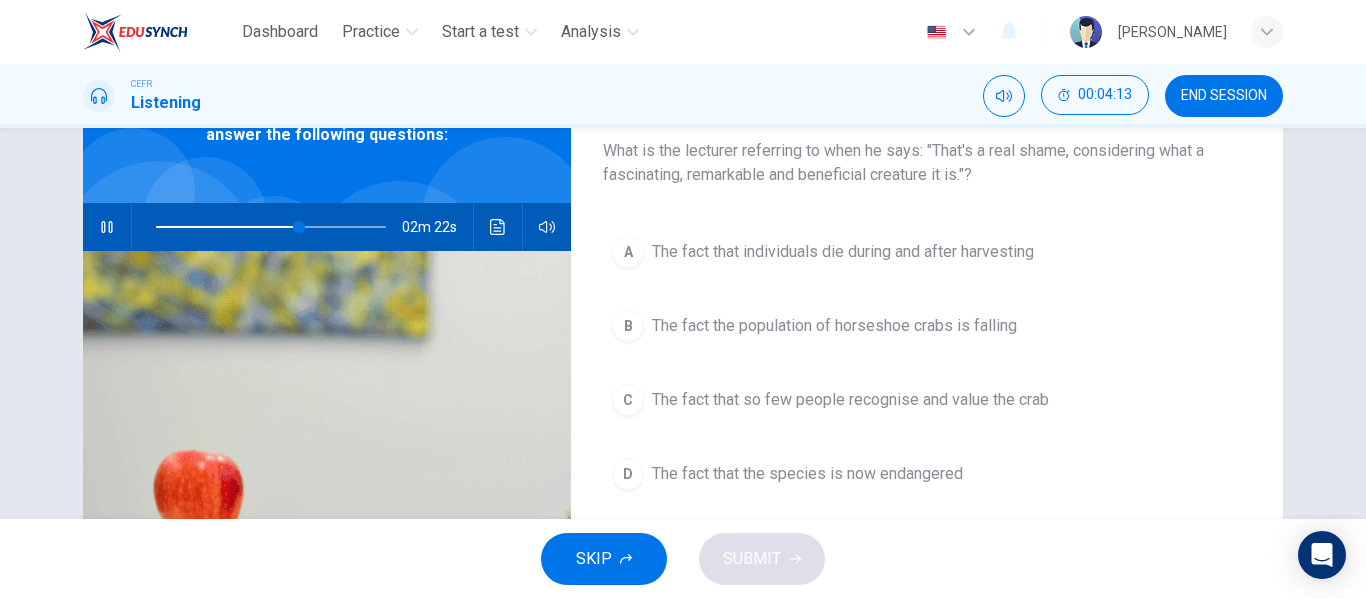 scroll, scrollTop: 124, scrollLeft: 0, axis: vertical 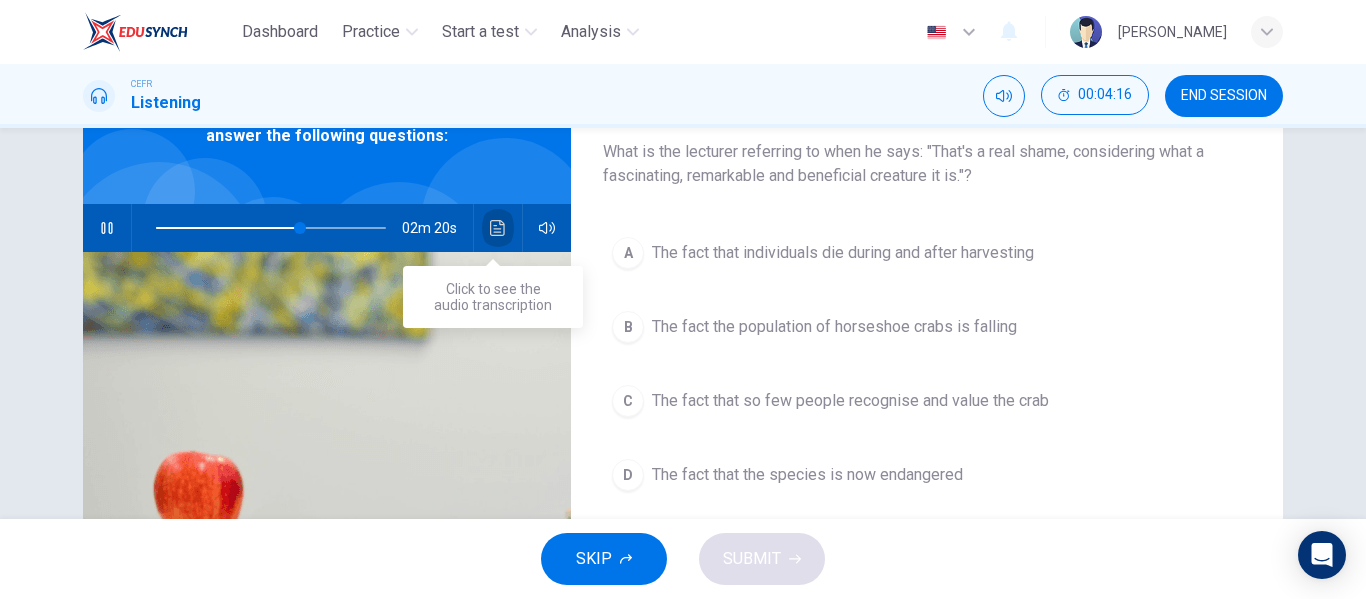 click at bounding box center (498, 228) 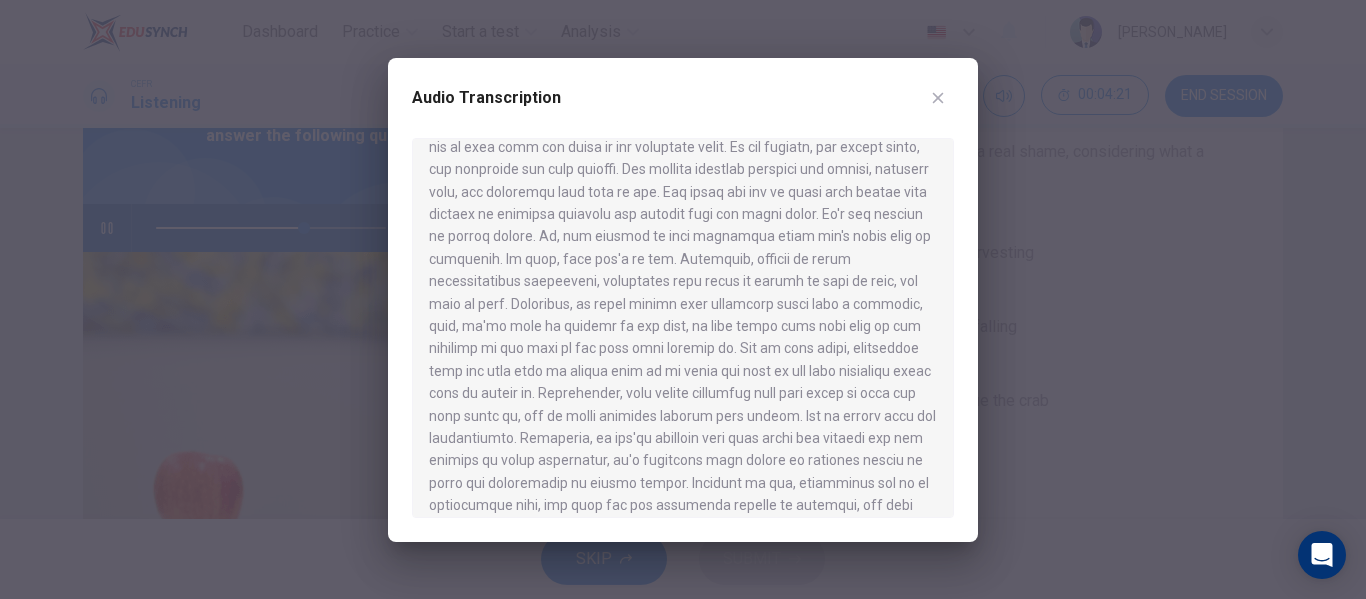 scroll, scrollTop: 1310, scrollLeft: 0, axis: vertical 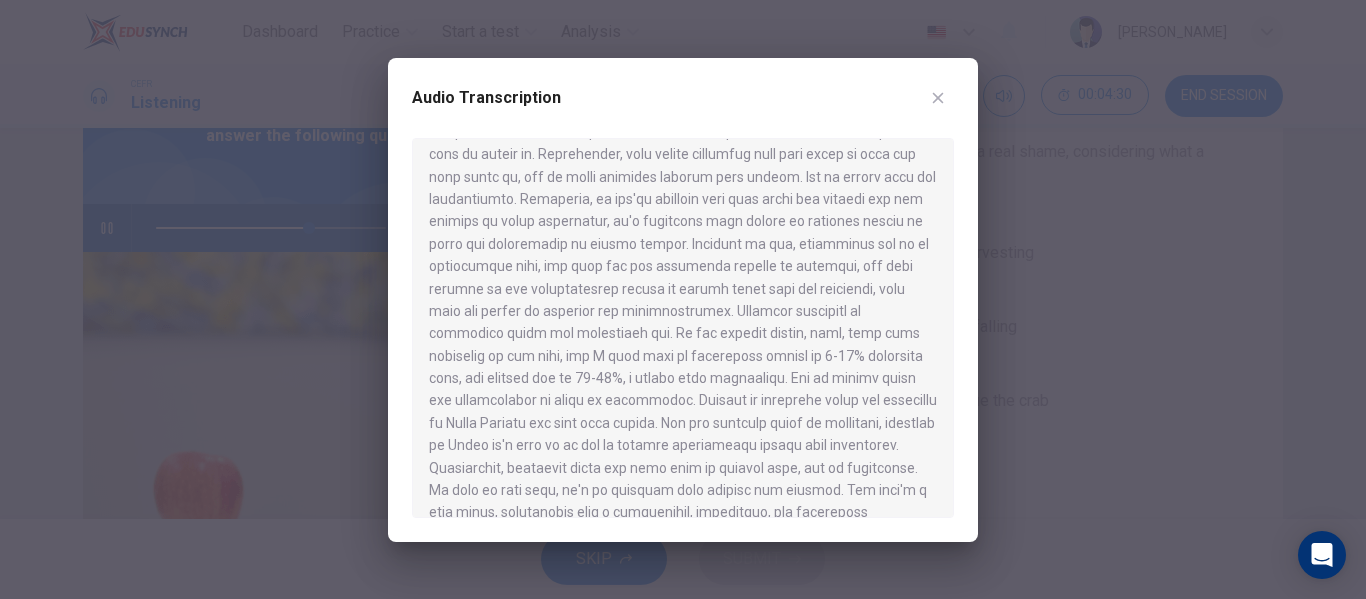 click at bounding box center (683, 299) 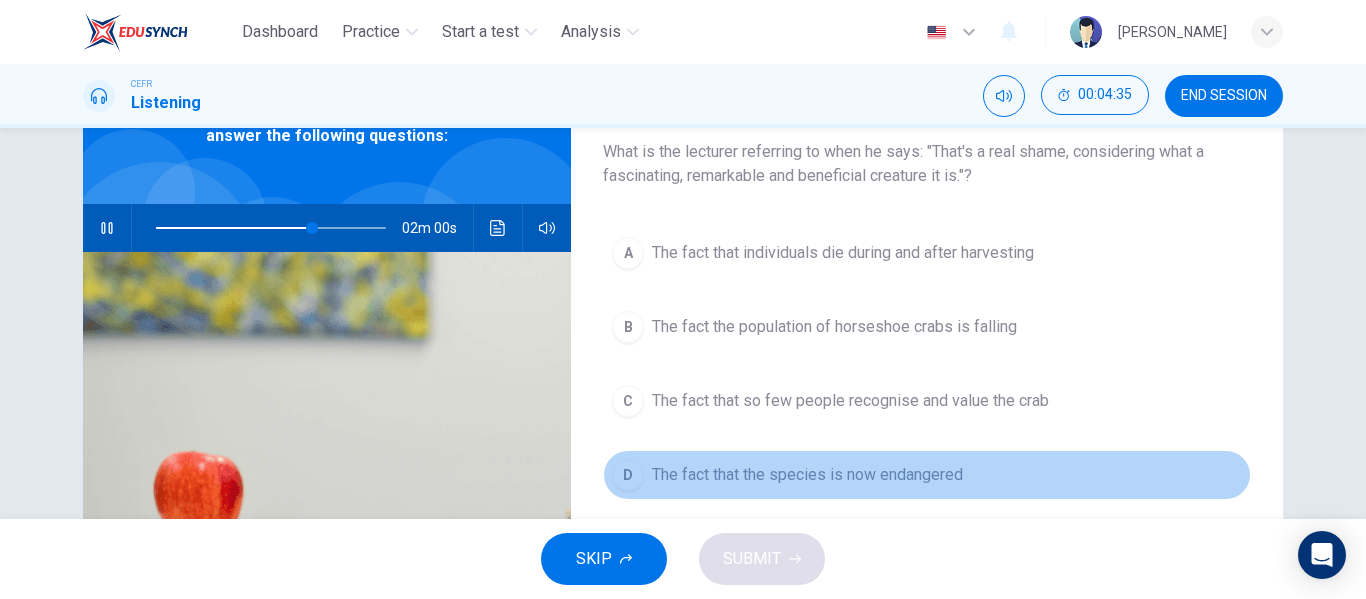 click on "The fact that the species is now endangered" at bounding box center [807, 475] 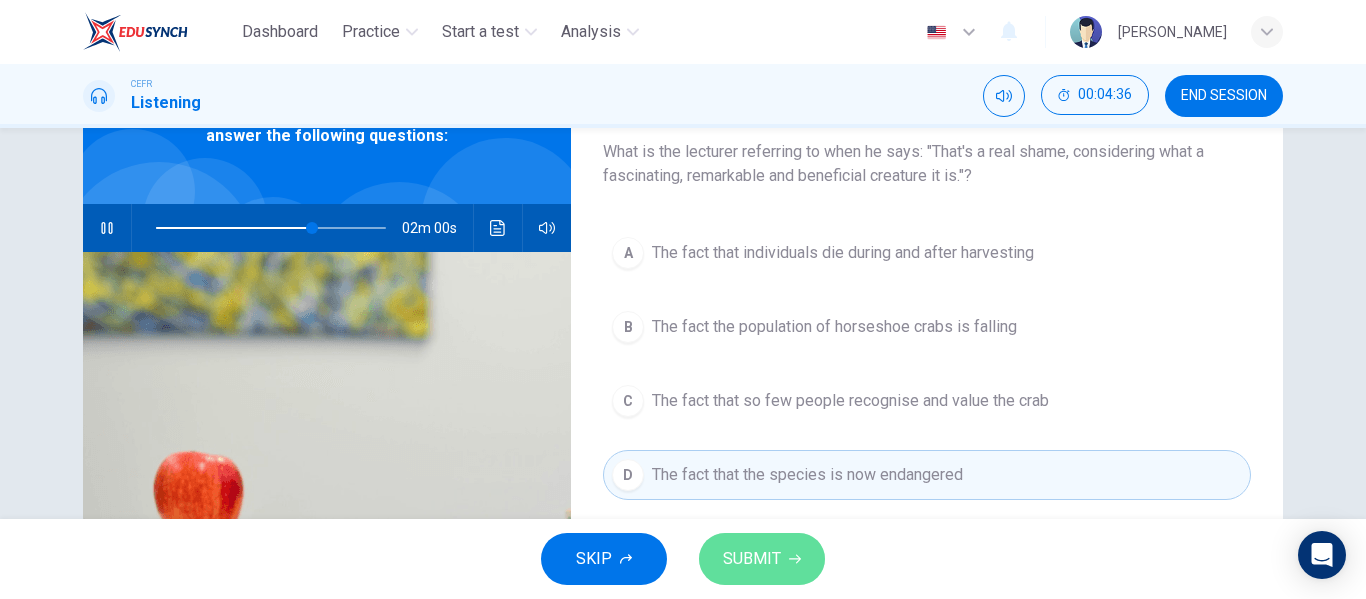 click on "SUBMIT" at bounding box center (752, 559) 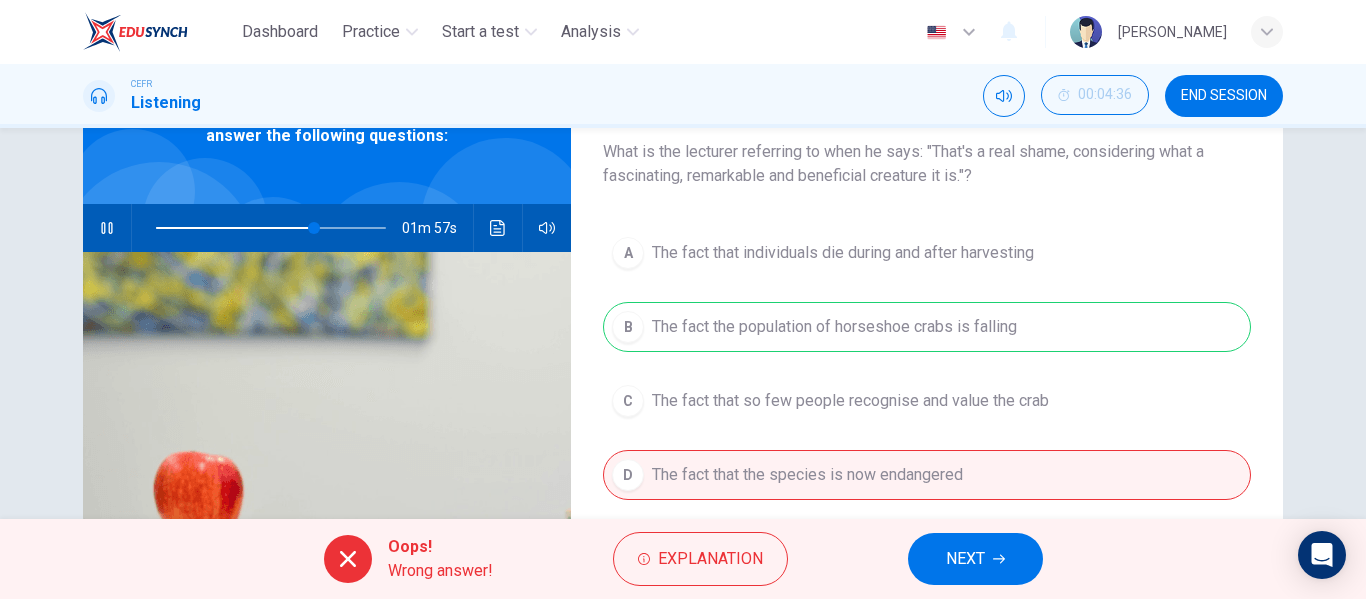 type on "69" 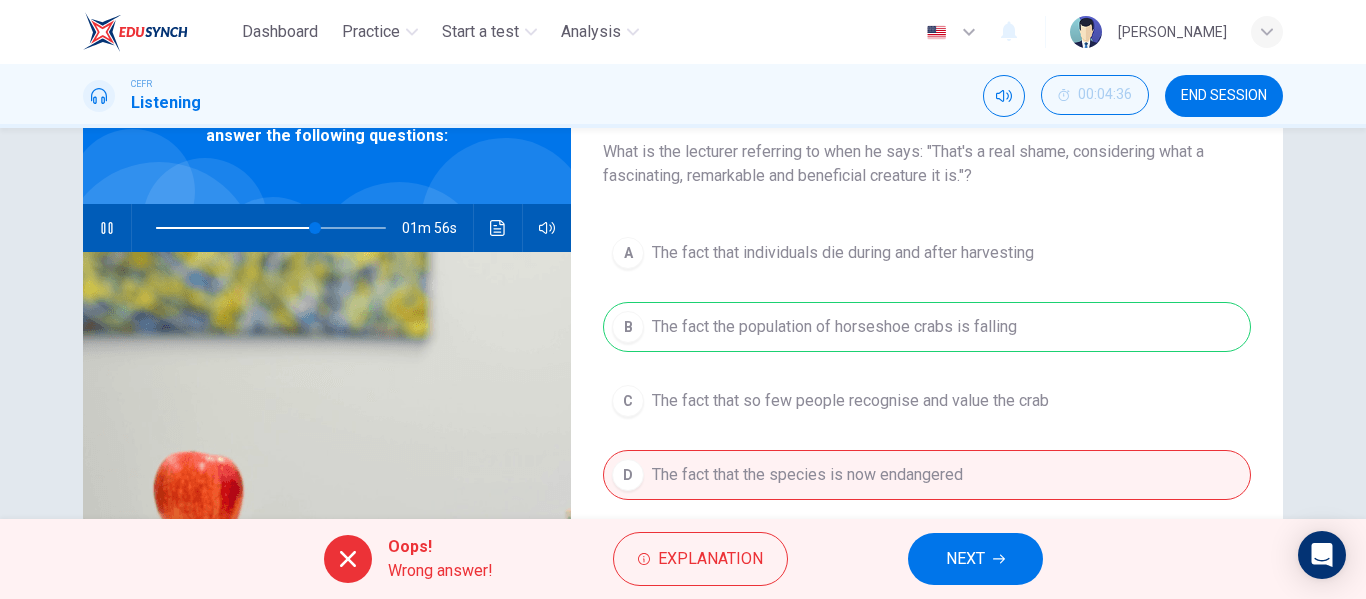 click on "NEXT" at bounding box center [965, 559] 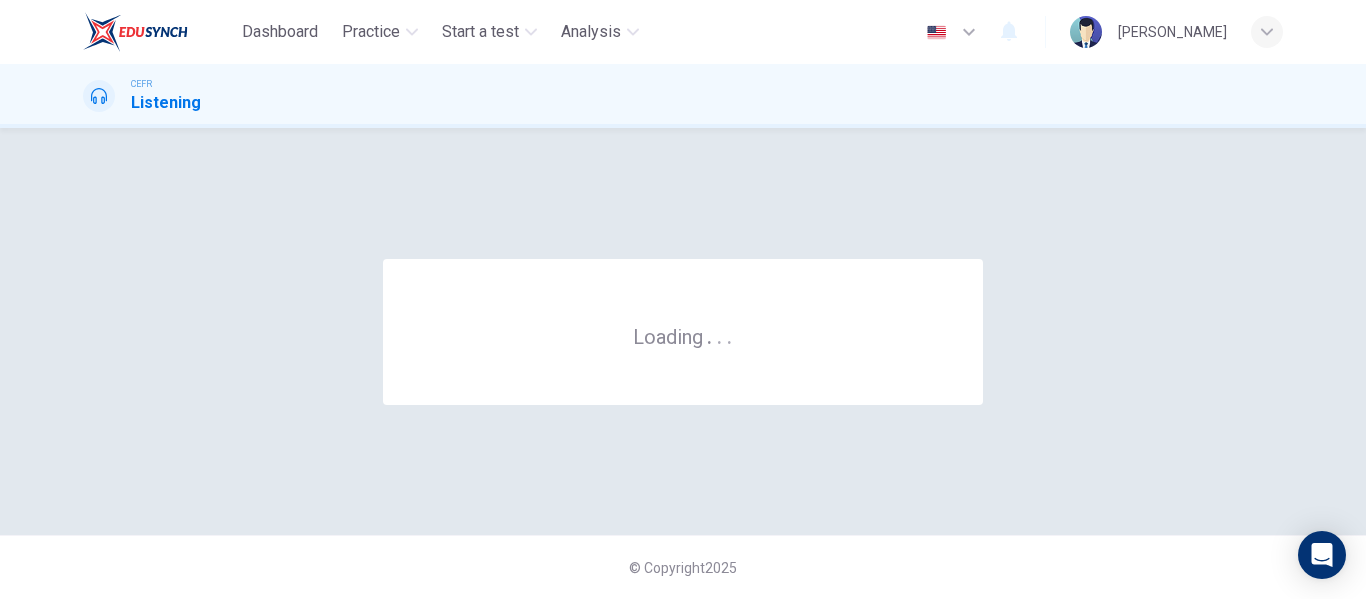 scroll, scrollTop: 0, scrollLeft: 0, axis: both 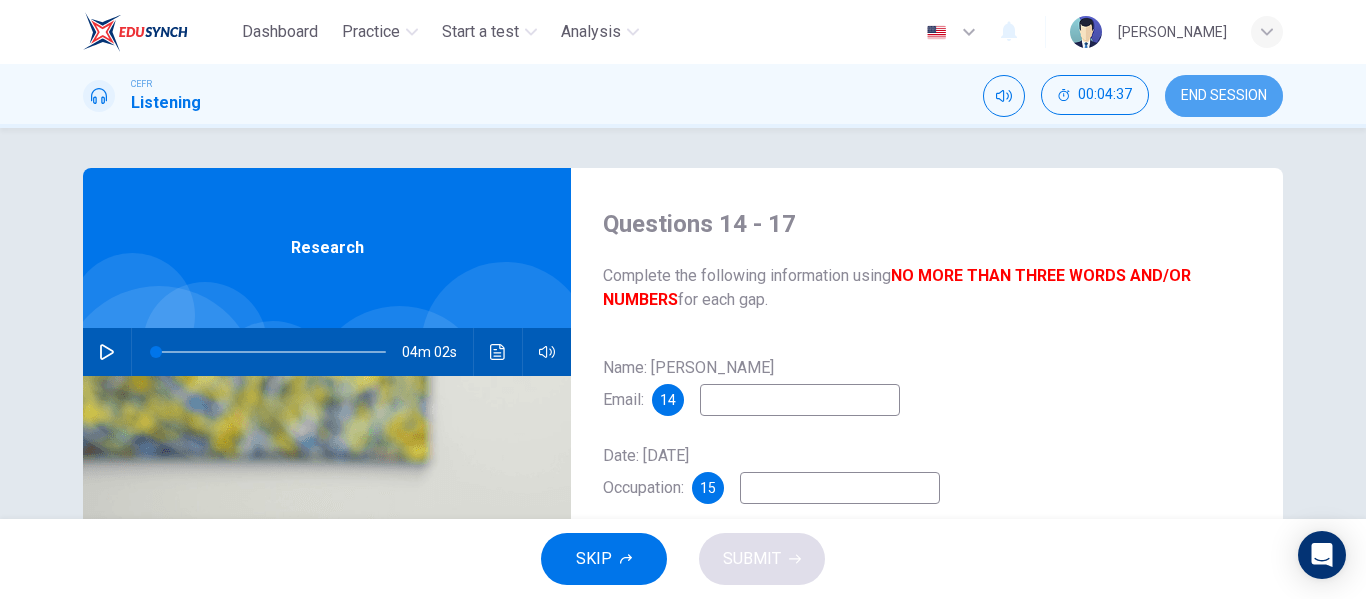 click on "END SESSION" at bounding box center [1224, 96] 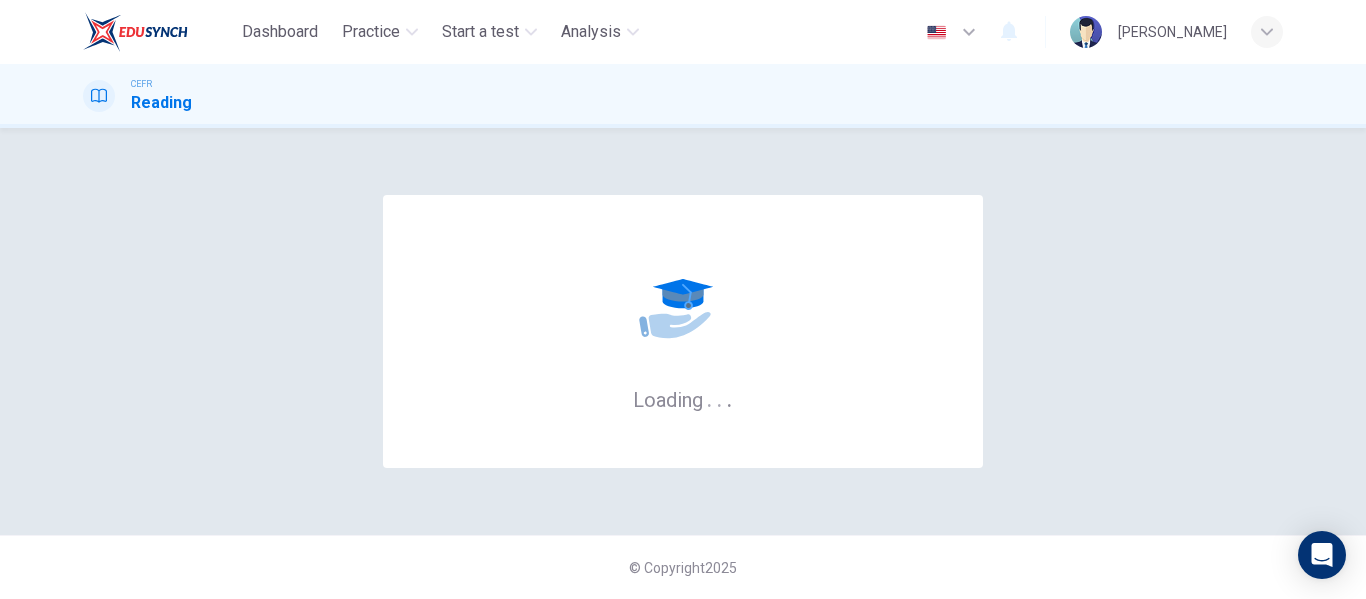 scroll, scrollTop: 0, scrollLeft: 0, axis: both 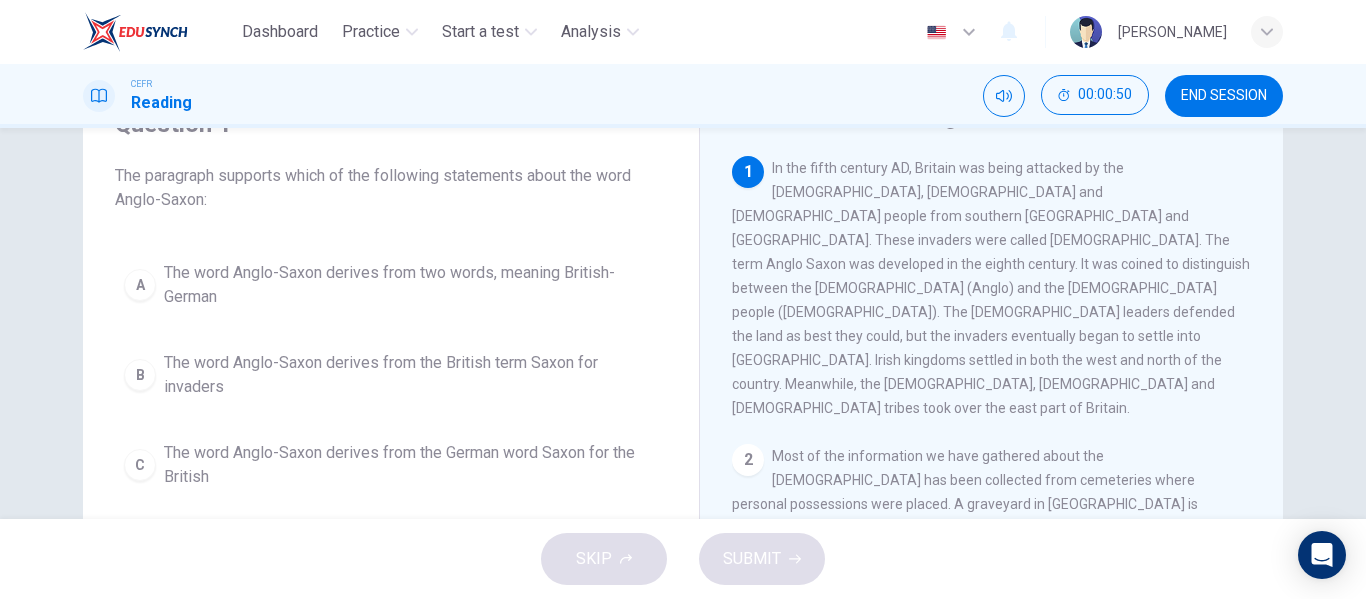click on "The word Anglo-Saxon derives from two words, meaning British-German" at bounding box center [411, 285] 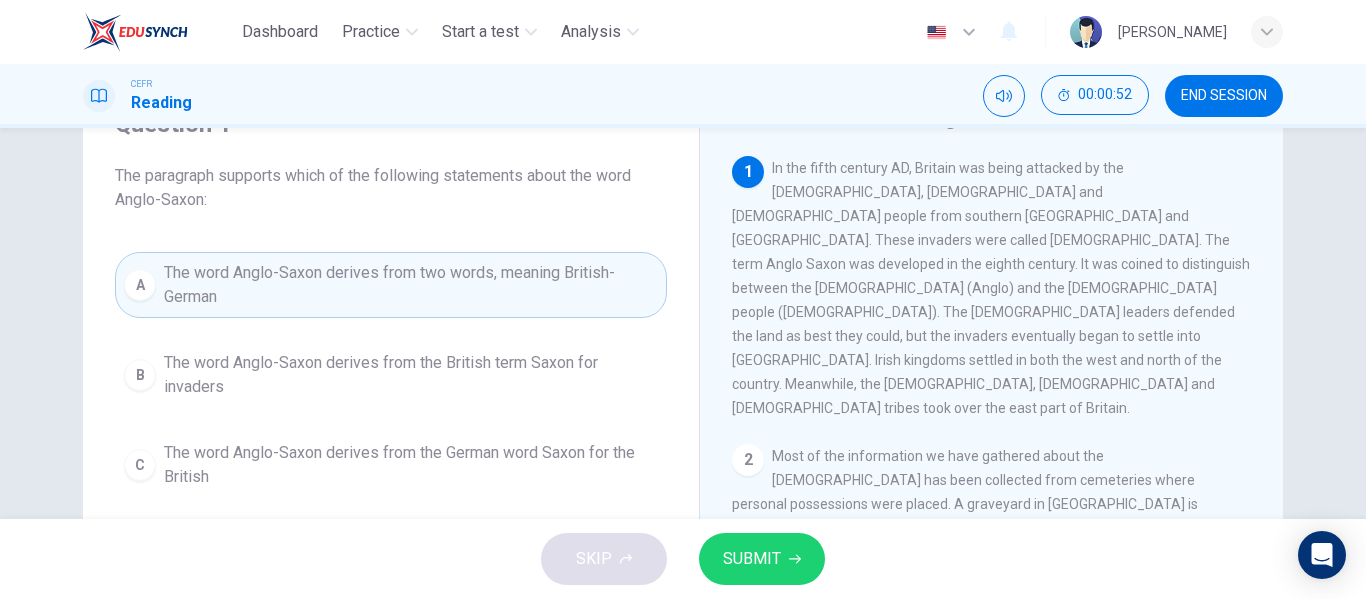 click on "SUBMIT" at bounding box center (752, 559) 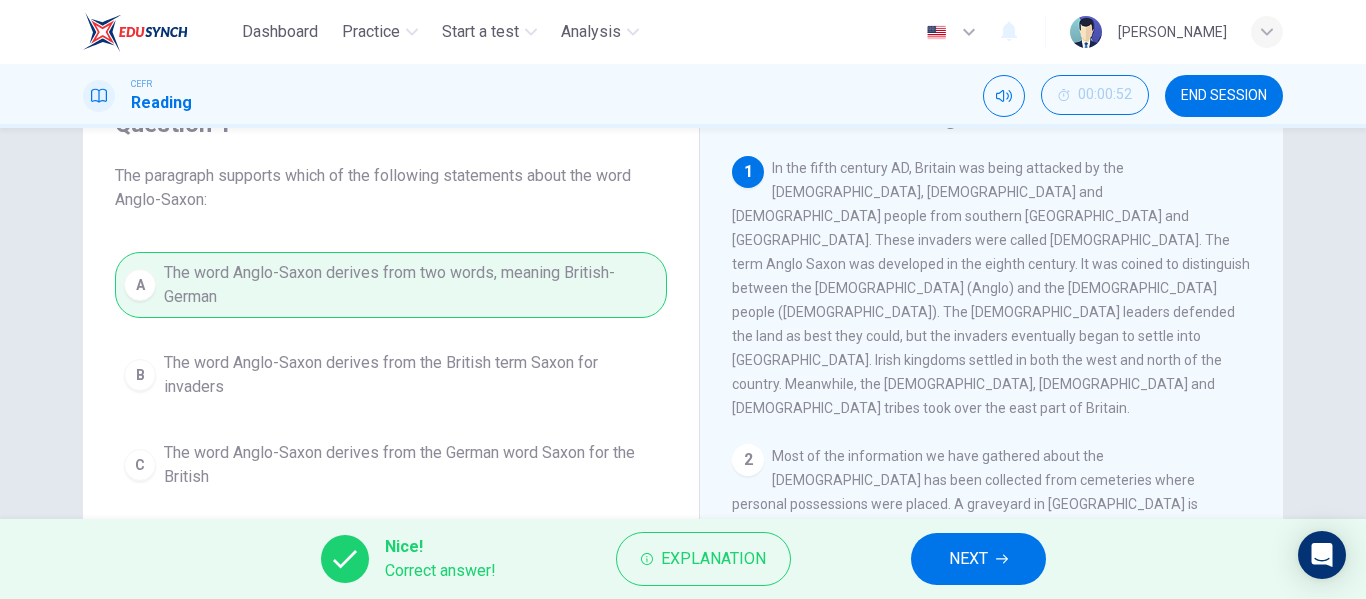 click on "NEXT" at bounding box center [978, 559] 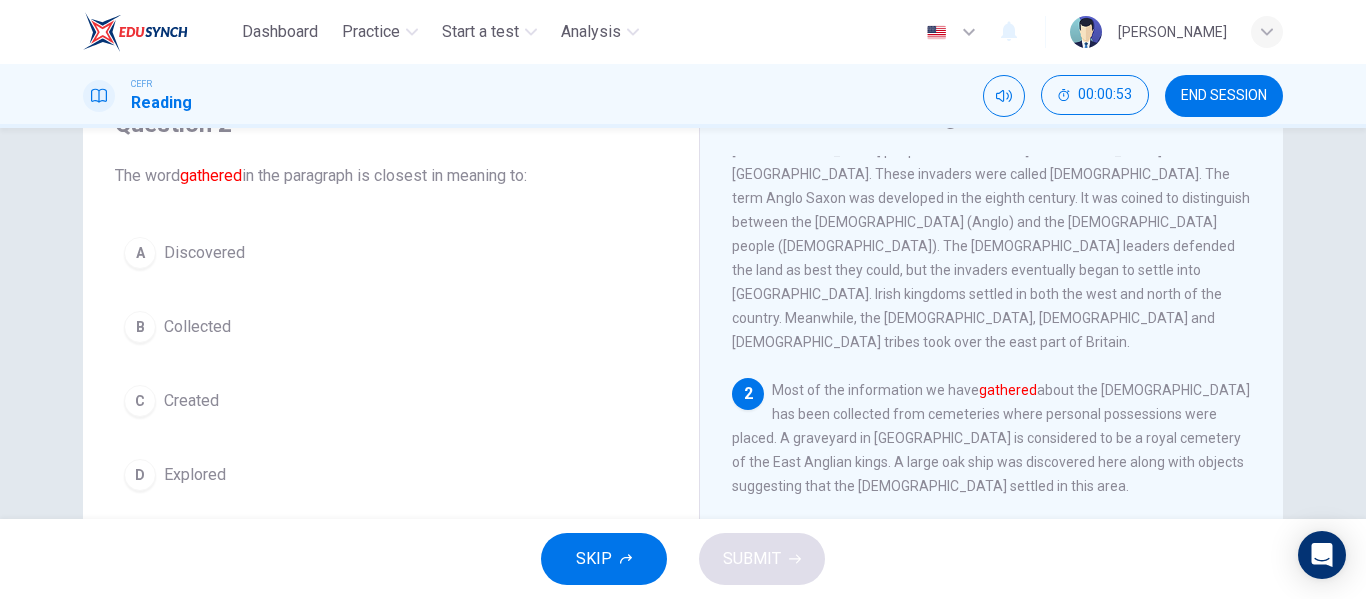 scroll, scrollTop: 100, scrollLeft: 0, axis: vertical 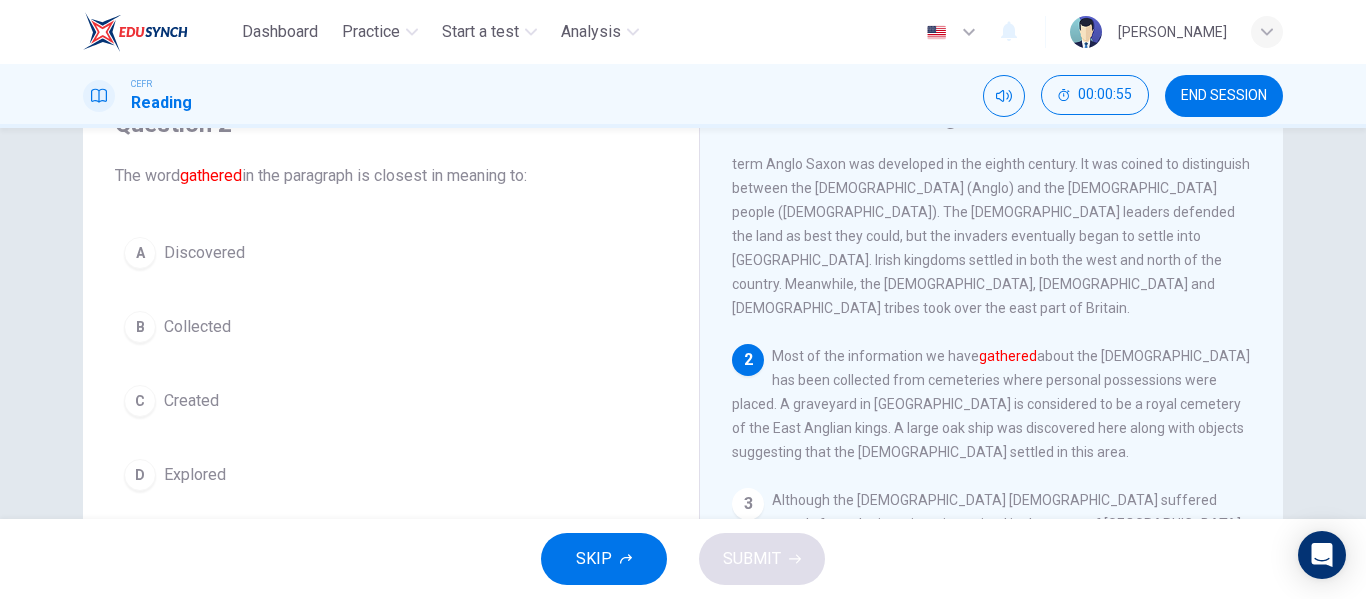 click on "A Discovered" at bounding box center [391, 253] 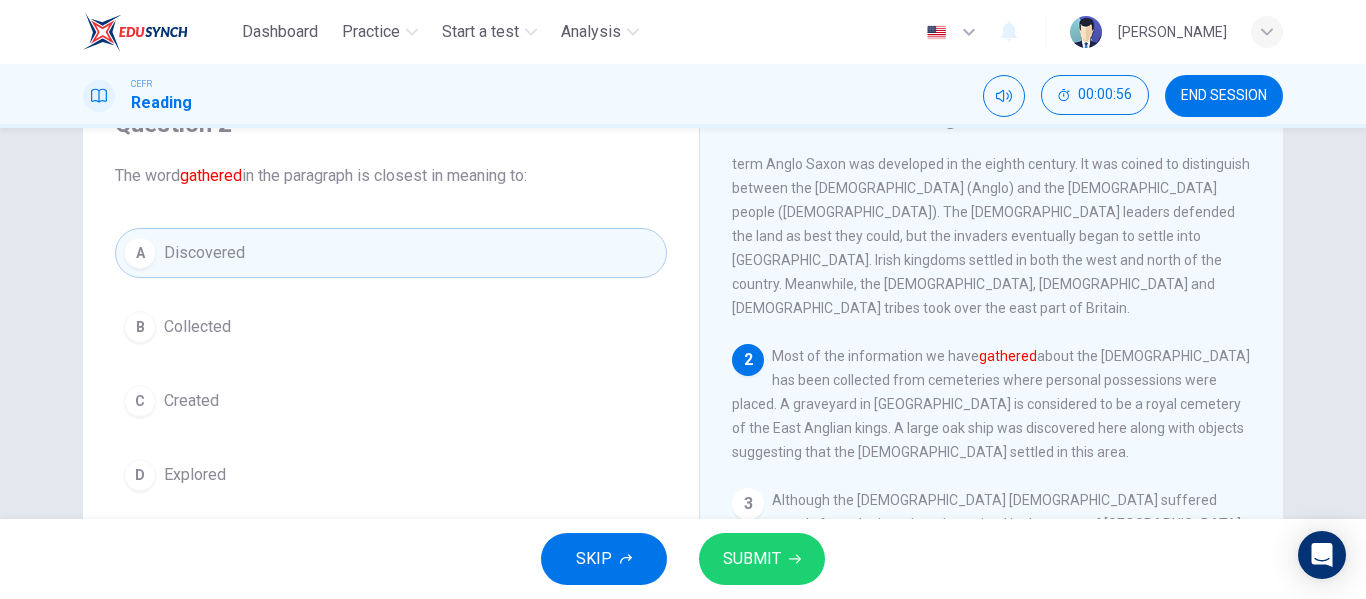 click on "Collected" at bounding box center [197, 327] 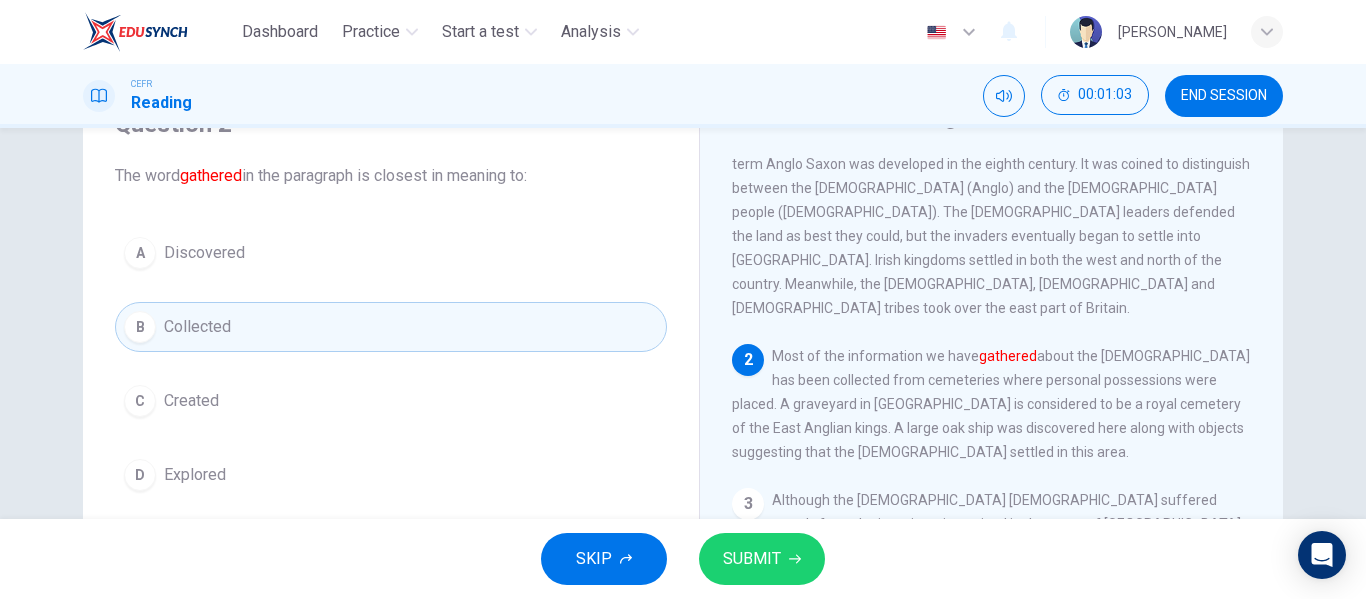 click on "A Discovered" at bounding box center [391, 253] 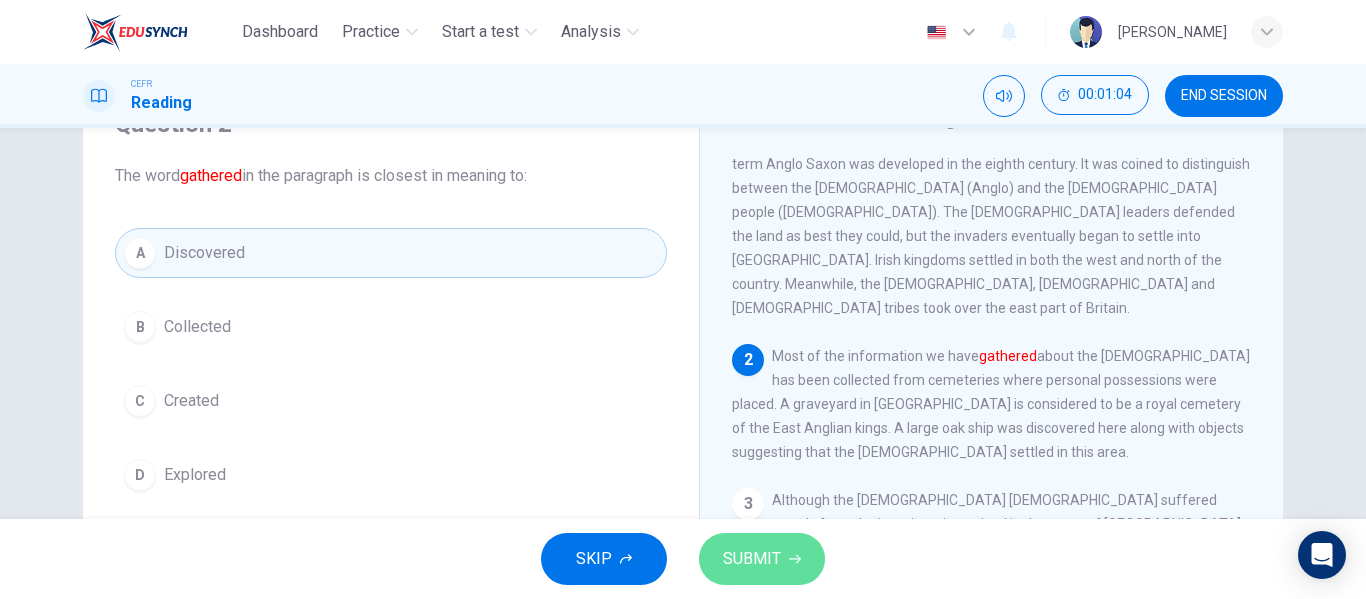 click on "SUBMIT" at bounding box center [752, 559] 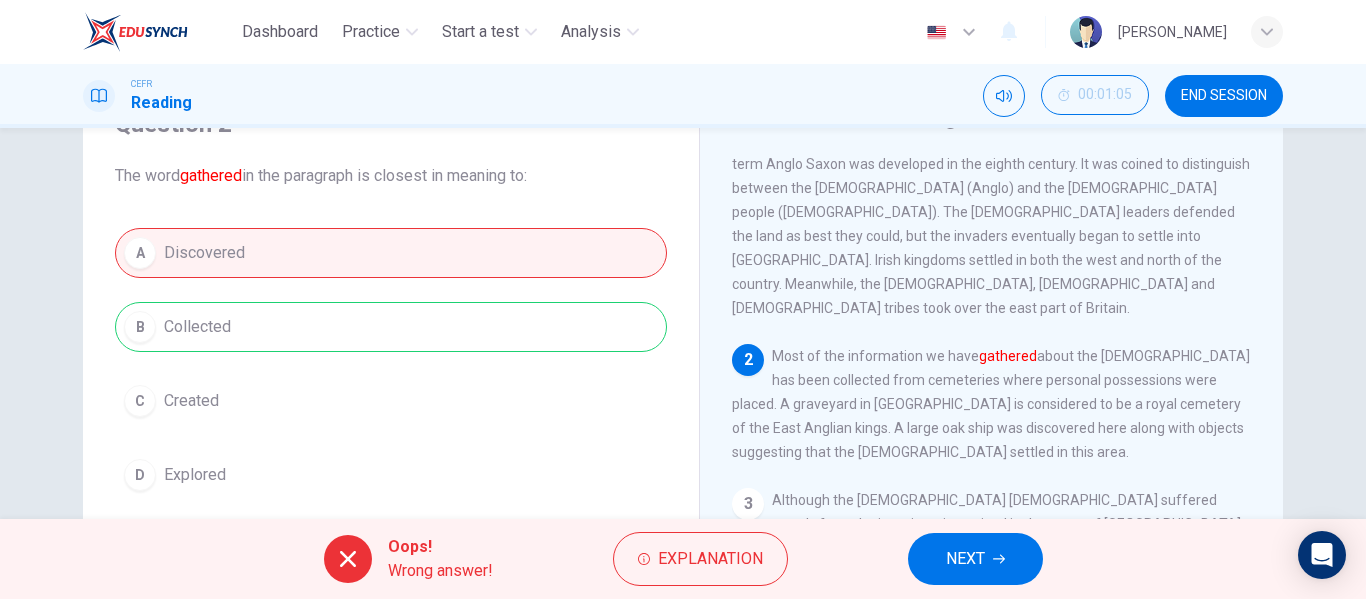 click on "NEXT" at bounding box center (975, 559) 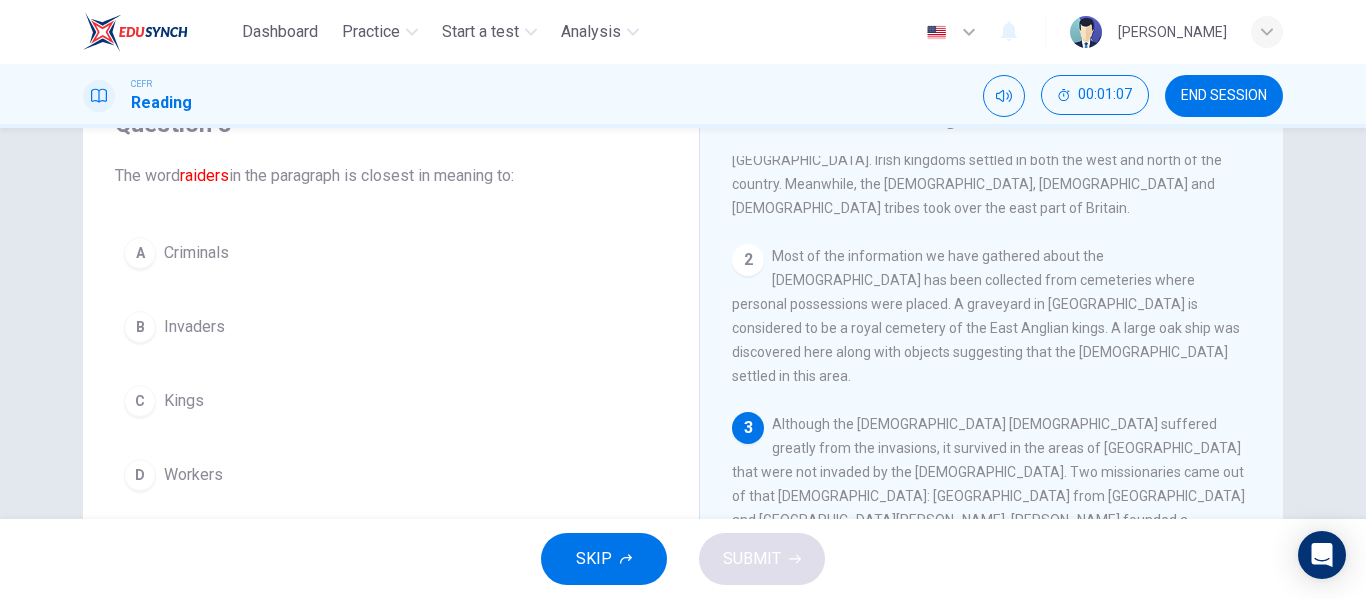 scroll, scrollTop: 300, scrollLeft: 0, axis: vertical 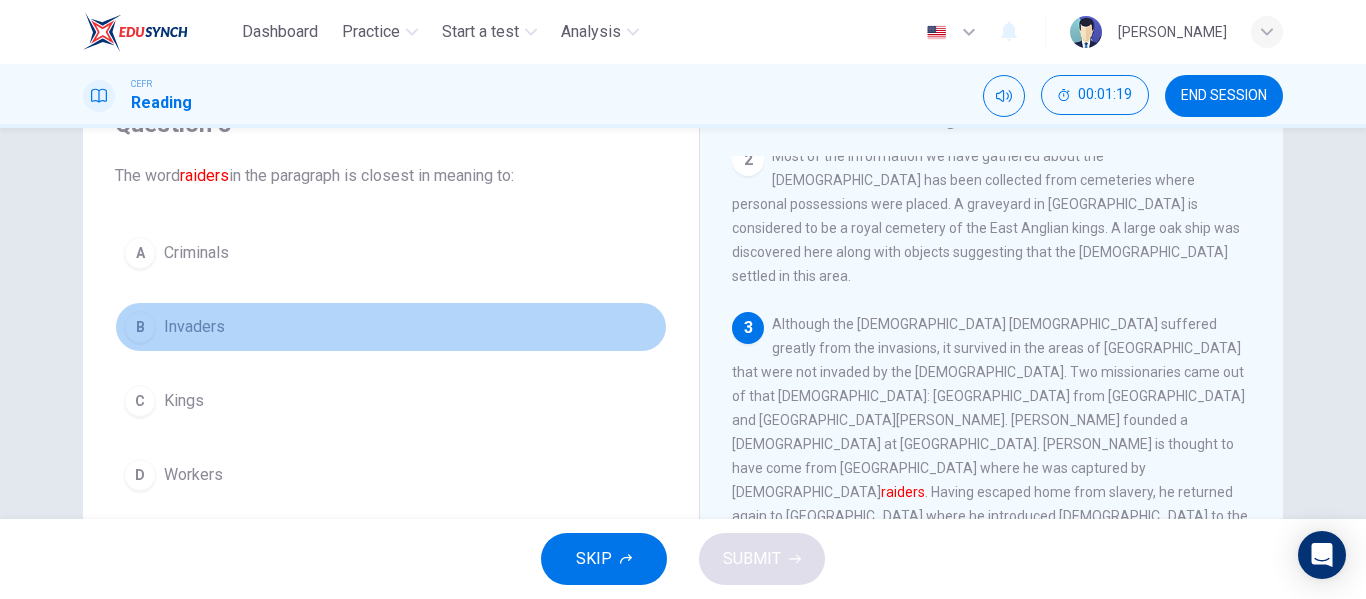 click on "Invaders" at bounding box center [194, 327] 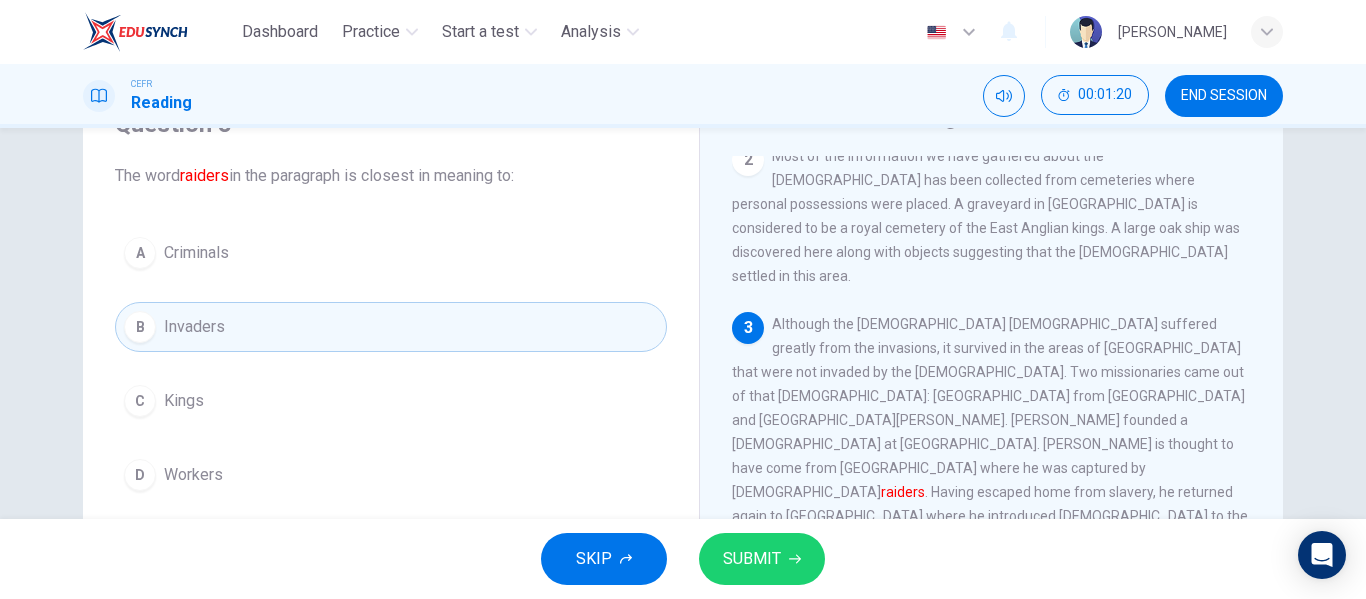 click 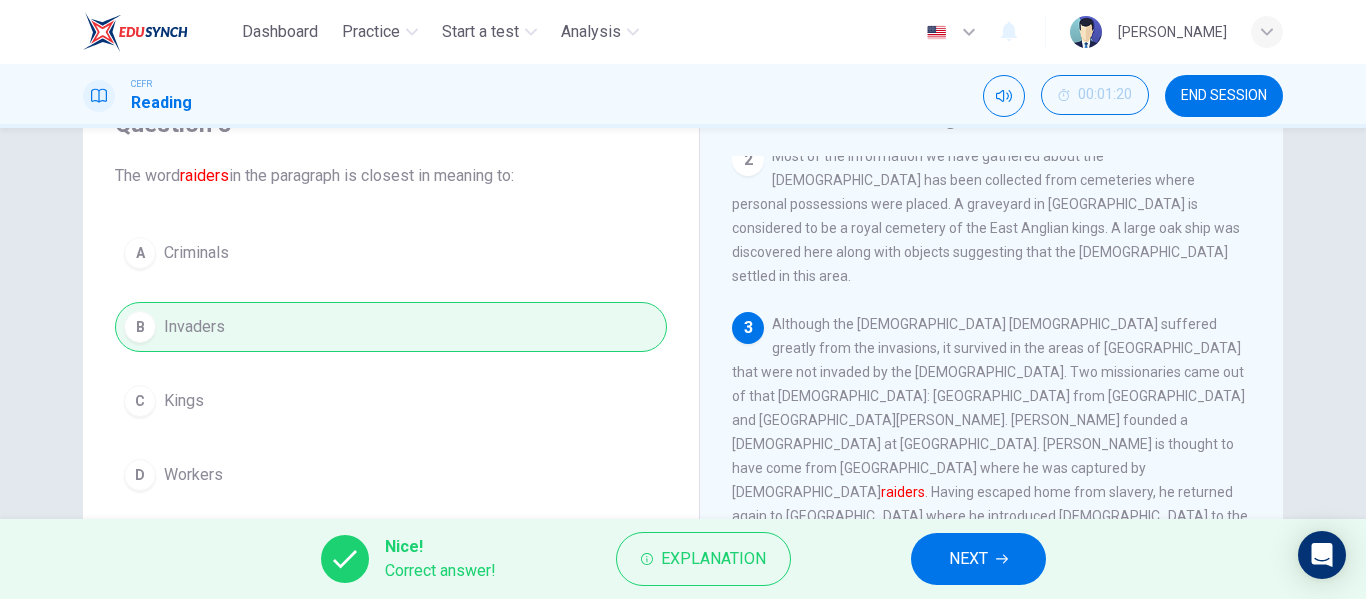 click on "NEXT" at bounding box center (978, 559) 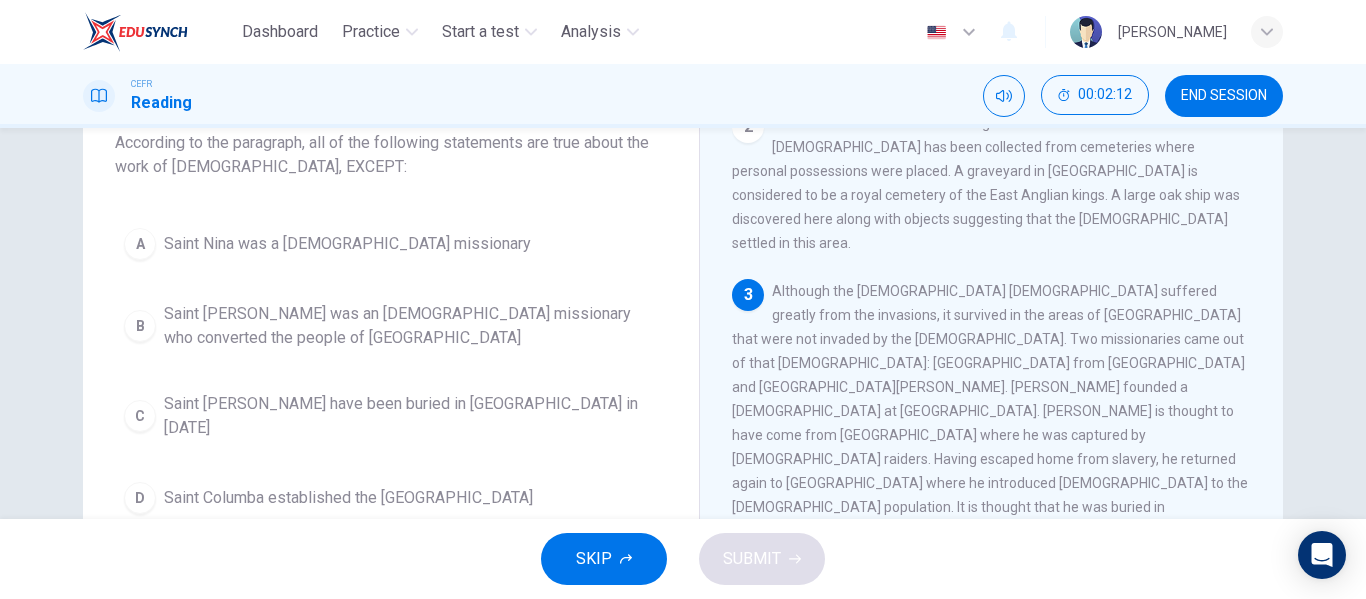 scroll, scrollTop: 100, scrollLeft: 0, axis: vertical 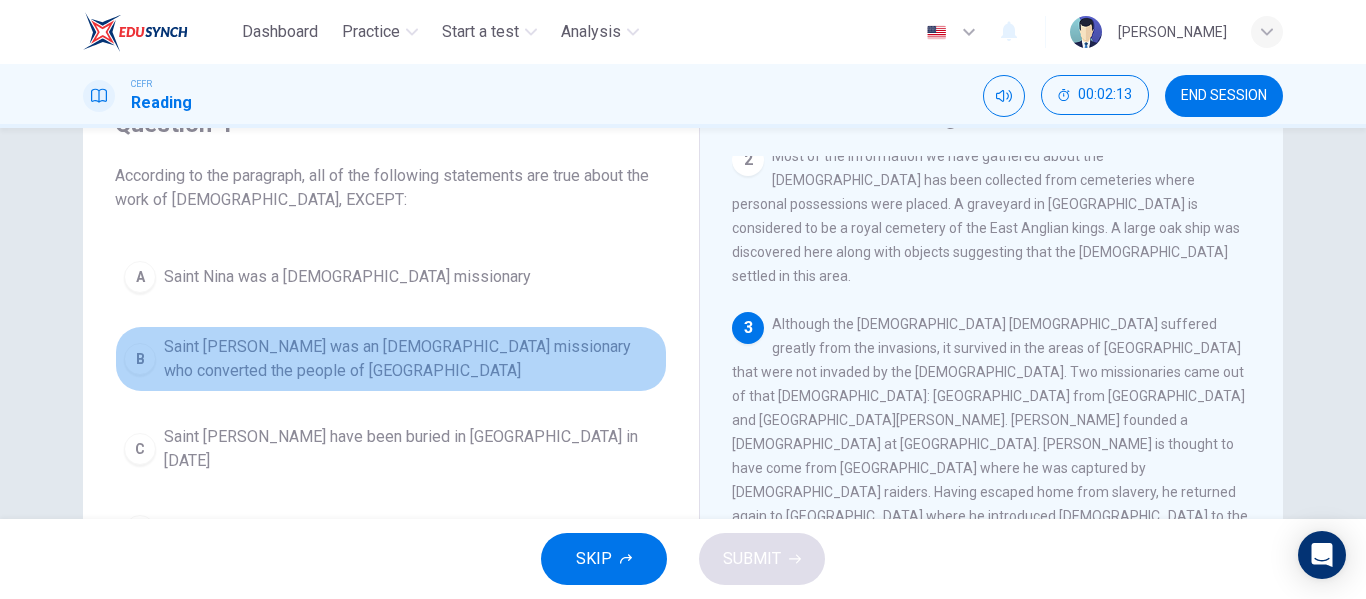 click on "Saint [PERSON_NAME] was an [DEMOGRAPHIC_DATA] missionary who converted the people of [GEOGRAPHIC_DATA]" at bounding box center (411, 359) 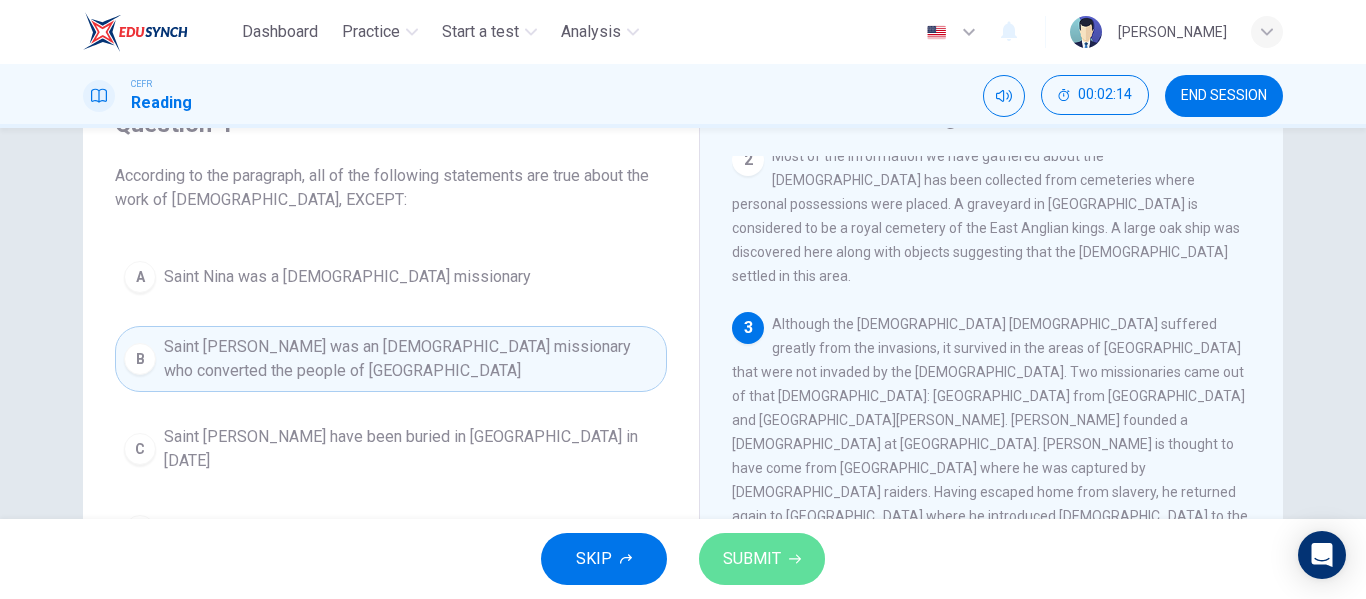 click on "SUBMIT" at bounding box center [752, 559] 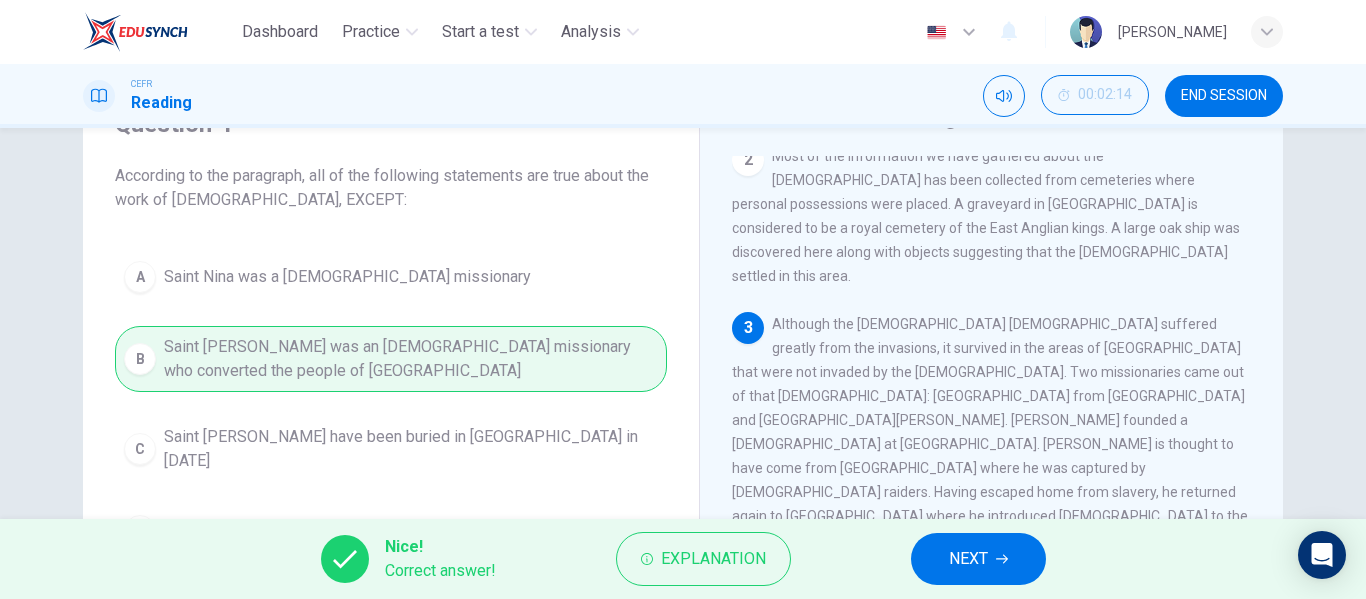 click on "Nice! Correct answer! Explanation NEXT" at bounding box center (683, 559) 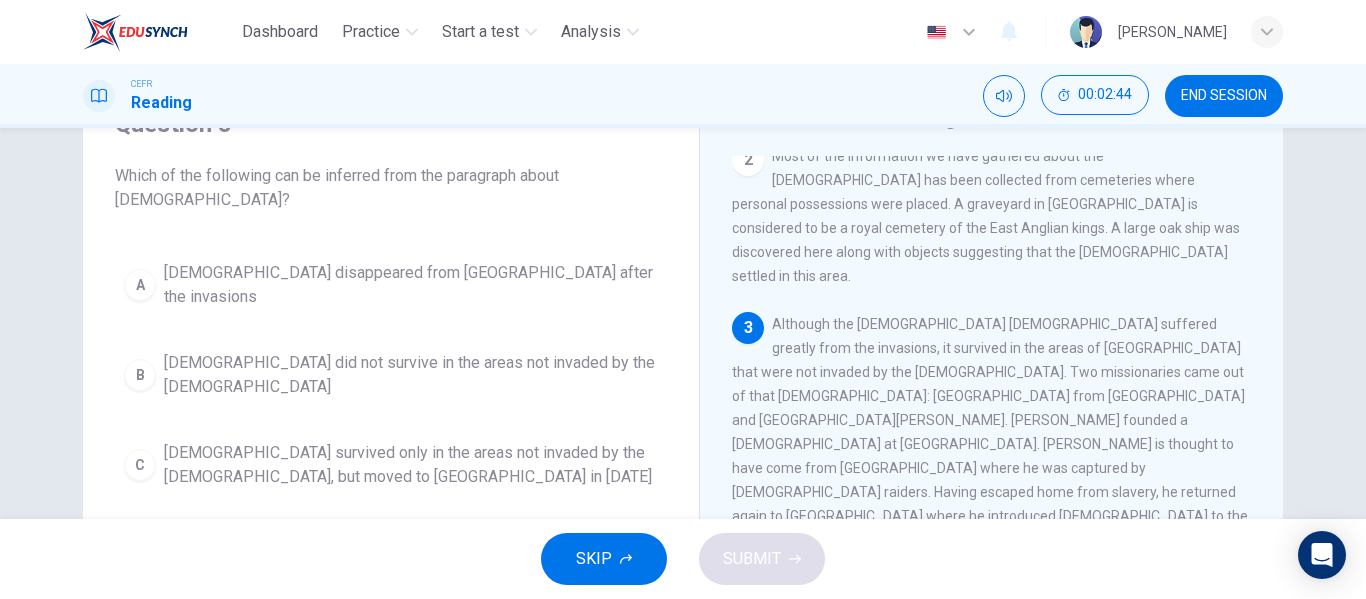 scroll, scrollTop: 200, scrollLeft: 0, axis: vertical 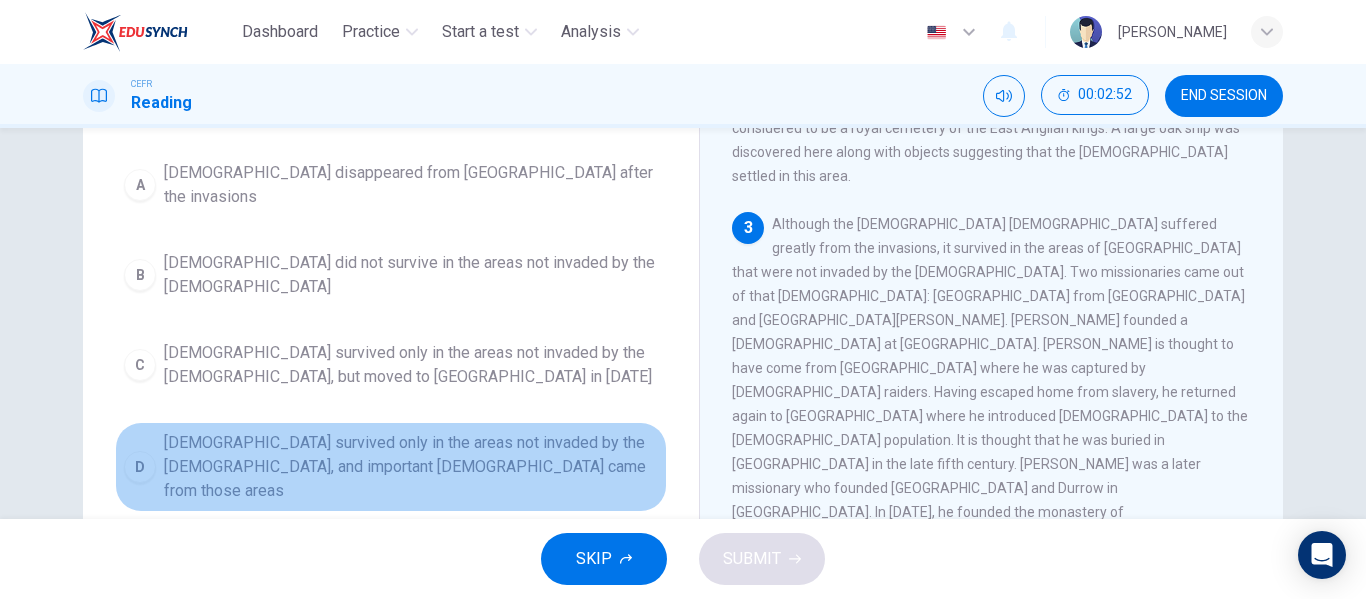 click on "[DEMOGRAPHIC_DATA] survived only in the areas not invaded by the [DEMOGRAPHIC_DATA], and important [DEMOGRAPHIC_DATA] came from those areas" at bounding box center [411, 467] 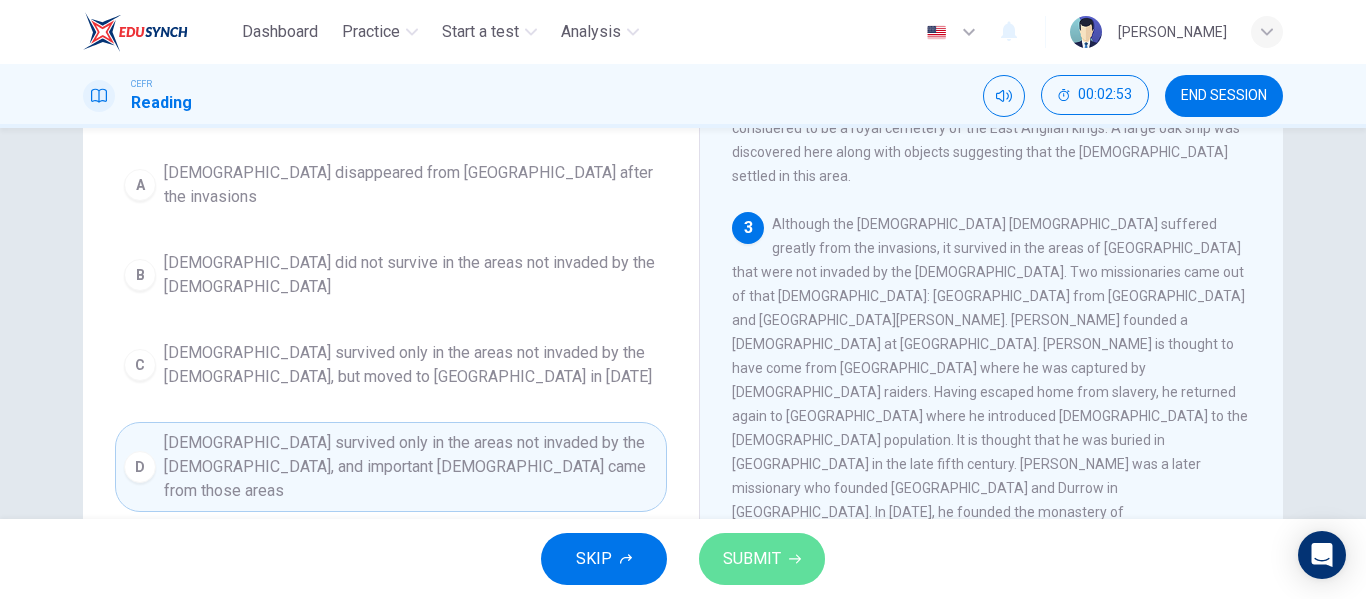 click on "SUBMIT" at bounding box center (752, 559) 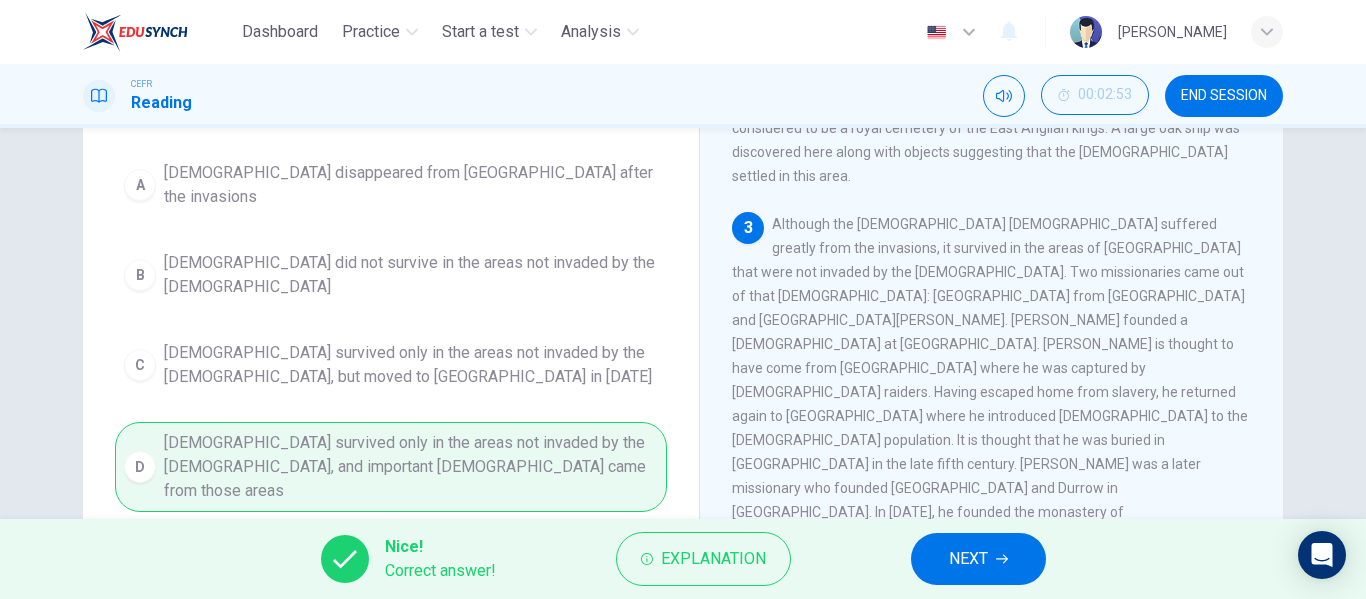 click on "NEXT" at bounding box center (978, 559) 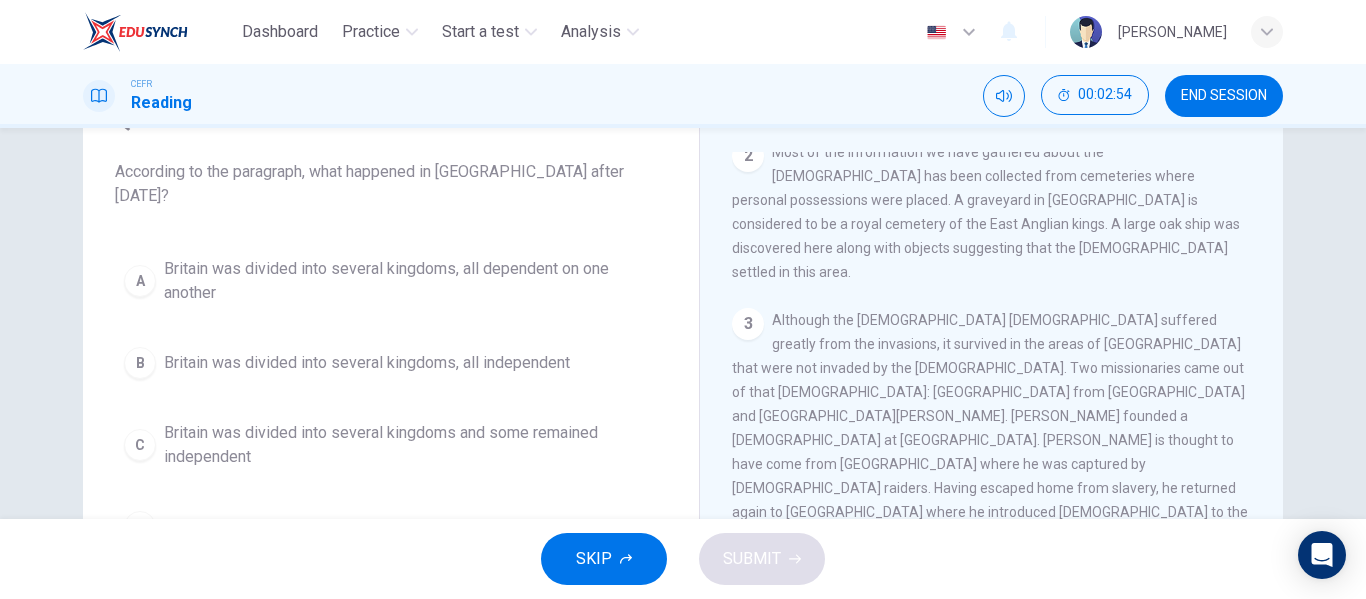 scroll, scrollTop: 100, scrollLeft: 0, axis: vertical 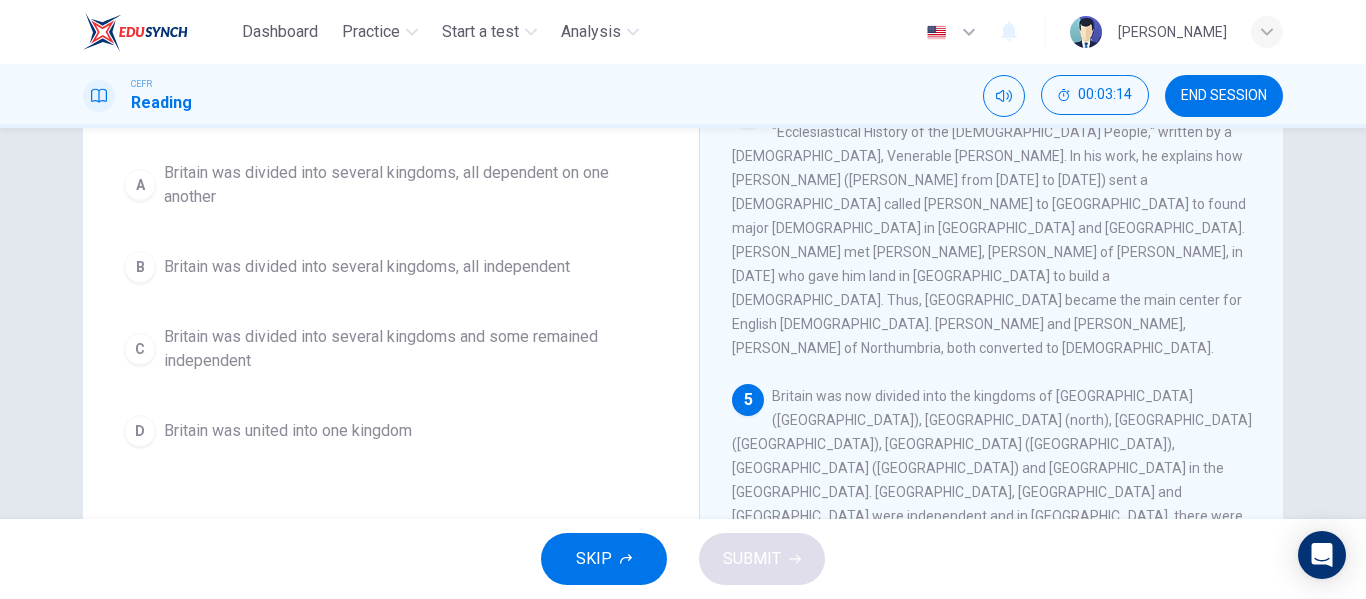 click on "Britain was divided into several kingdoms and some remained independent" at bounding box center [411, 349] 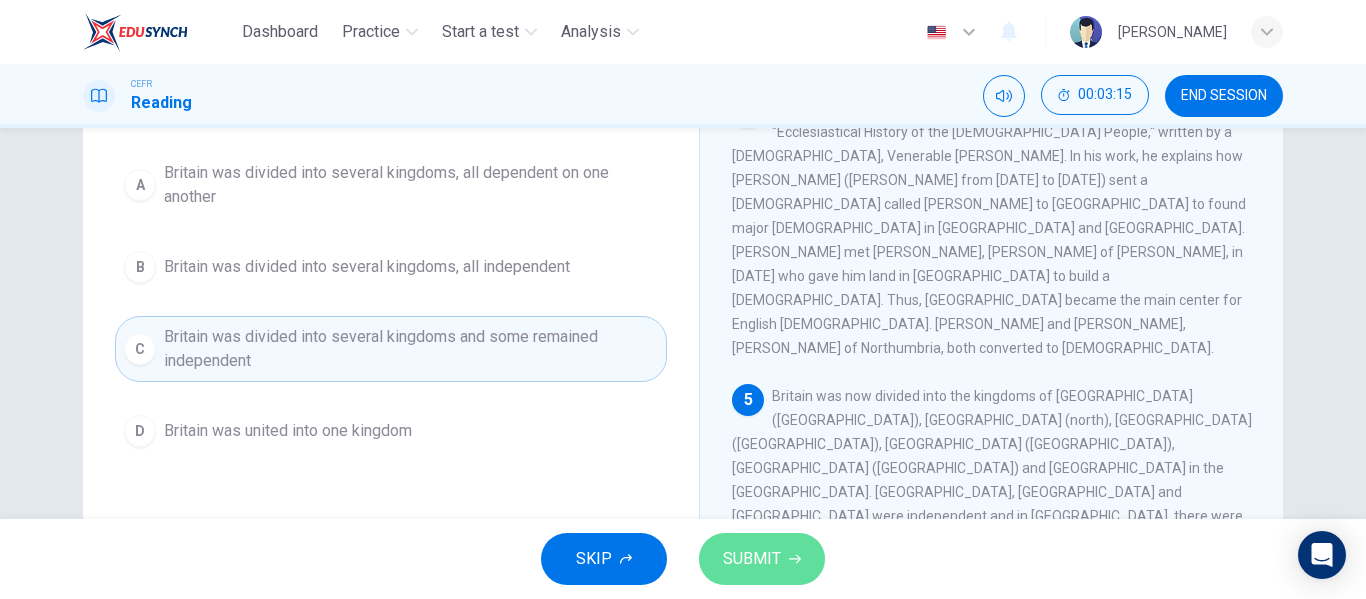 click on "SUBMIT" at bounding box center [762, 559] 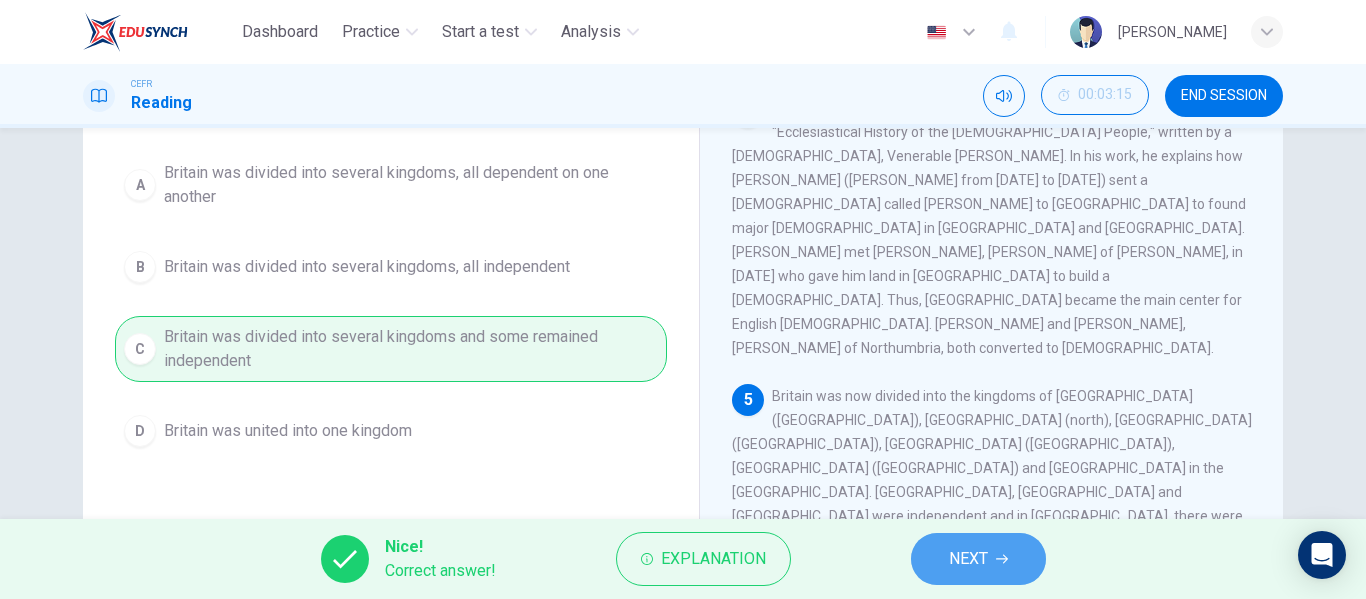 click 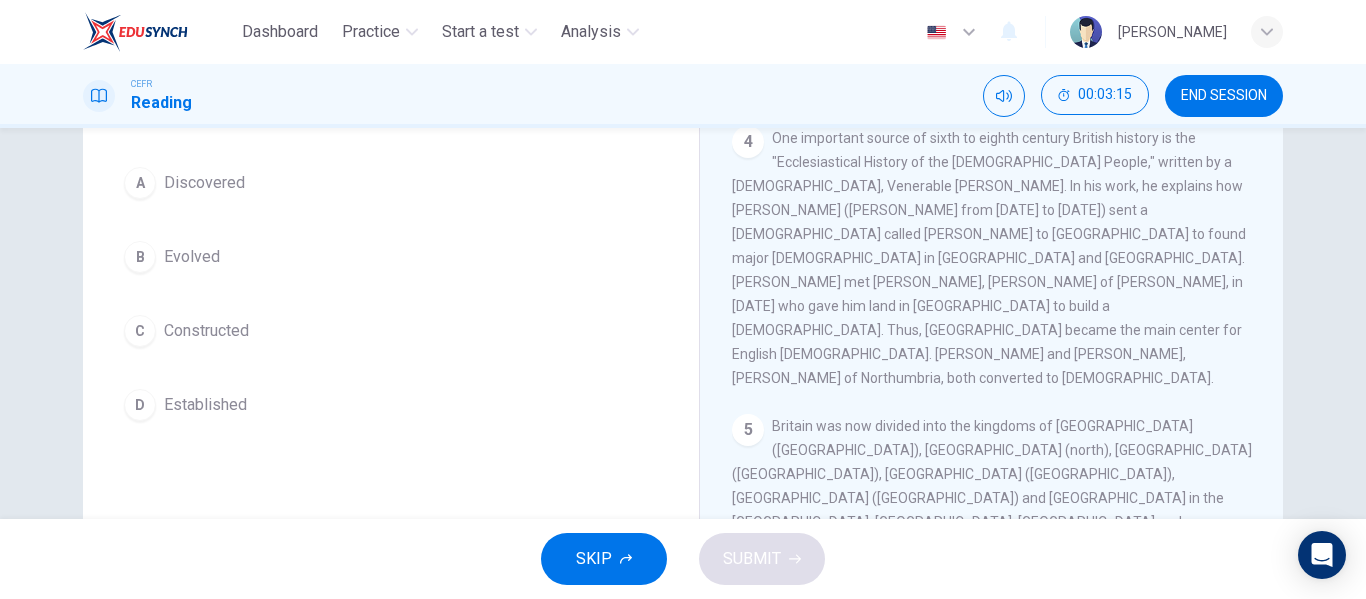 scroll, scrollTop: 100, scrollLeft: 0, axis: vertical 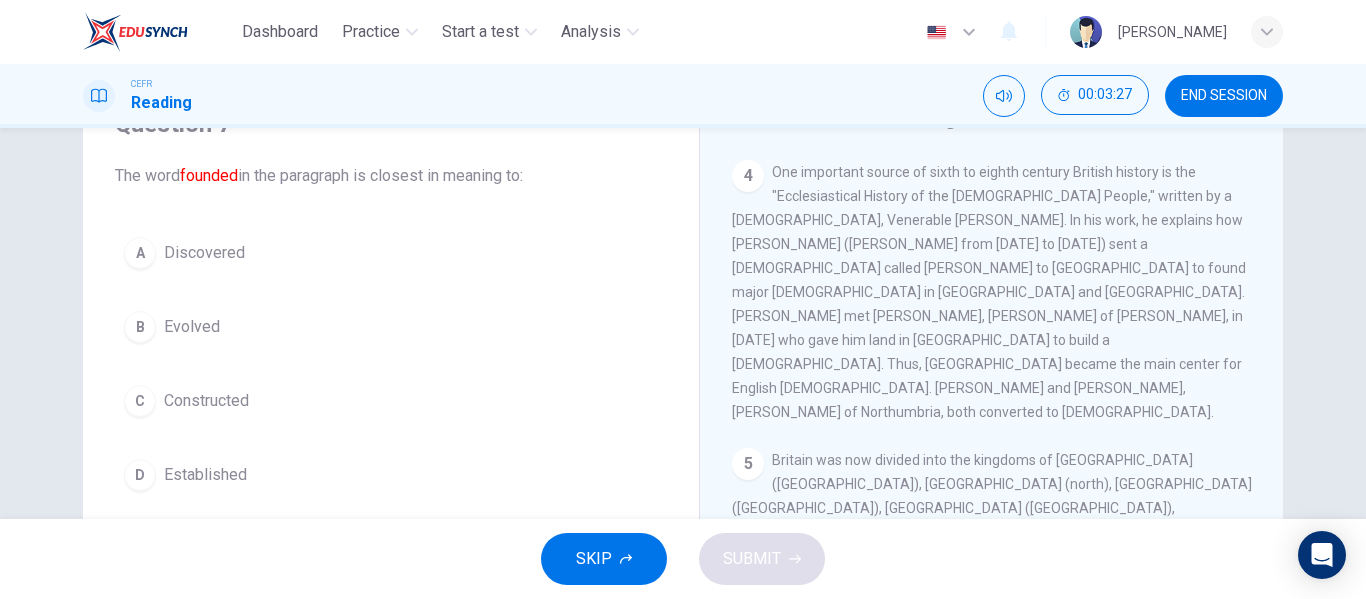 click on "Established" at bounding box center (205, 475) 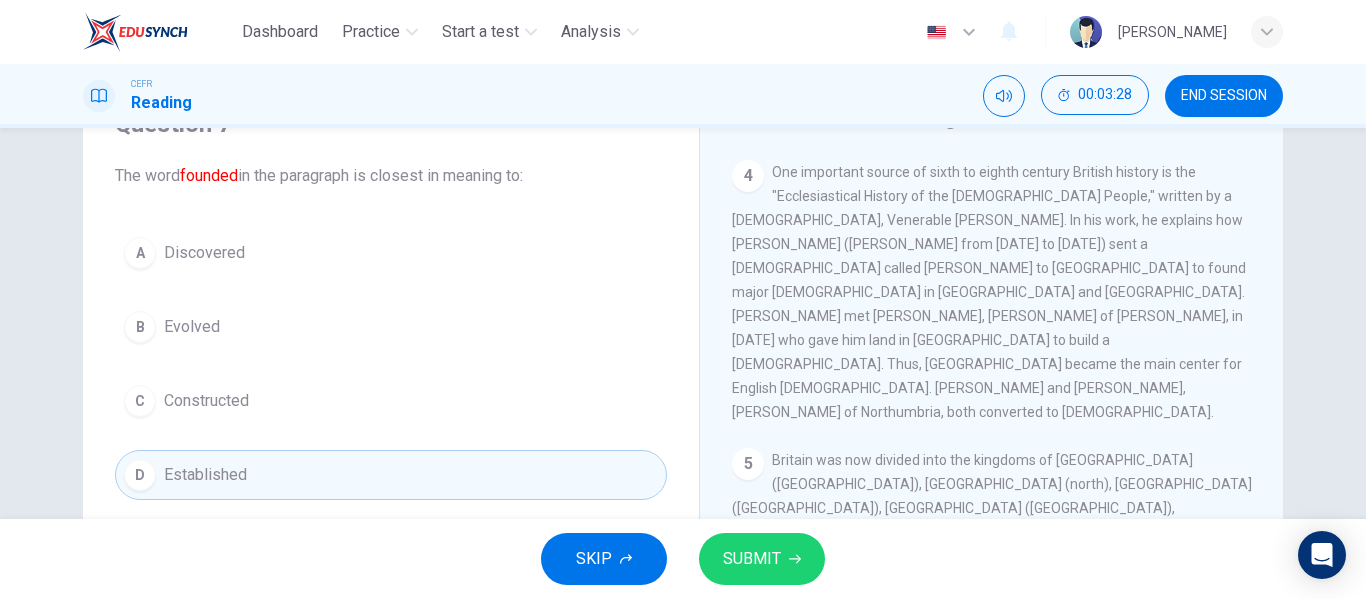 click on "SUBMIT" at bounding box center [762, 559] 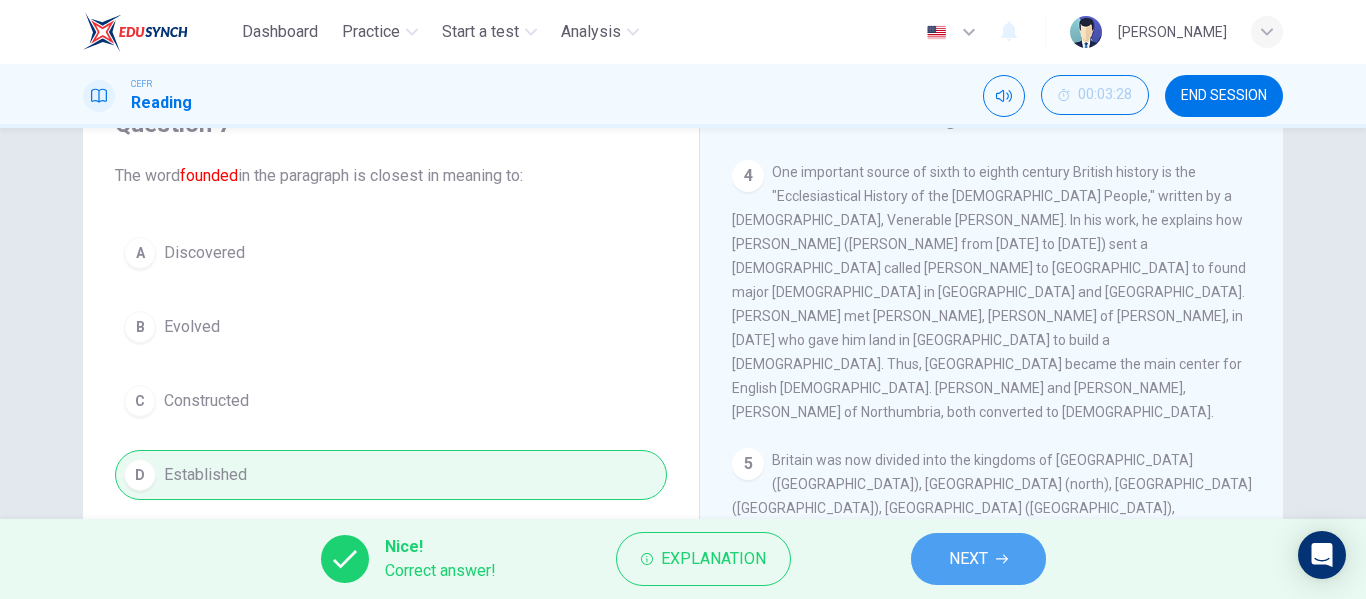click on "NEXT" at bounding box center (978, 559) 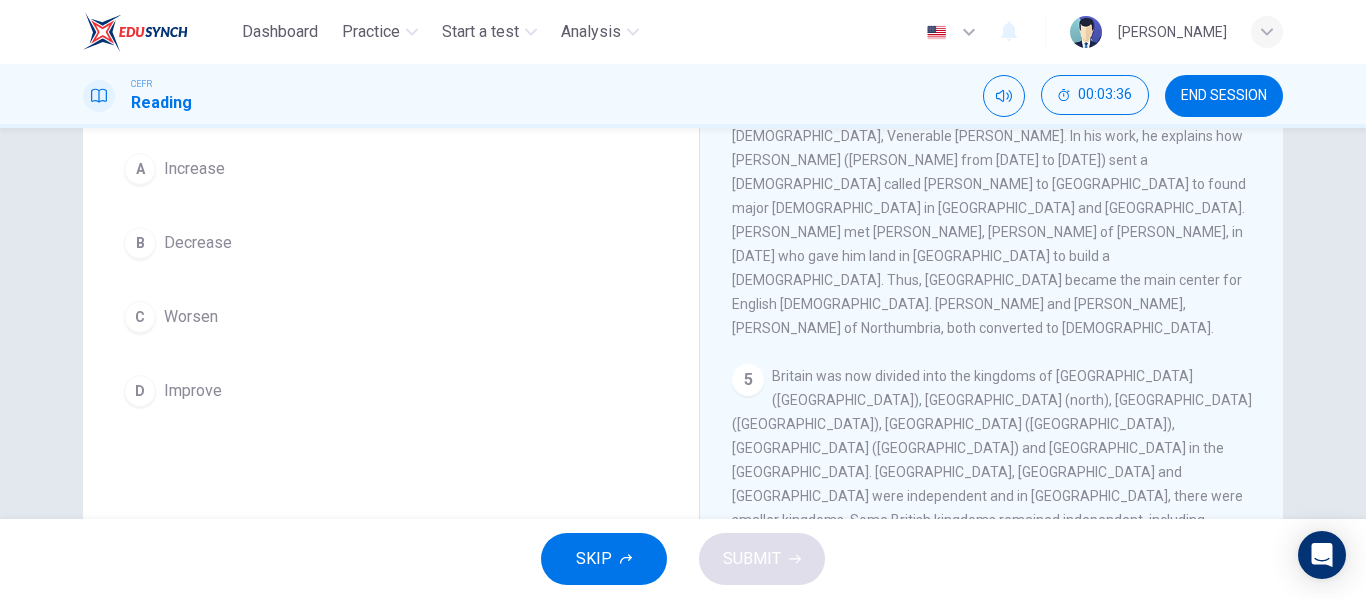 scroll, scrollTop: 284, scrollLeft: 0, axis: vertical 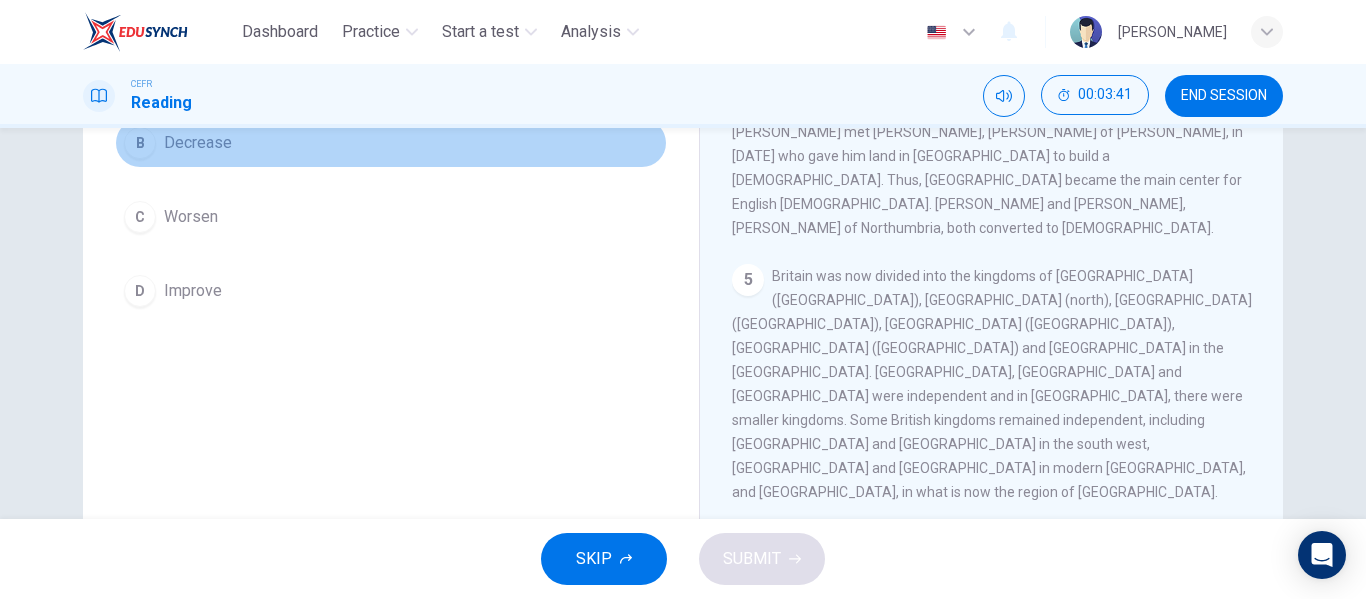 click on "Decrease" at bounding box center (198, 143) 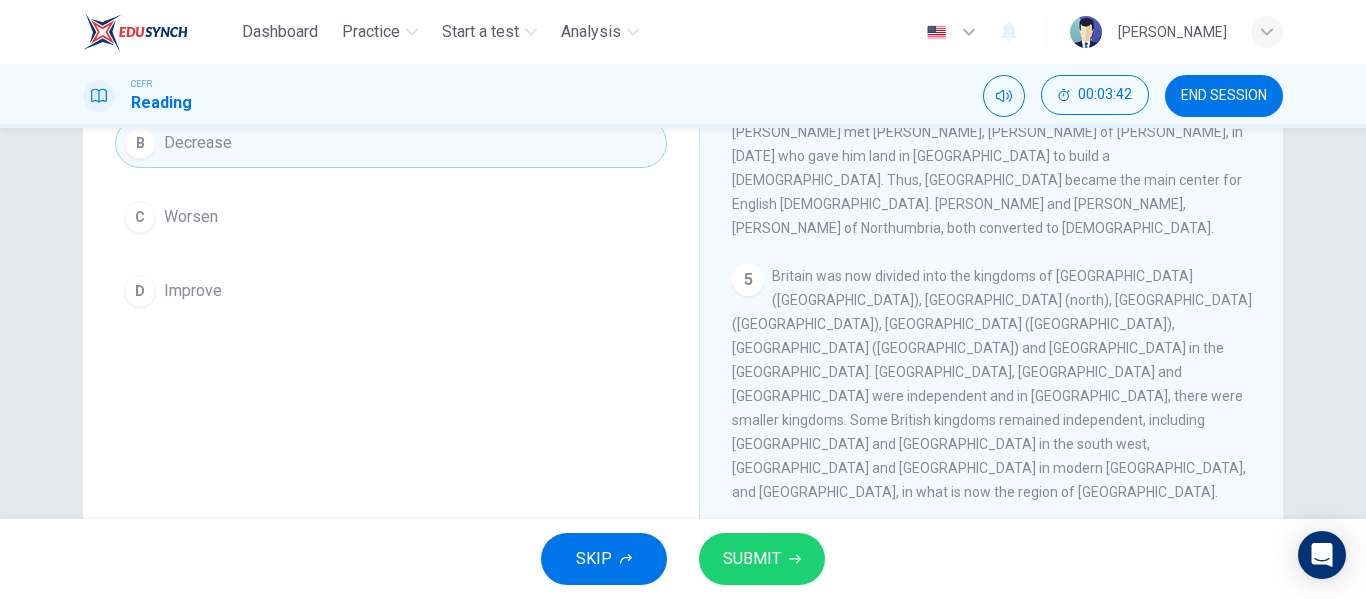 click 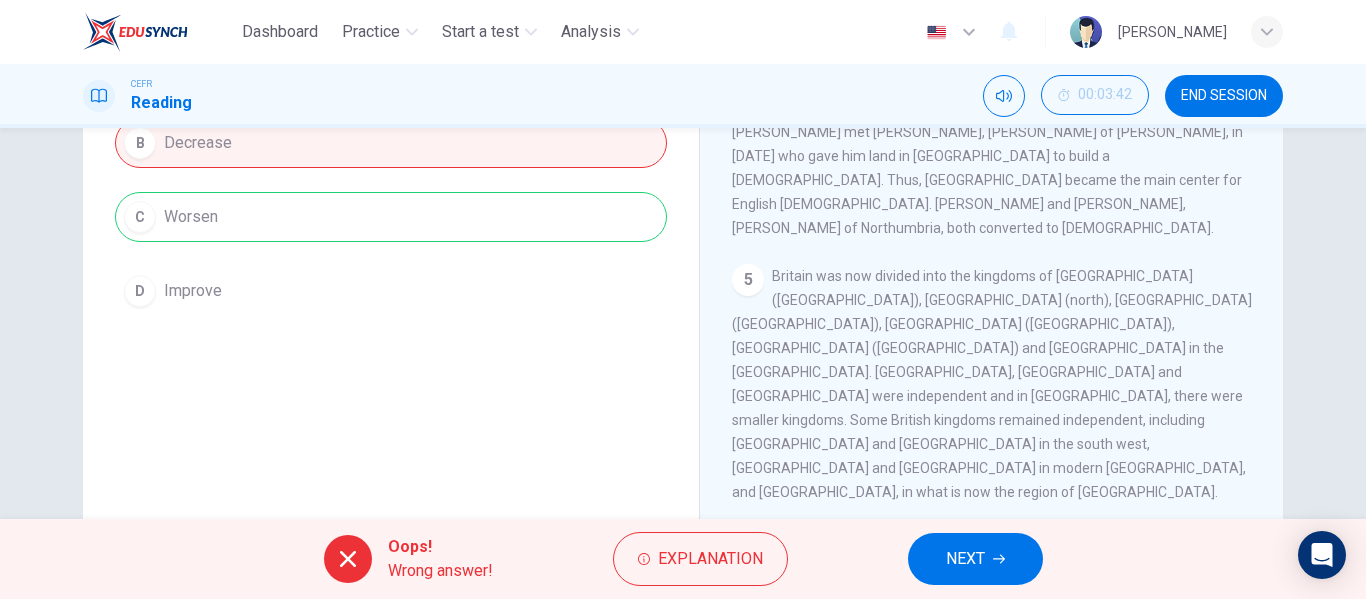 click on "NEXT" at bounding box center (975, 559) 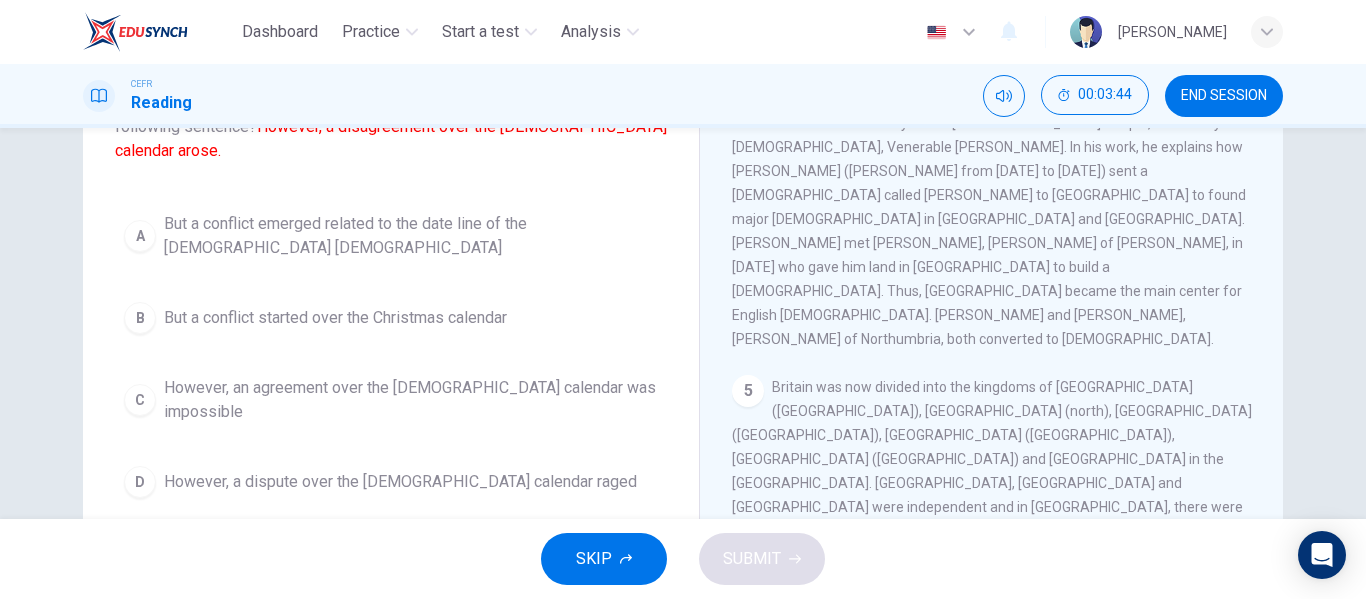 scroll, scrollTop: 132, scrollLeft: 0, axis: vertical 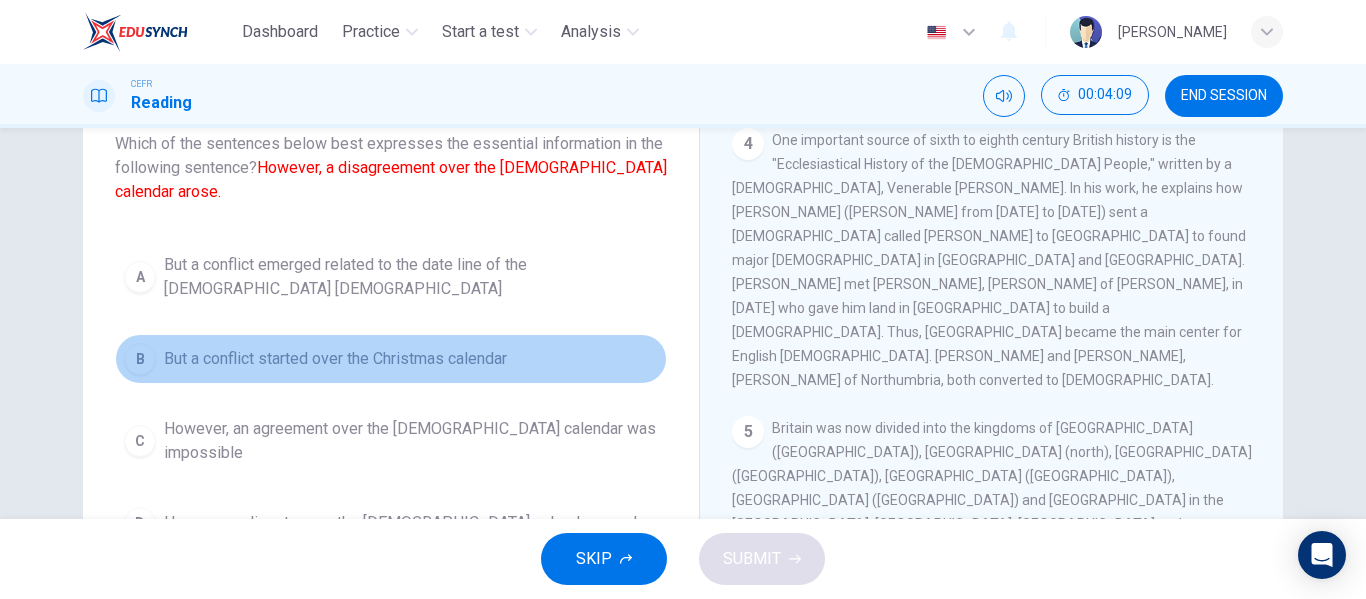 click on "But a conflict started over the Christmas calendar" at bounding box center [335, 359] 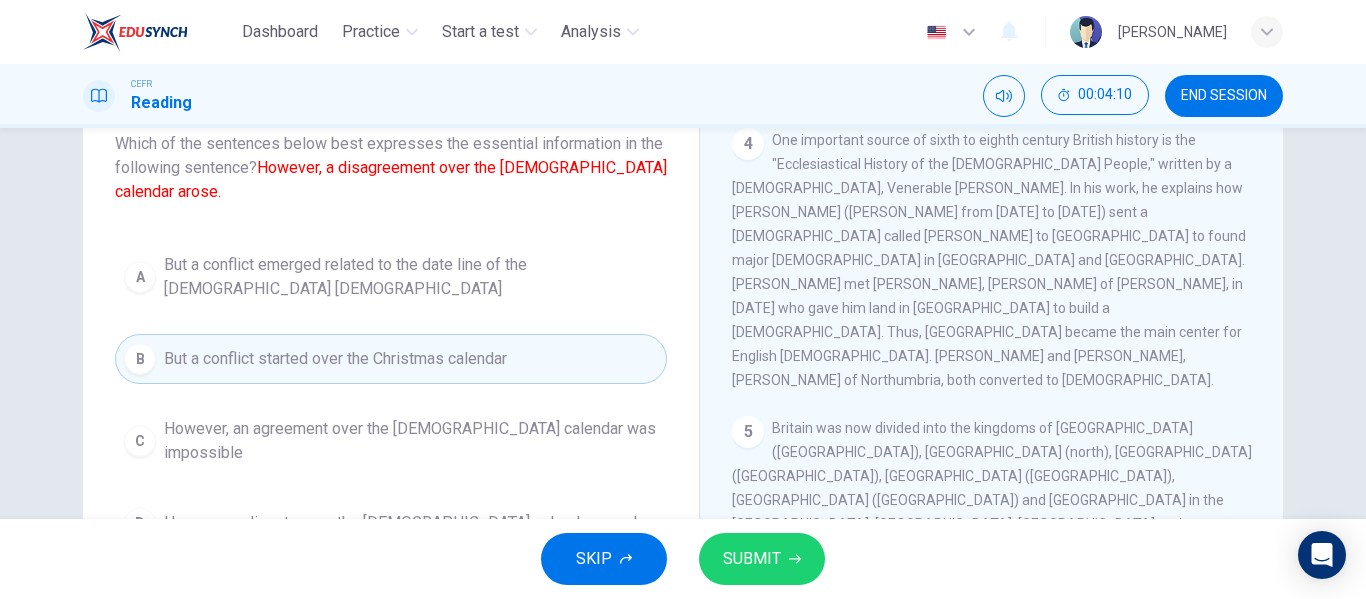click on "SUBMIT" at bounding box center [752, 559] 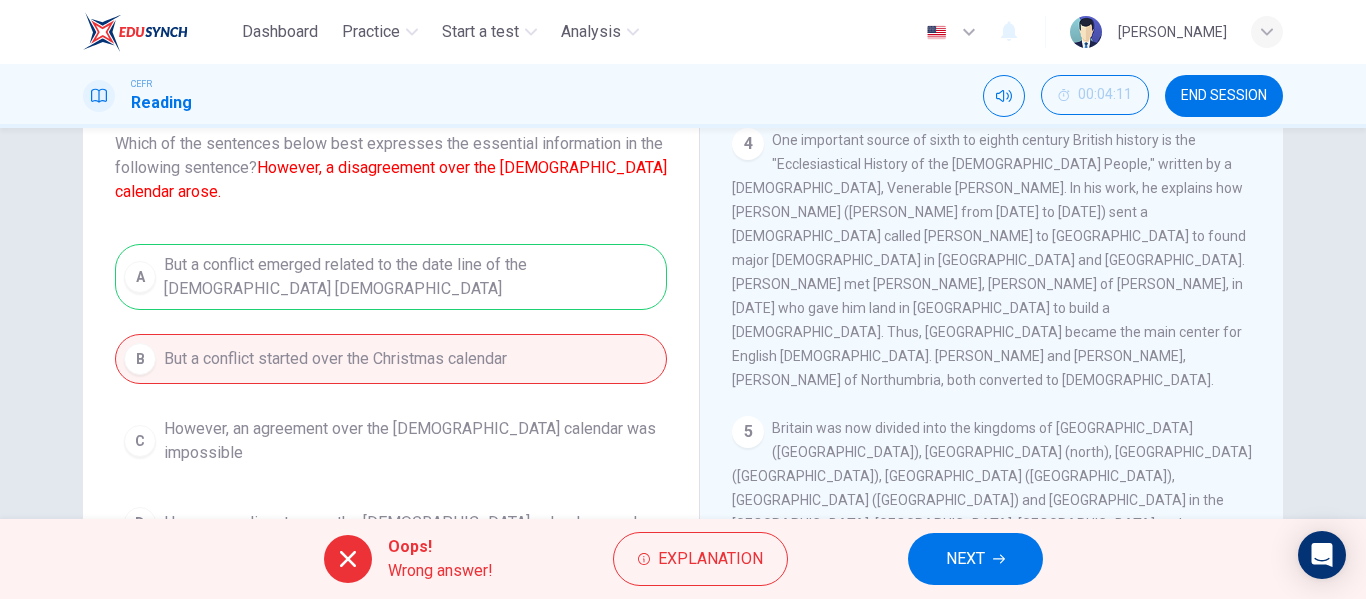 click on "NEXT" at bounding box center (965, 559) 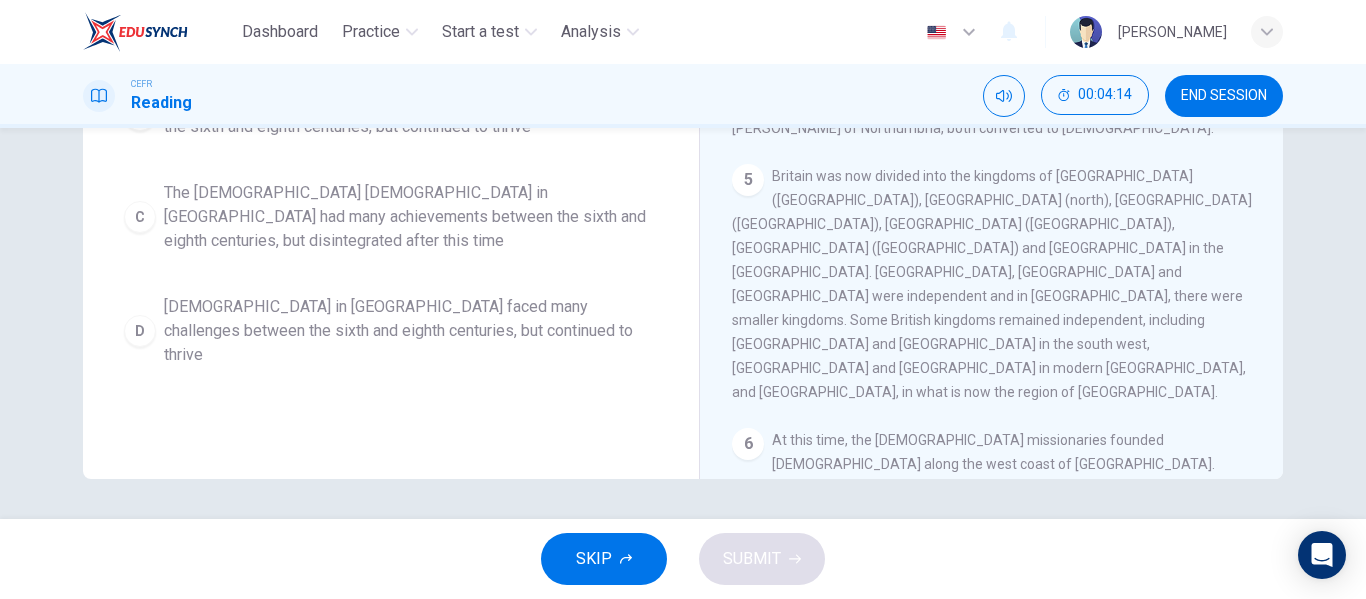 scroll, scrollTop: 0, scrollLeft: 0, axis: both 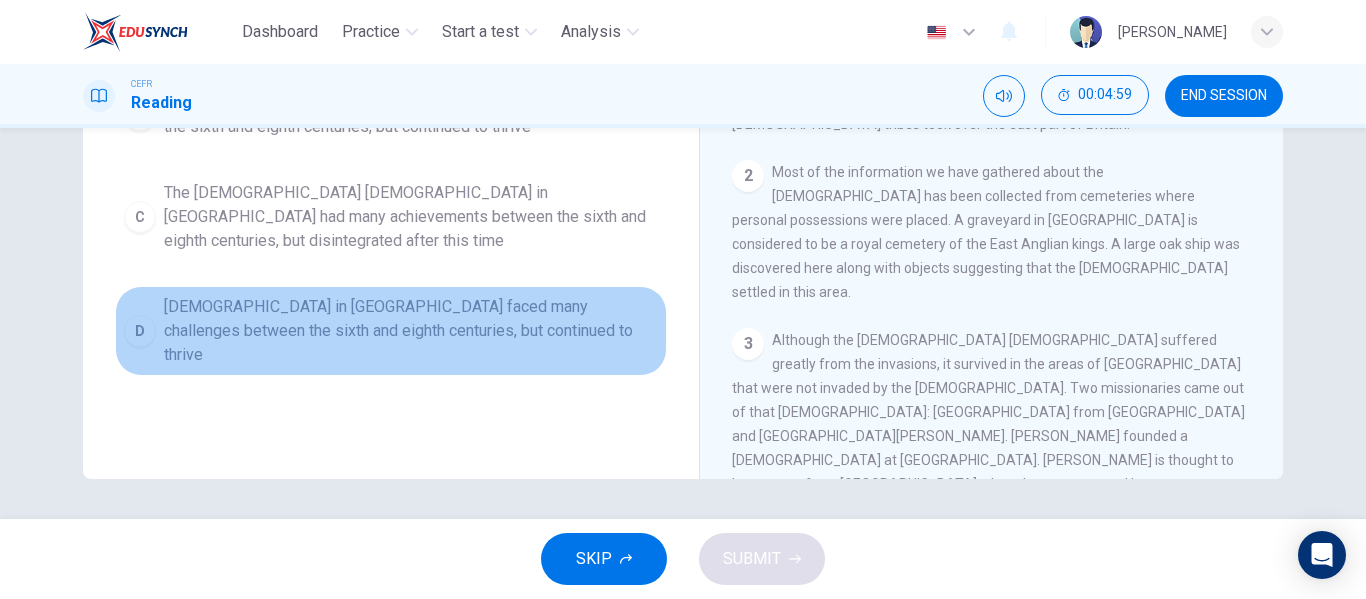 click on "[DEMOGRAPHIC_DATA] in [GEOGRAPHIC_DATA] faced many challenges between the sixth and eighth centuries, but continued to thrive" at bounding box center (411, 331) 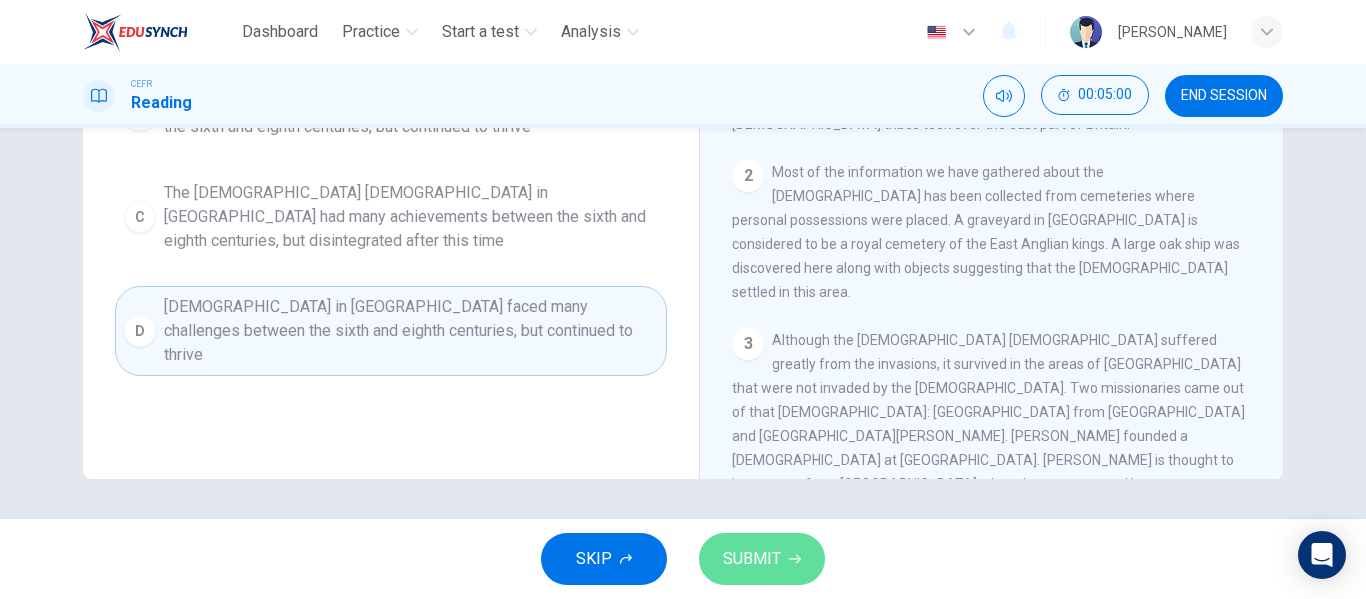 click on "SUBMIT" at bounding box center [762, 559] 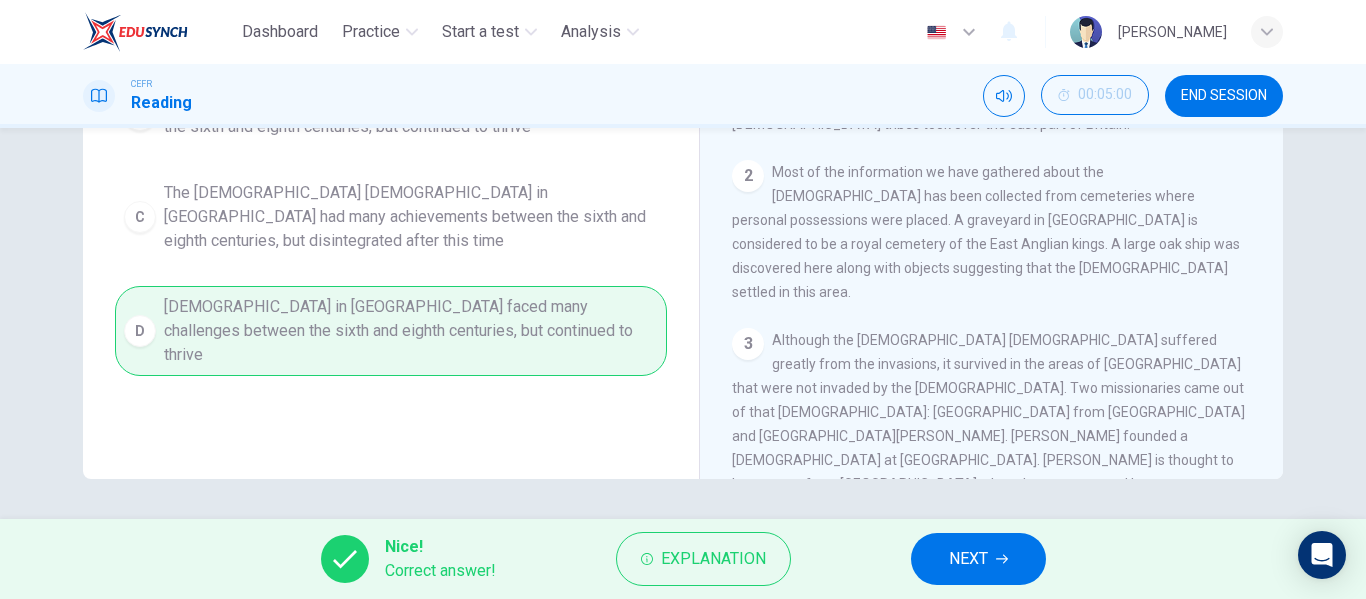 click on "NEXT" at bounding box center [968, 559] 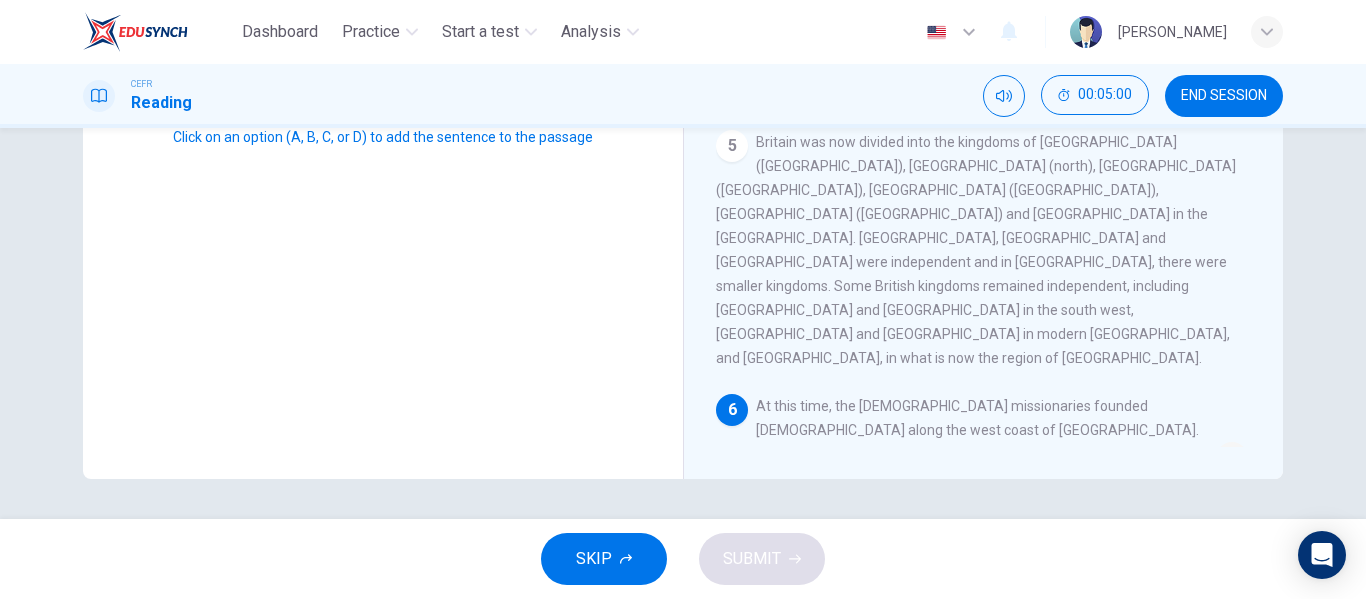 scroll, scrollTop: 860, scrollLeft: 0, axis: vertical 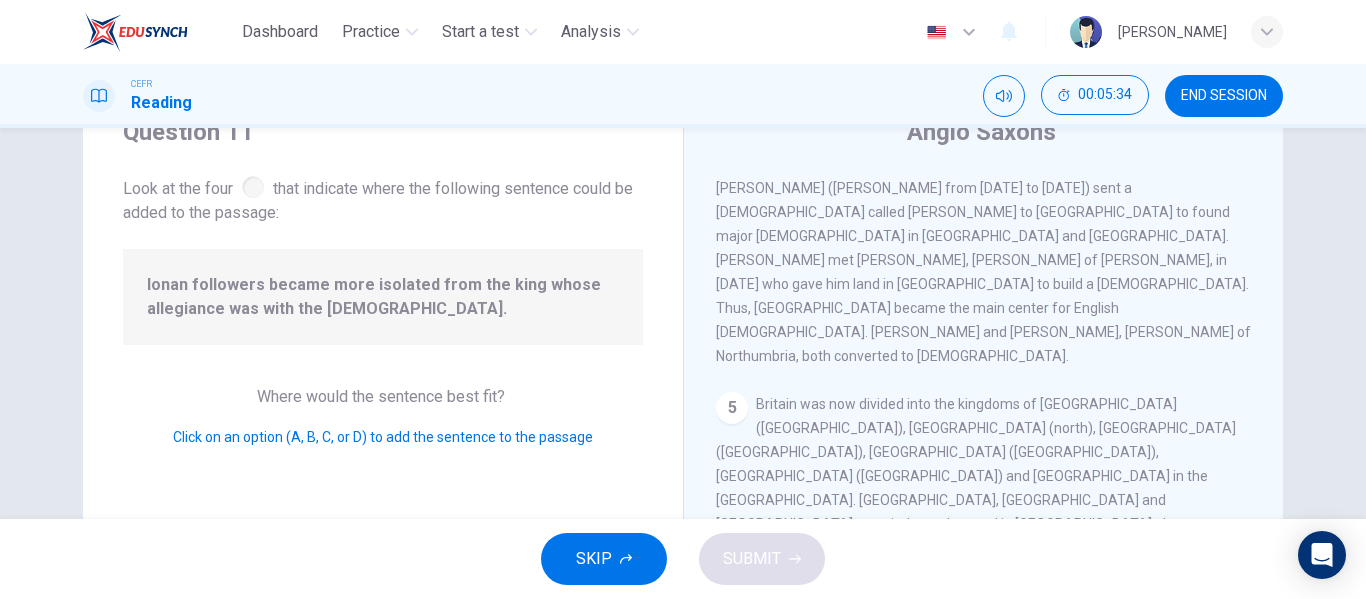 click at bounding box center (1202, 754) 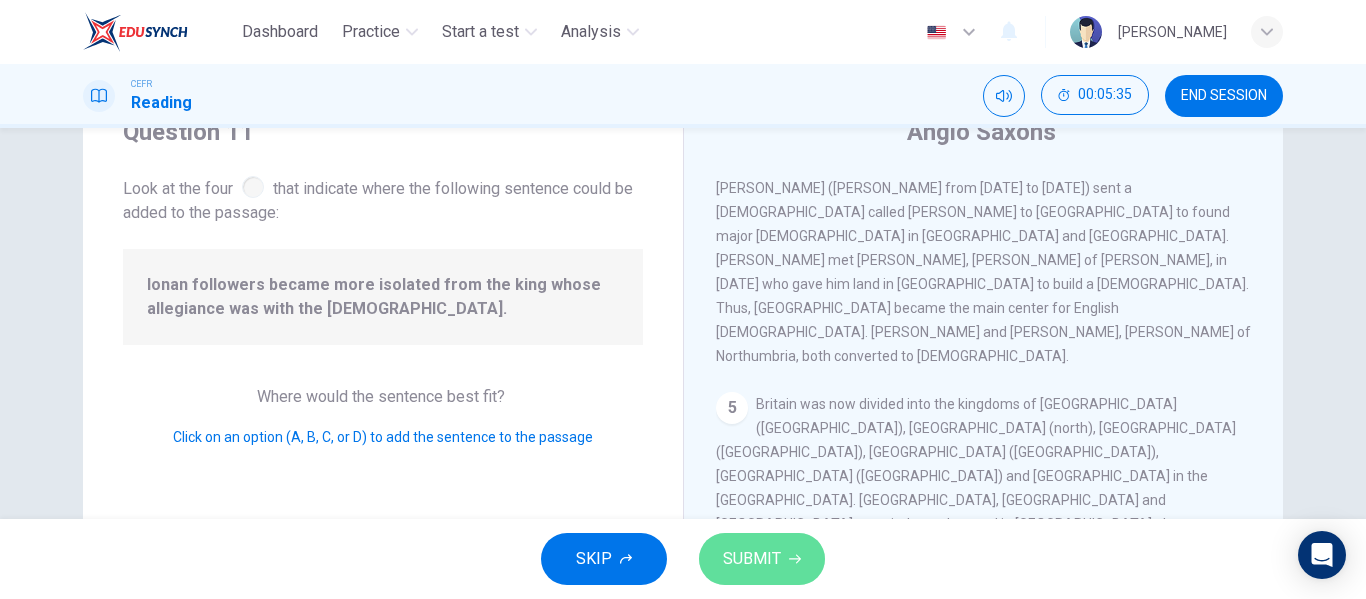 click on "SUBMIT" at bounding box center (762, 559) 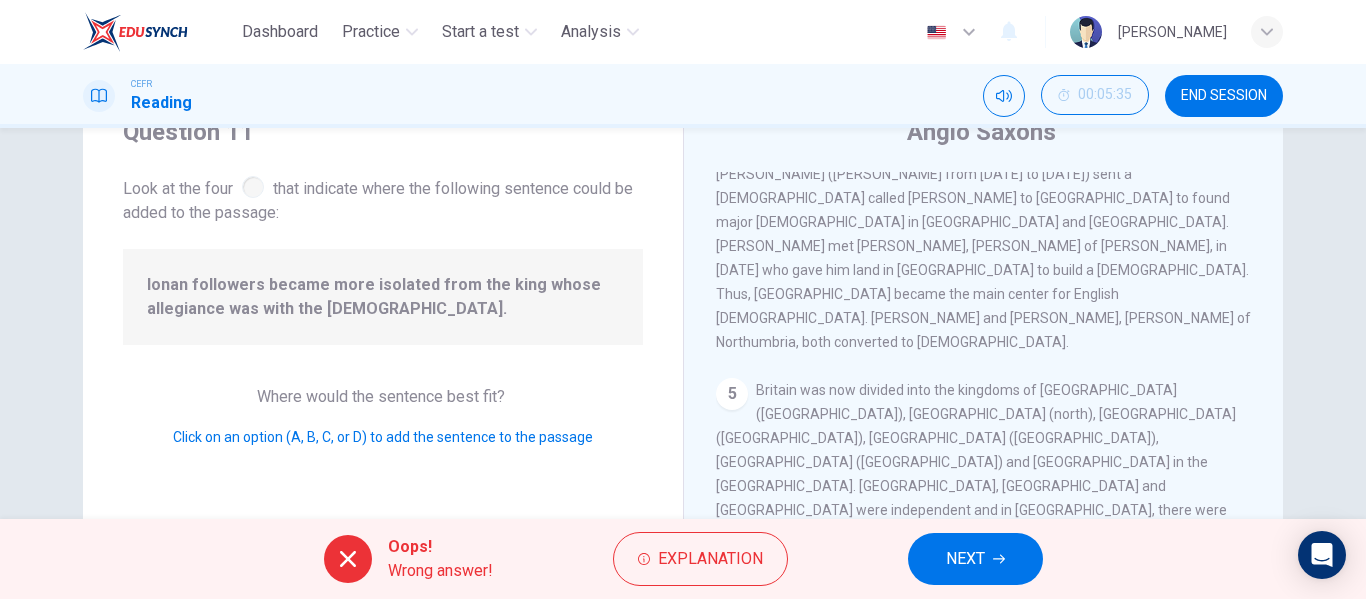 scroll, scrollTop: 876, scrollLeft: 0, axis: vertical 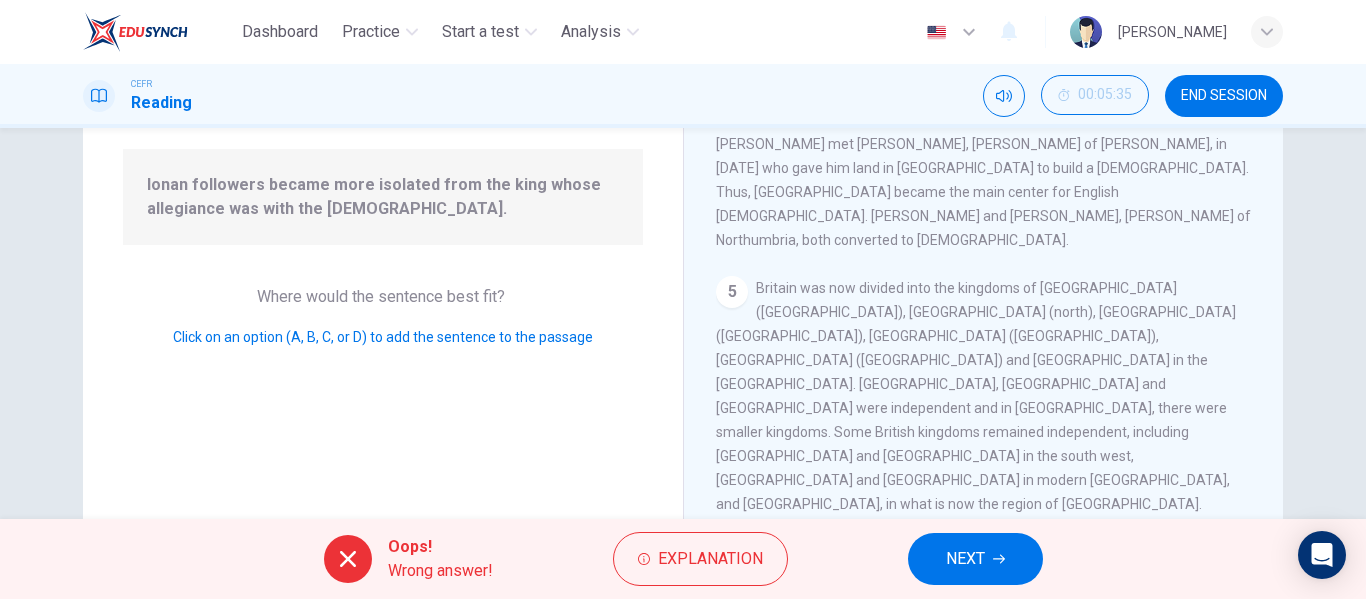 click on "NEXT" at bounding box center (975, 559) 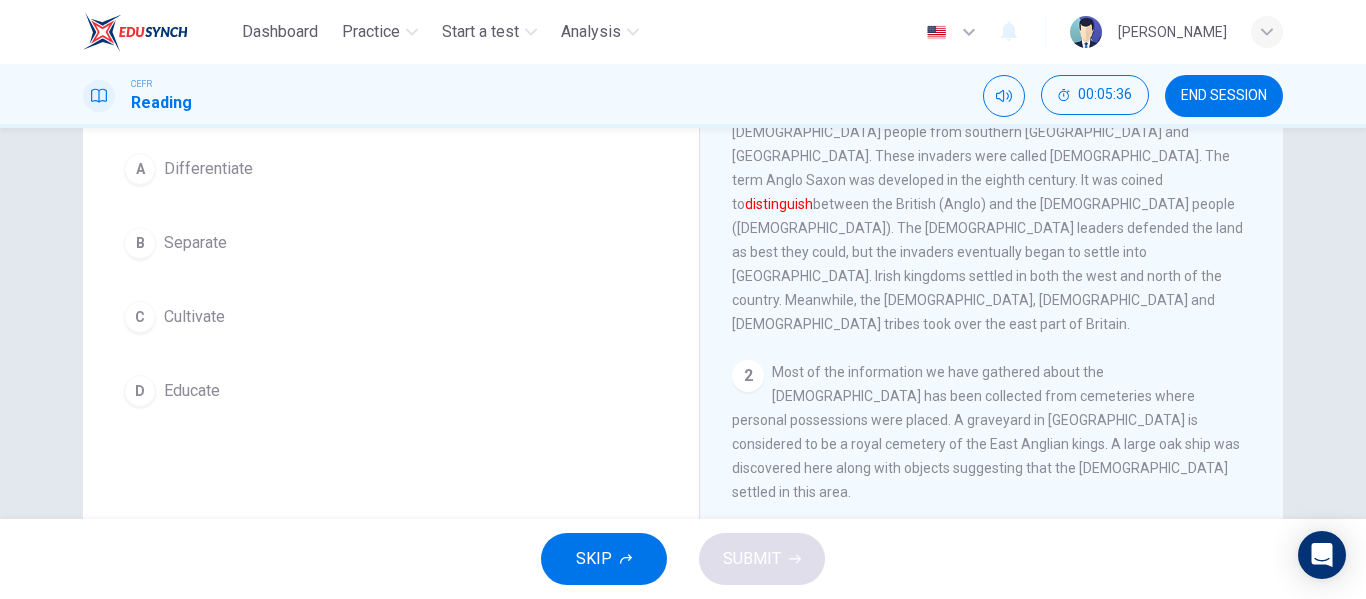 scroll, scrollTop: 84, scrollLeft: 0, axis: vertical 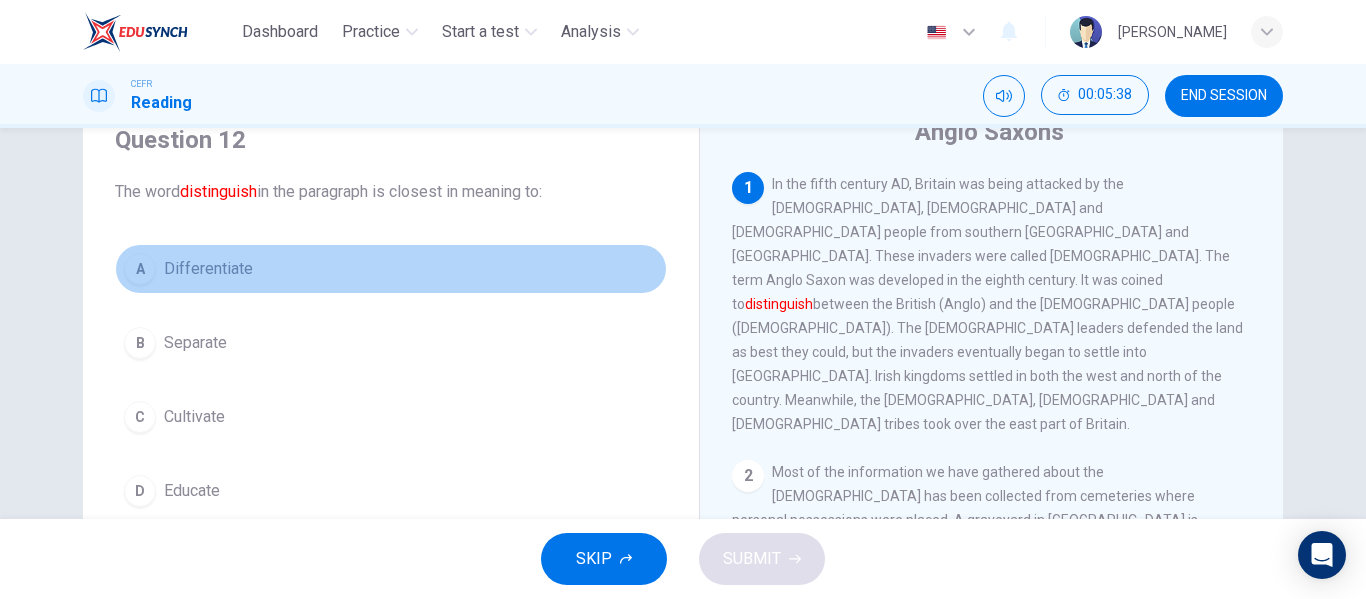 click on "Differentiate" at bounding box center (208, 269) 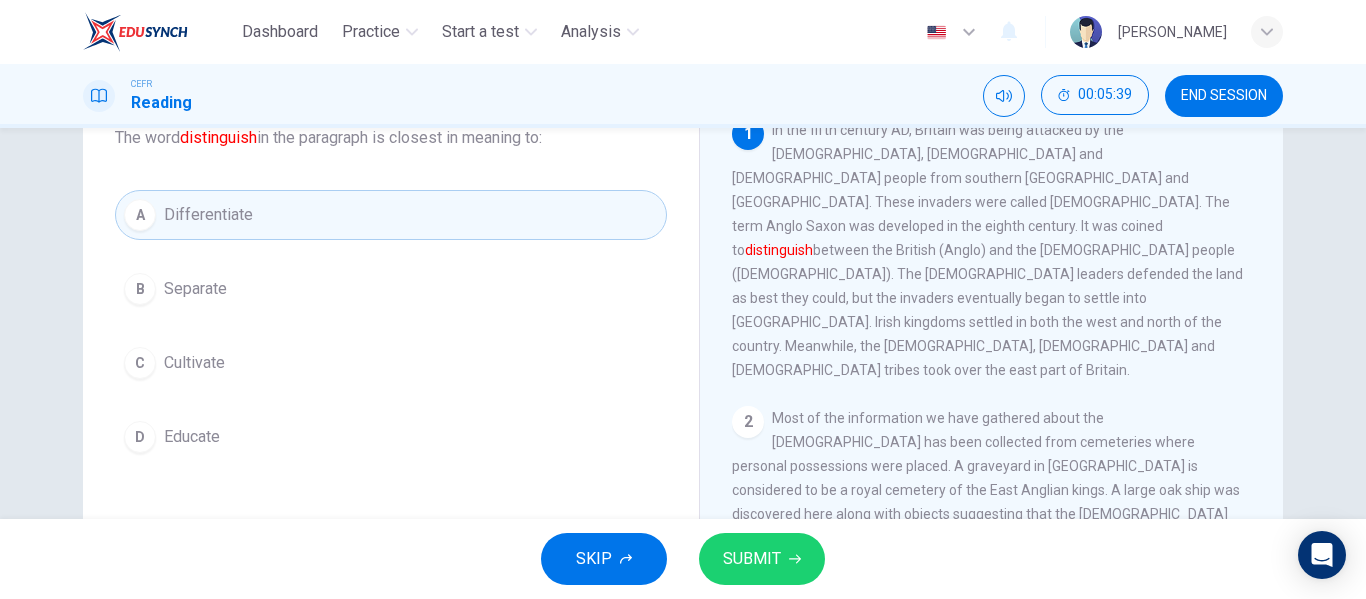 scroll, scrollTop: 184, scrollLeft: 0, axis: vertical 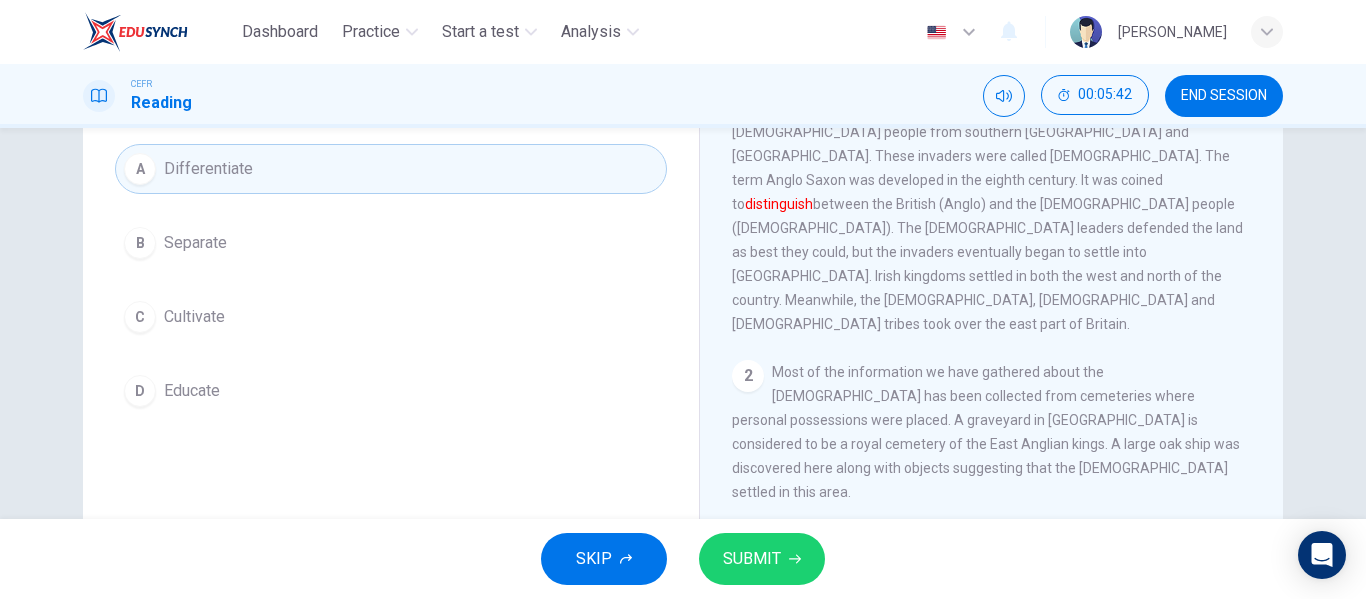 click on "SUBMIT" at bounding box center (762, 559) 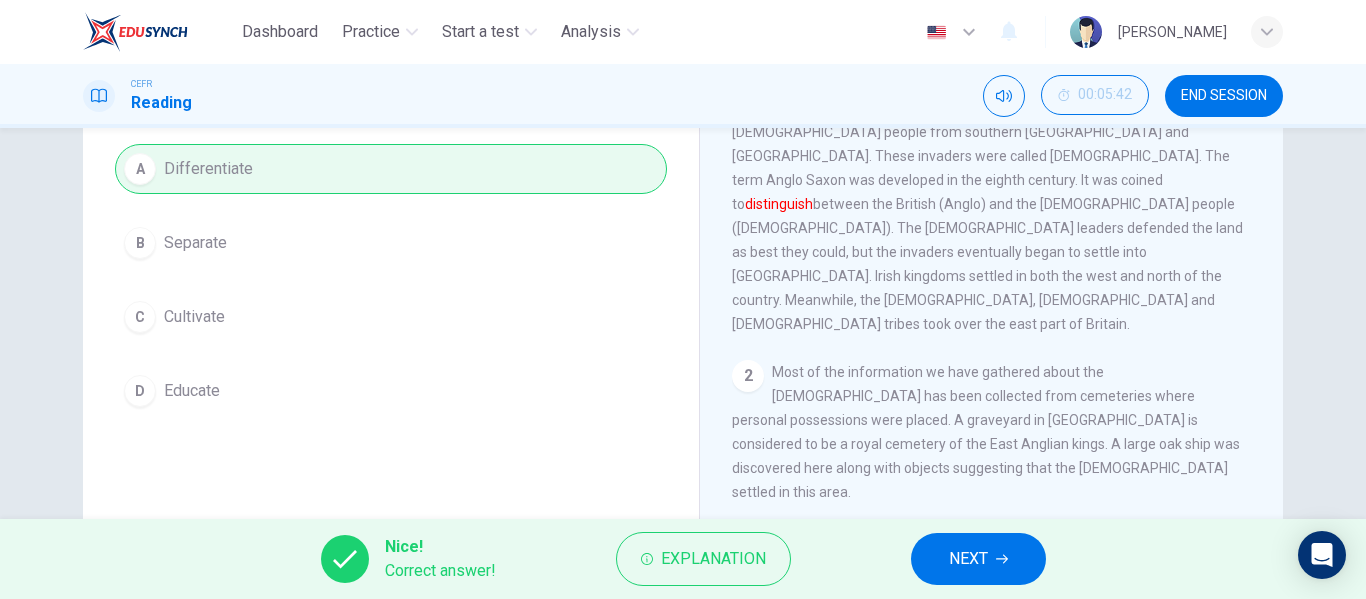 click on "NEXT" at bounding box center (968, 559) 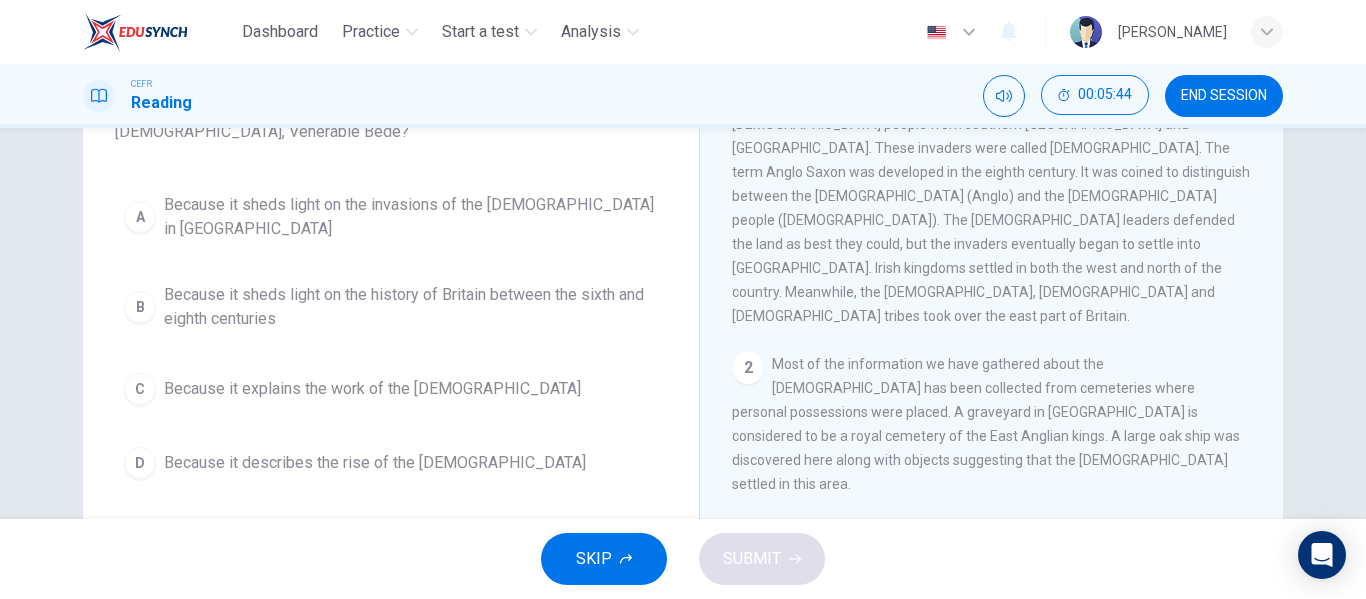 scroll, scrollTop: 300, scrollLeft: 0, axis: vertical 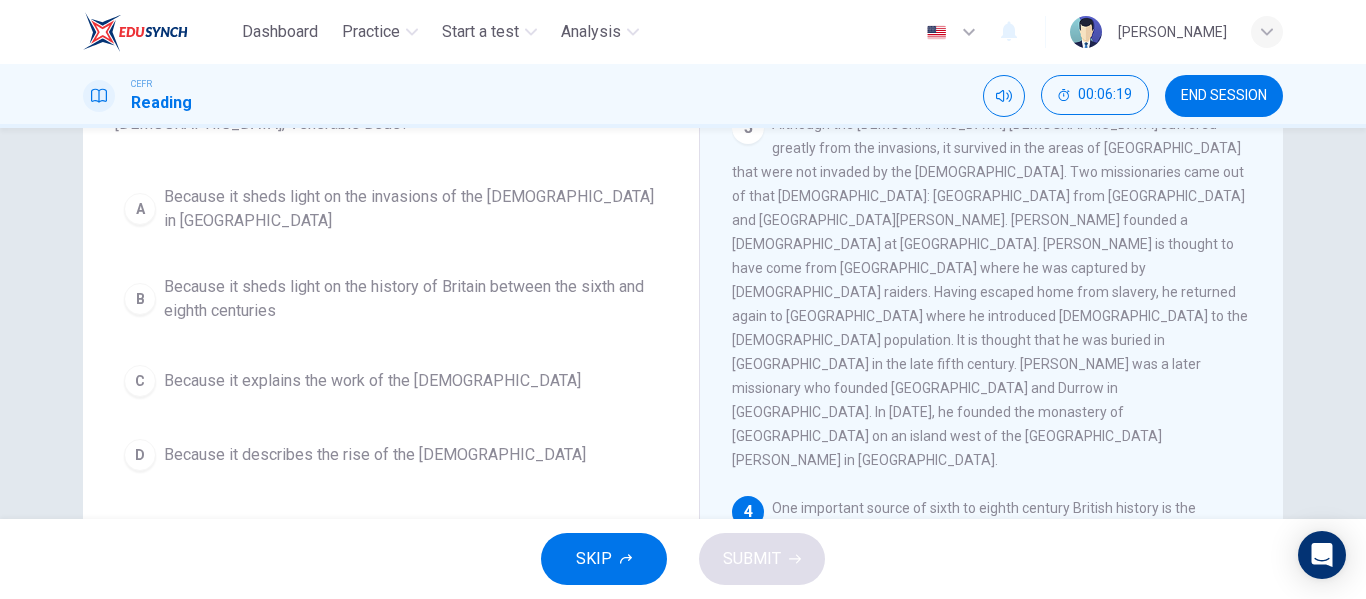 click on "Because it describes the rise of the [DEMOGRAPHIC_DATA]" at bounding box center (375, 455) 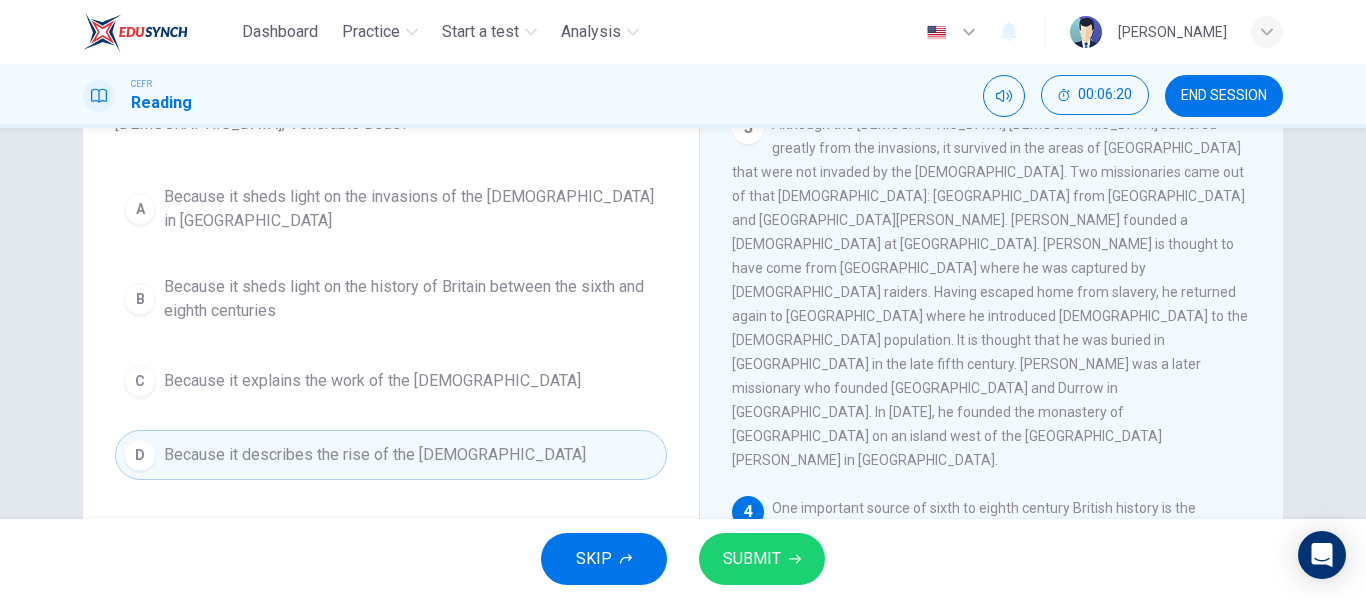 click on "SUBMIT" at bounding box center (752, 559) 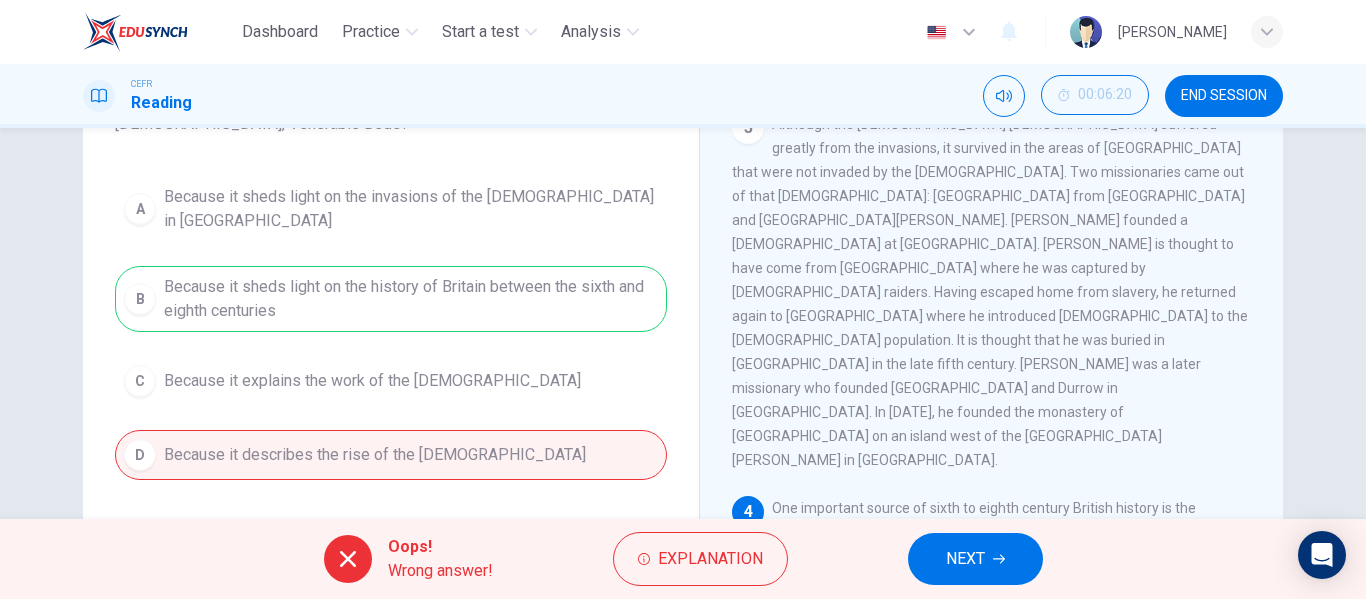 click on "NEXT" at bounding box center [965, 559] 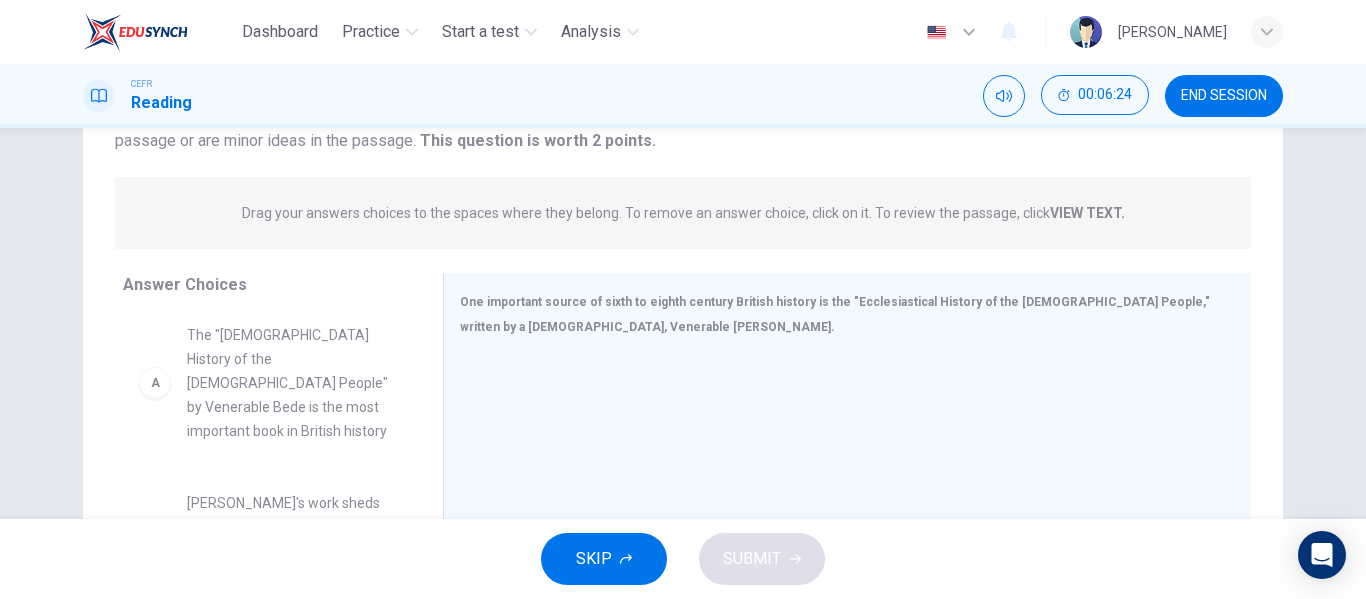 scroll, scrollTop: 0, scrollLeft: 0, axis: both 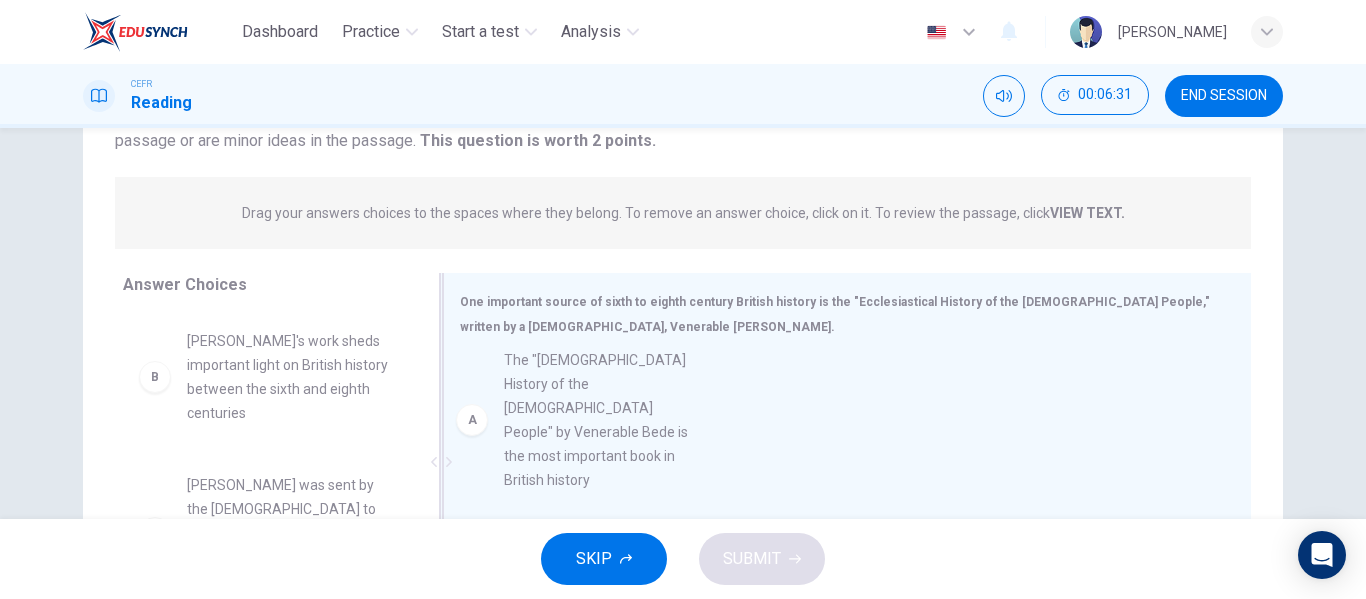 drag, startPoint x: 280, startPoint y: 404, endPoint x: 607, endPoint y: 423, distance: 327.5515 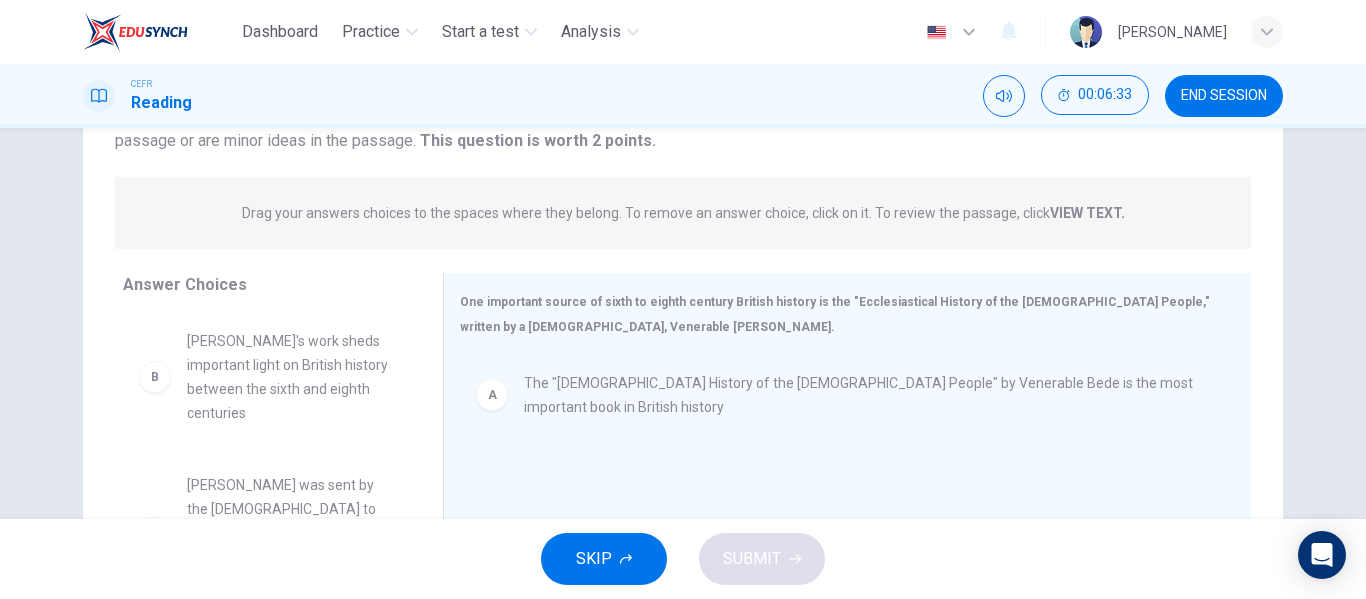 scroll, scrollTop: 100, scrollLeft: 0, axis: vertical 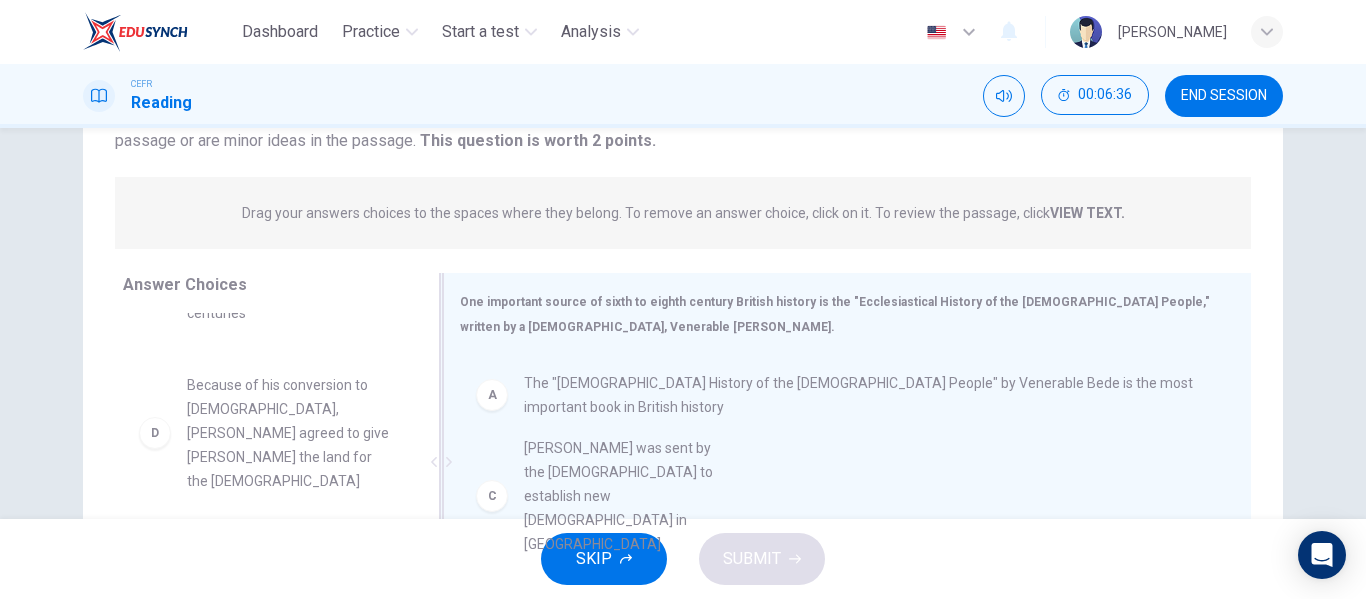 drag, startPoint x: 277, startPoint y: 392, endPoint x: 634, endPoint y: 487, distance: 369.4239 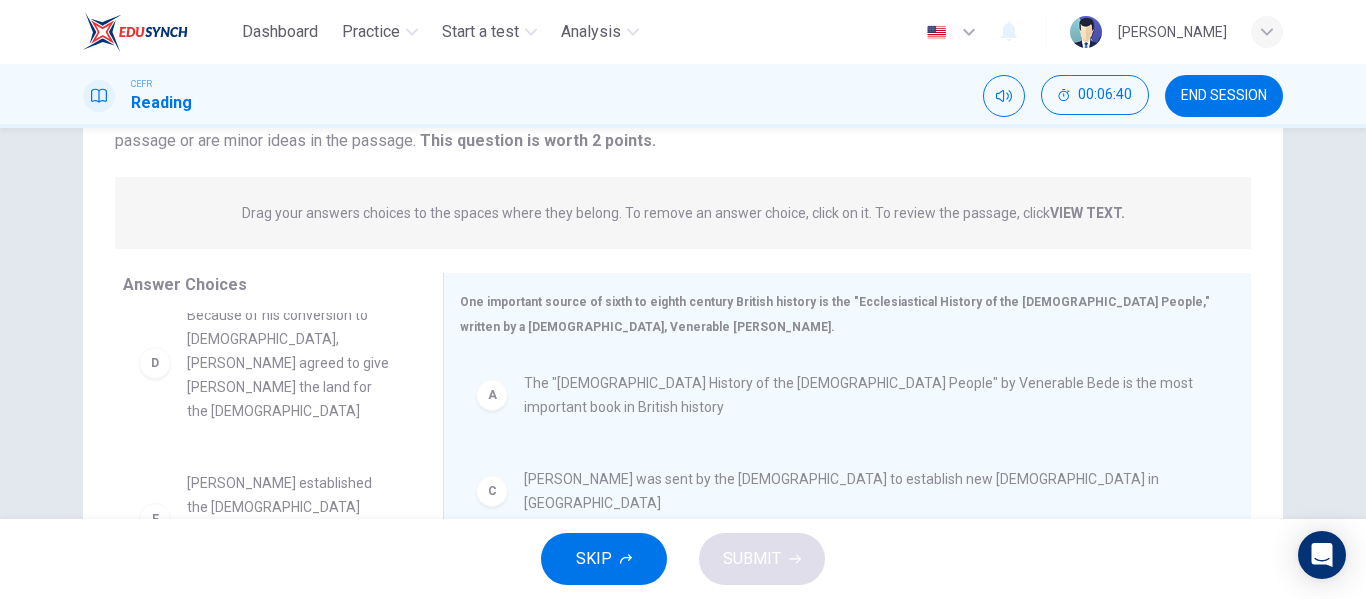 scroll, scrollTop: 200, scrollLeft: 0, axis: vertical 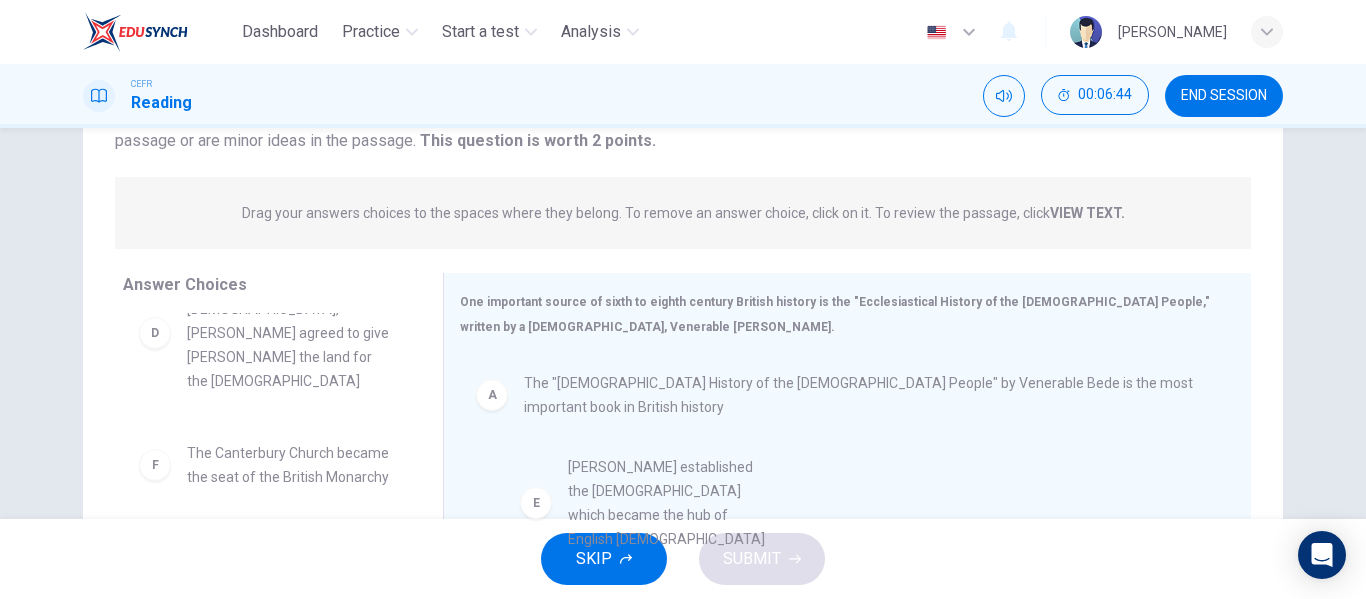 drag, startPoint x: 282, startPoint y: 455, endPoint x: 670, endPoint y: 522, distance: 393.7423 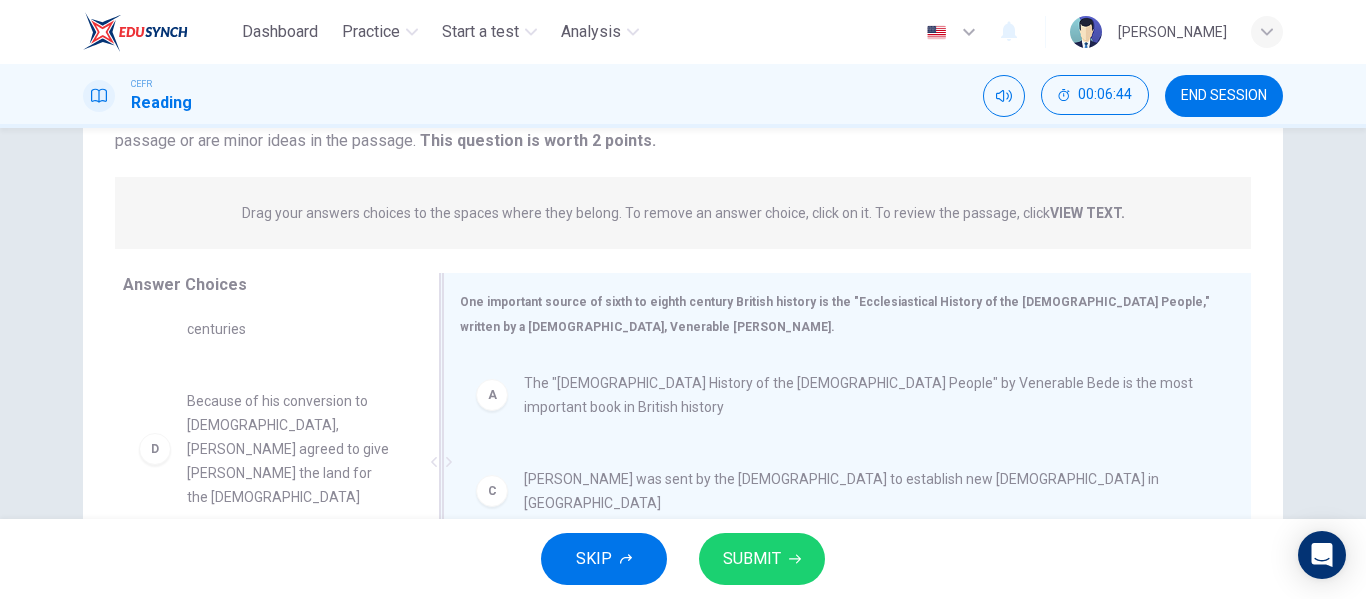 scroll, scrollTop: 60, scrollLeft: 0, axis: vertical 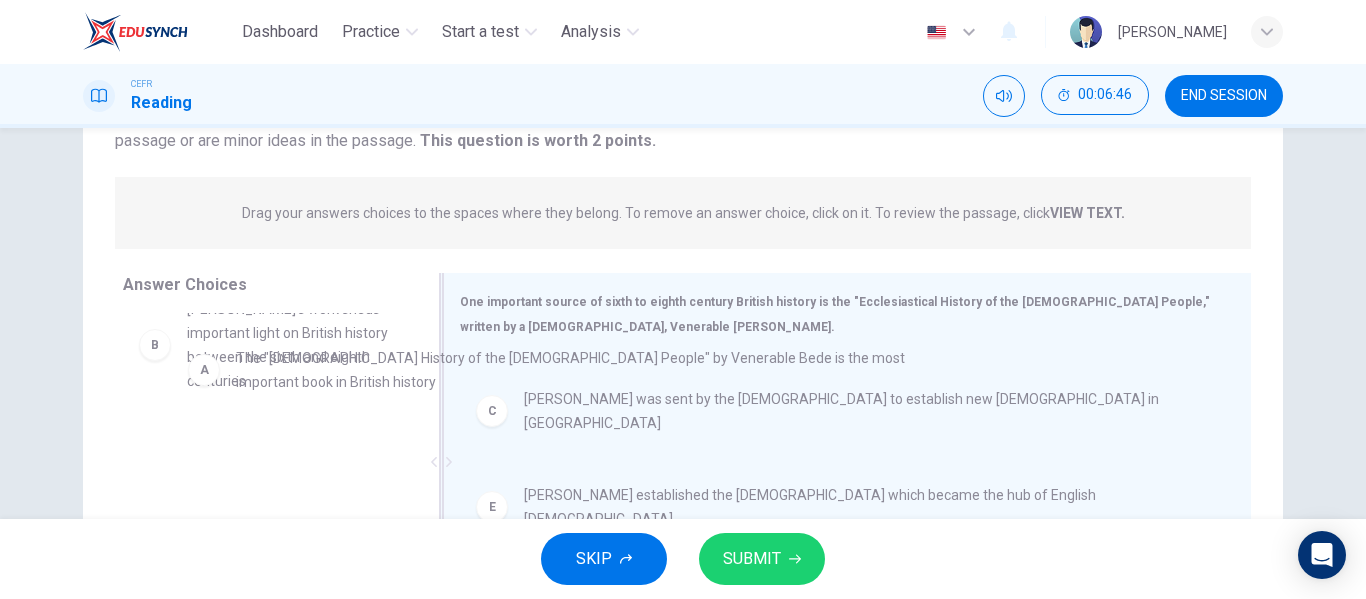 drag, startPoint x: 604, startPoint y: 409, endPoint x: 312, endPoint y: 384, distance: 293.06824 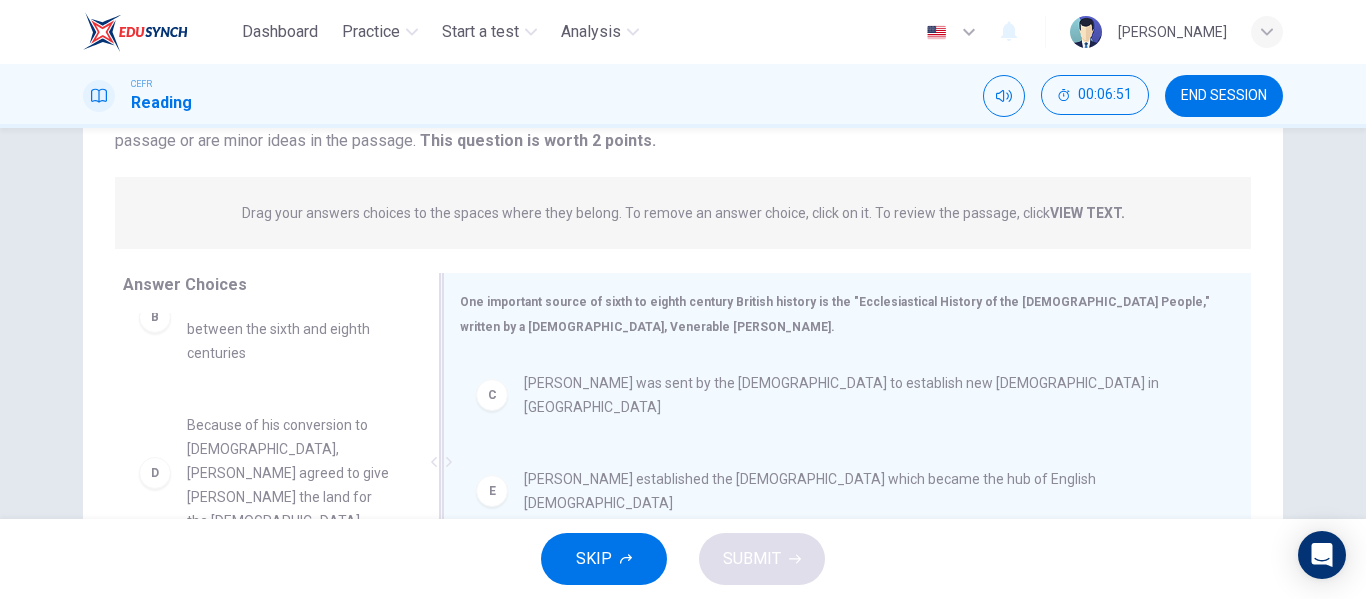 scroll, scrollTop: 128, scrollLeft: 0, axis: vertical 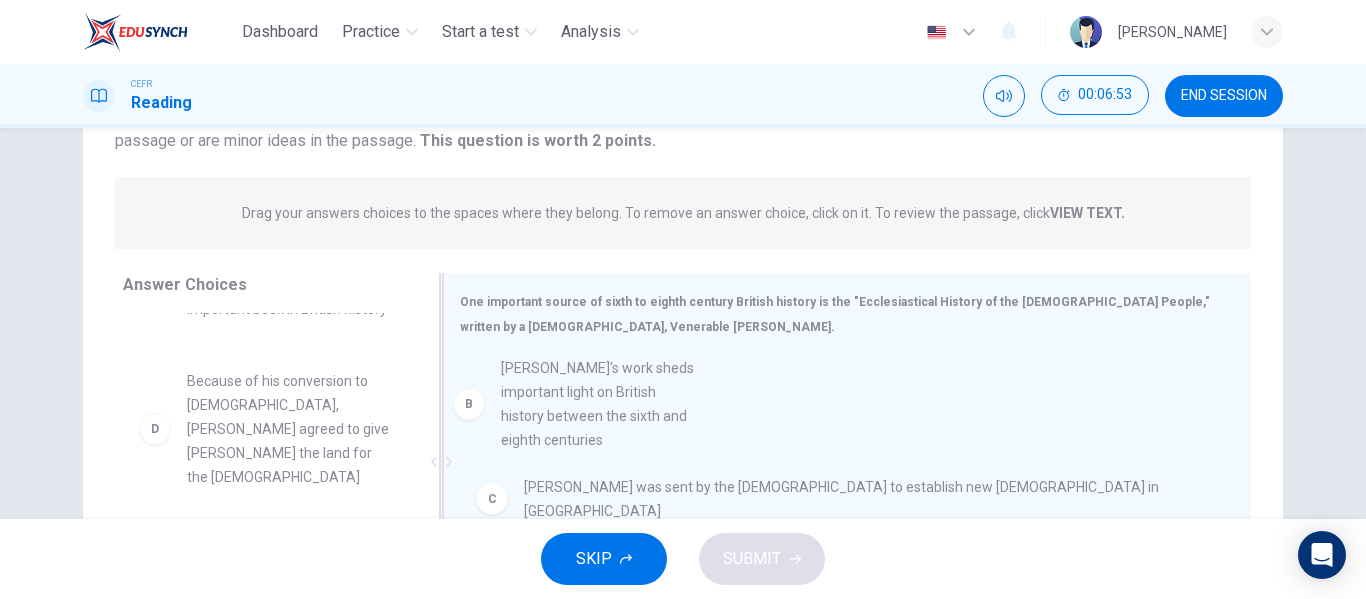 drag, startPoint x: 285, startPoint y: 426, endPoint x: 615, endPoint y: 413, distance: 330.25595 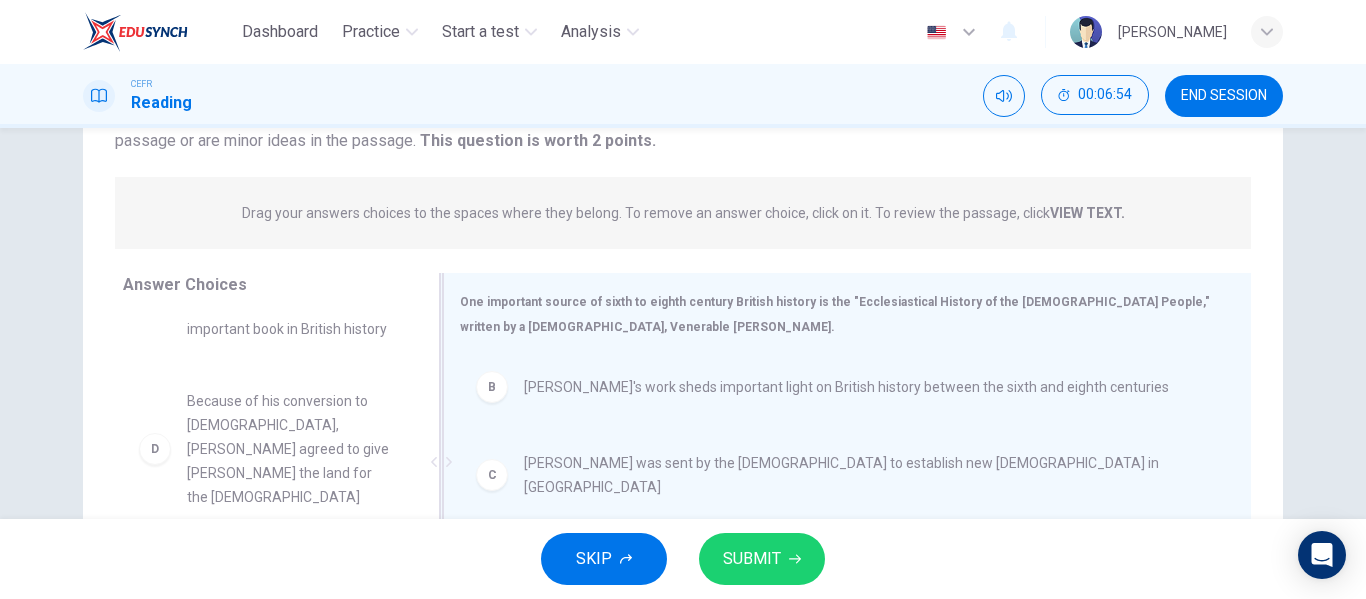 scroll, scrollTop: 108, scrollLeft: 0, axis: vertical 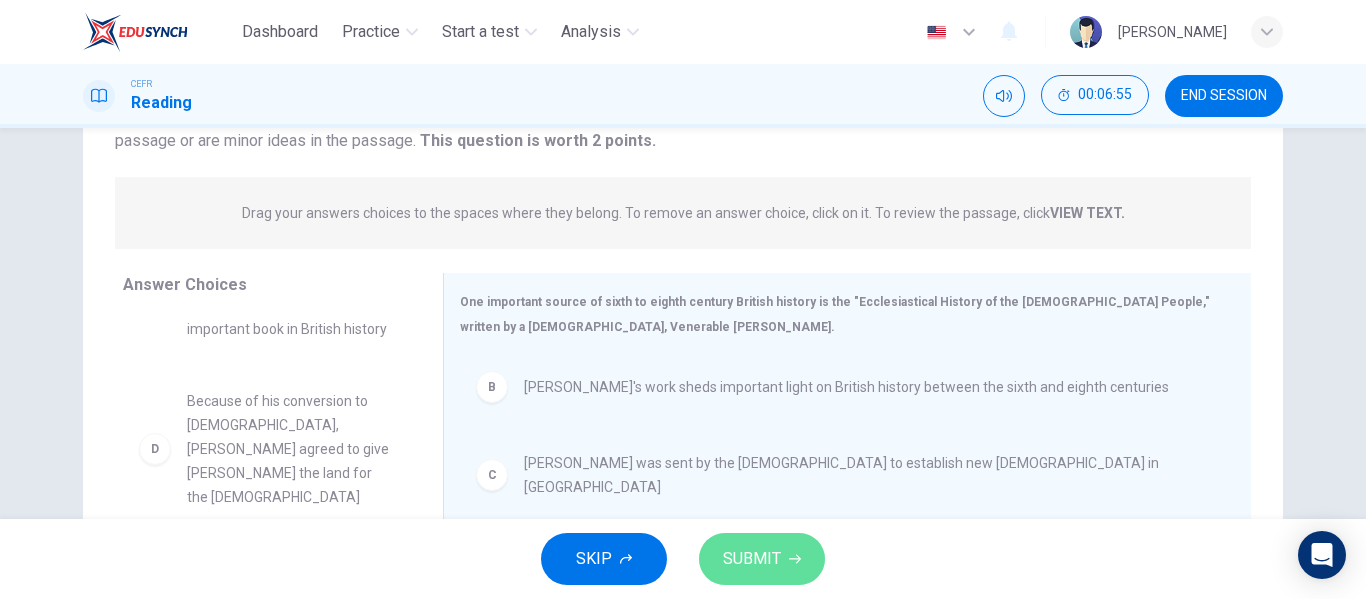 click 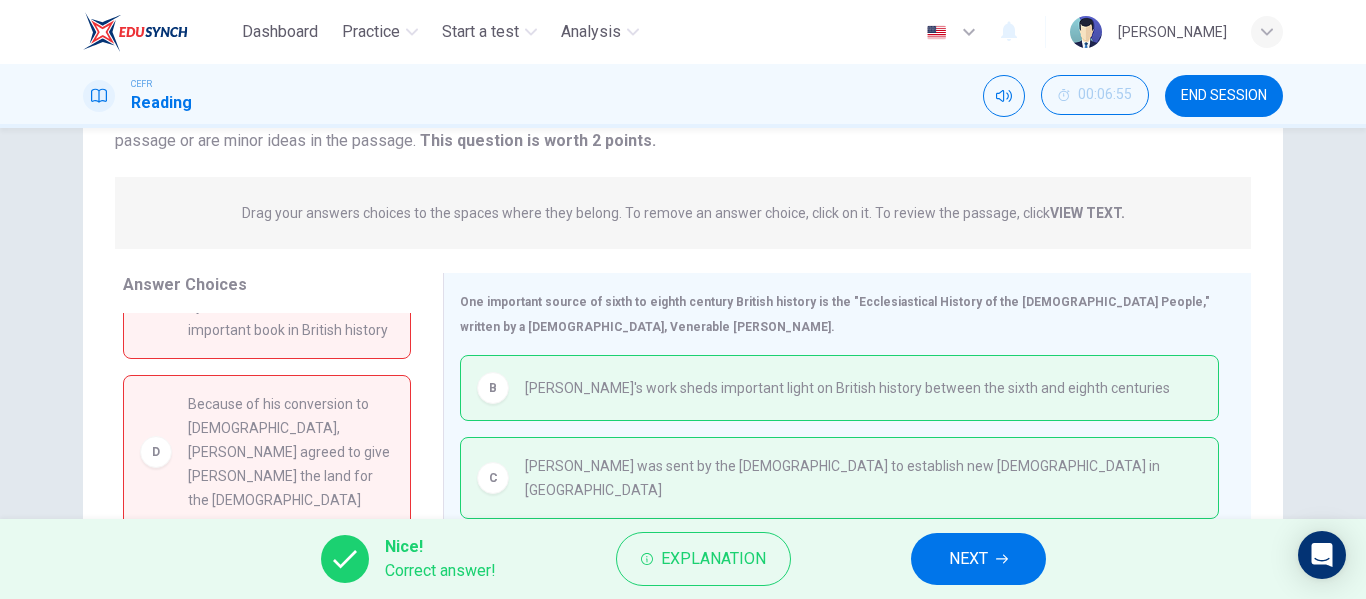 click on "NEXT" at bounding box center [968, 559] 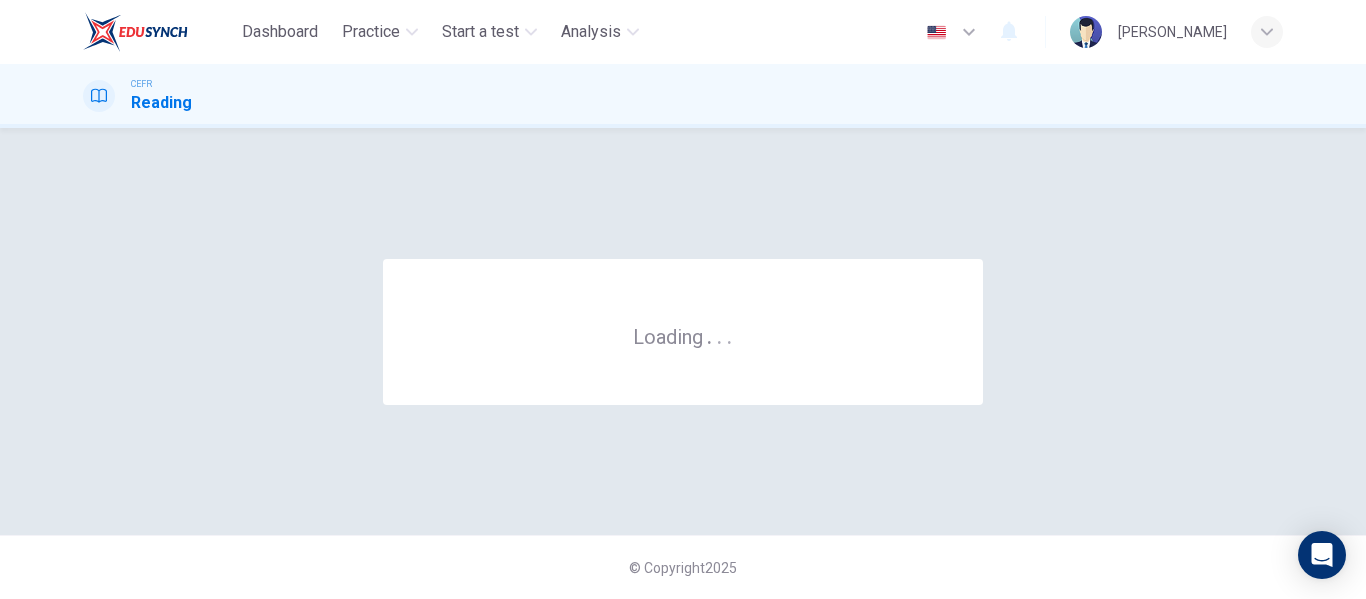 scroll, scrollTop: 0, scrollLeft: 0, axis: both 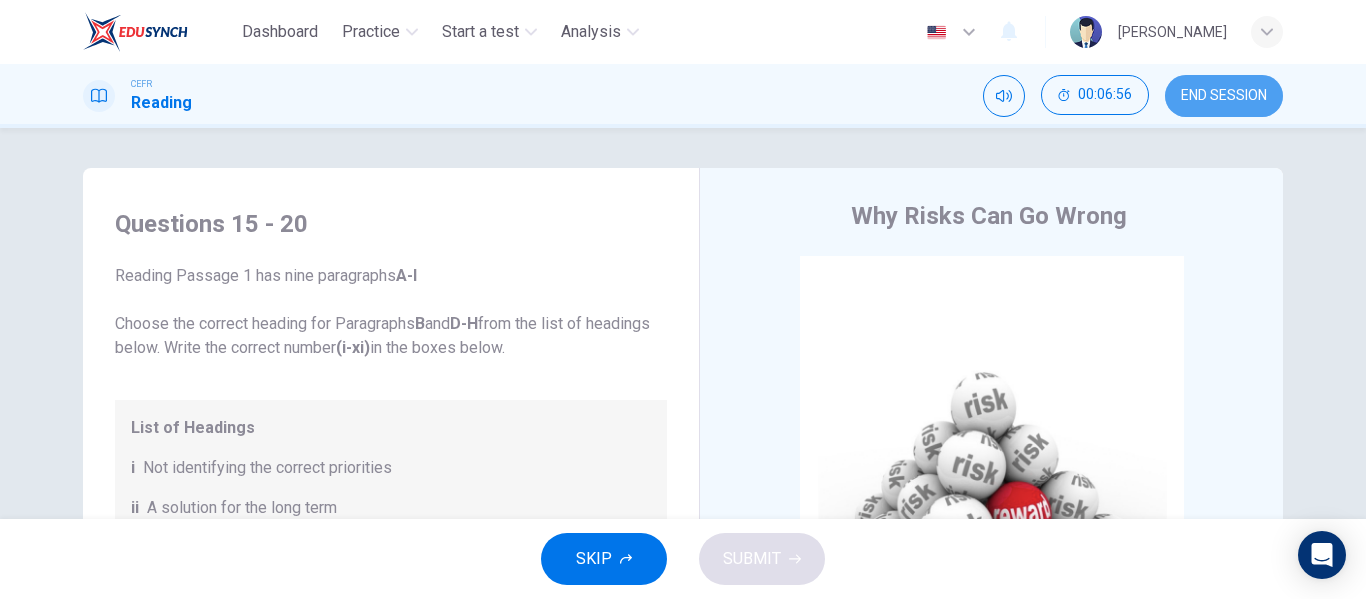 click on "END SESSION" at bounding box center [1224, 96] 